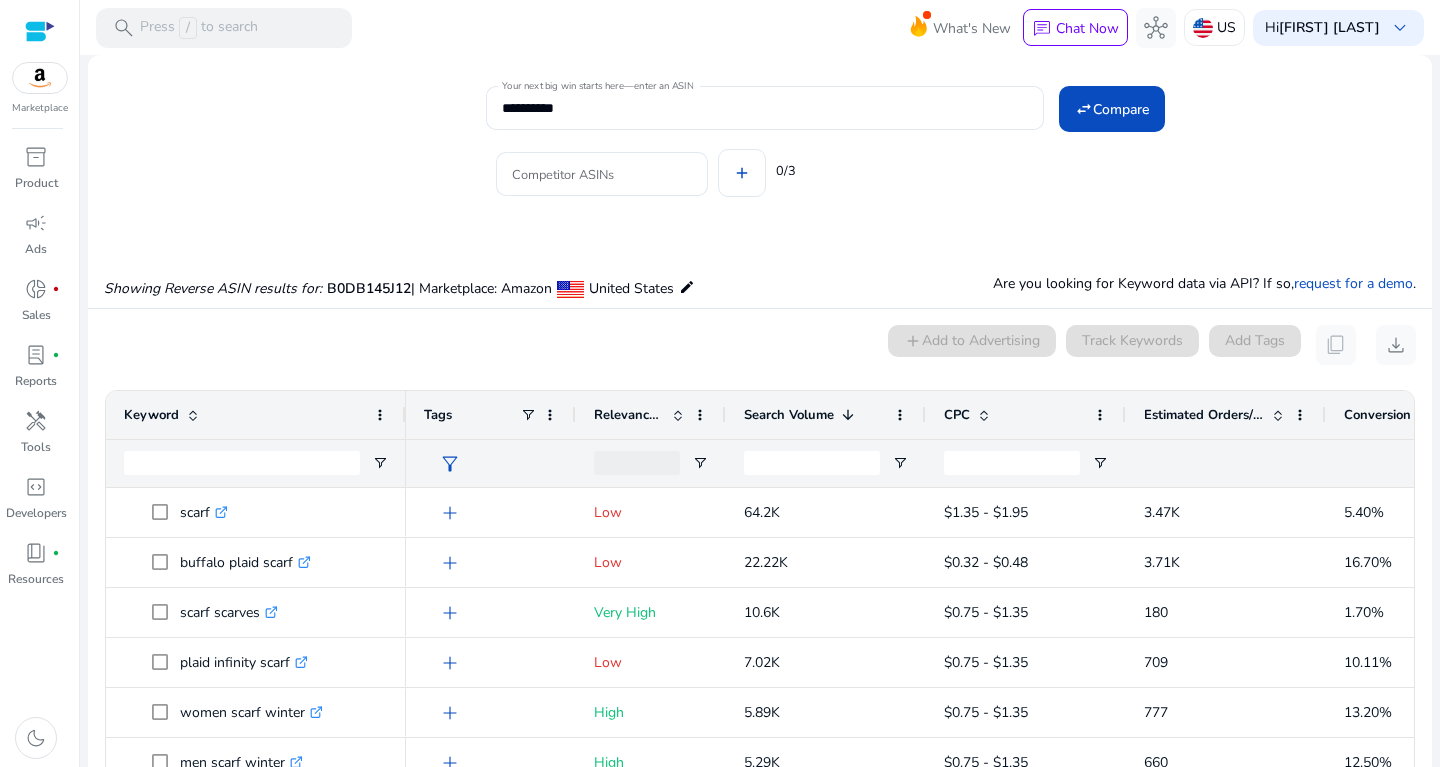 scroll, scrollTop: 0, scrollLeft: 0, axis: both 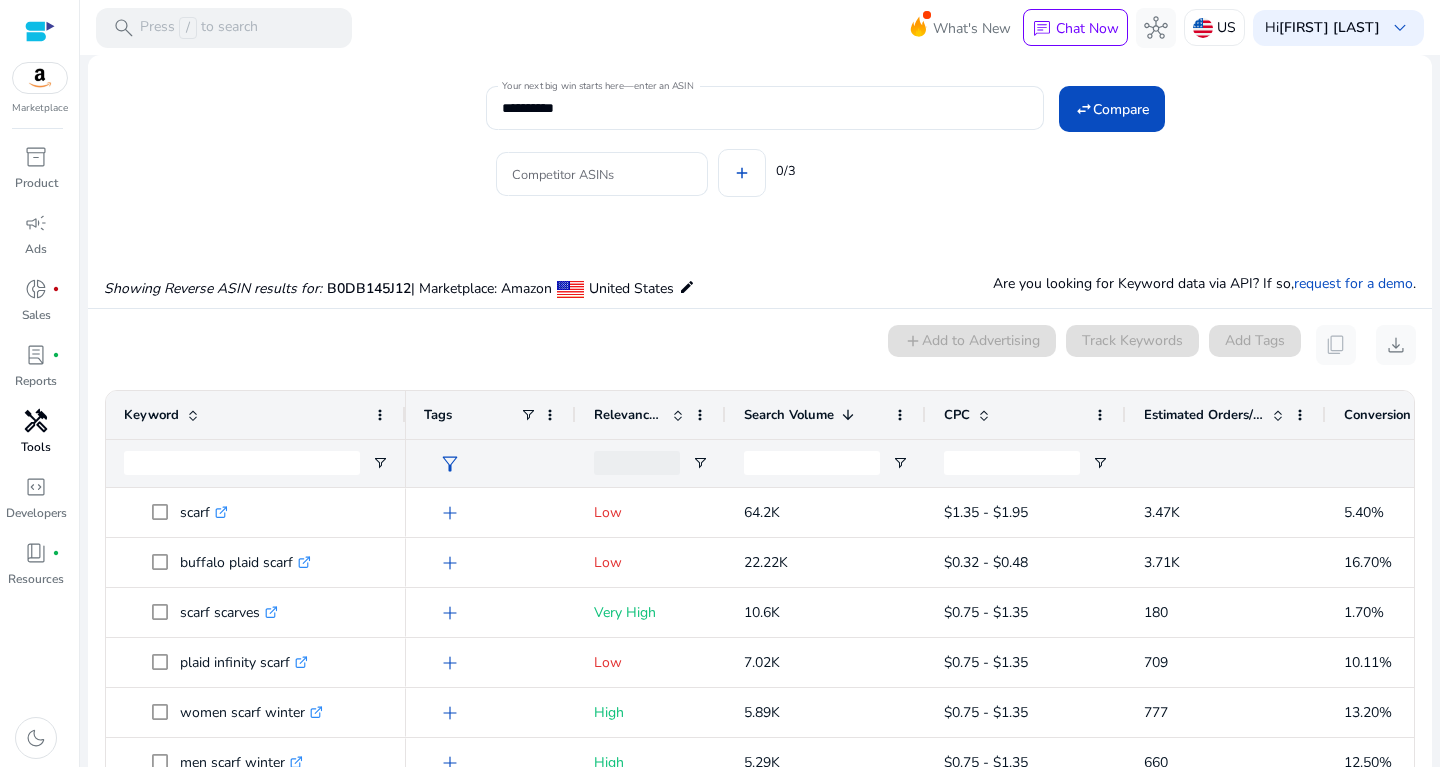 click on "handyman" at bounding box center [36, 421] 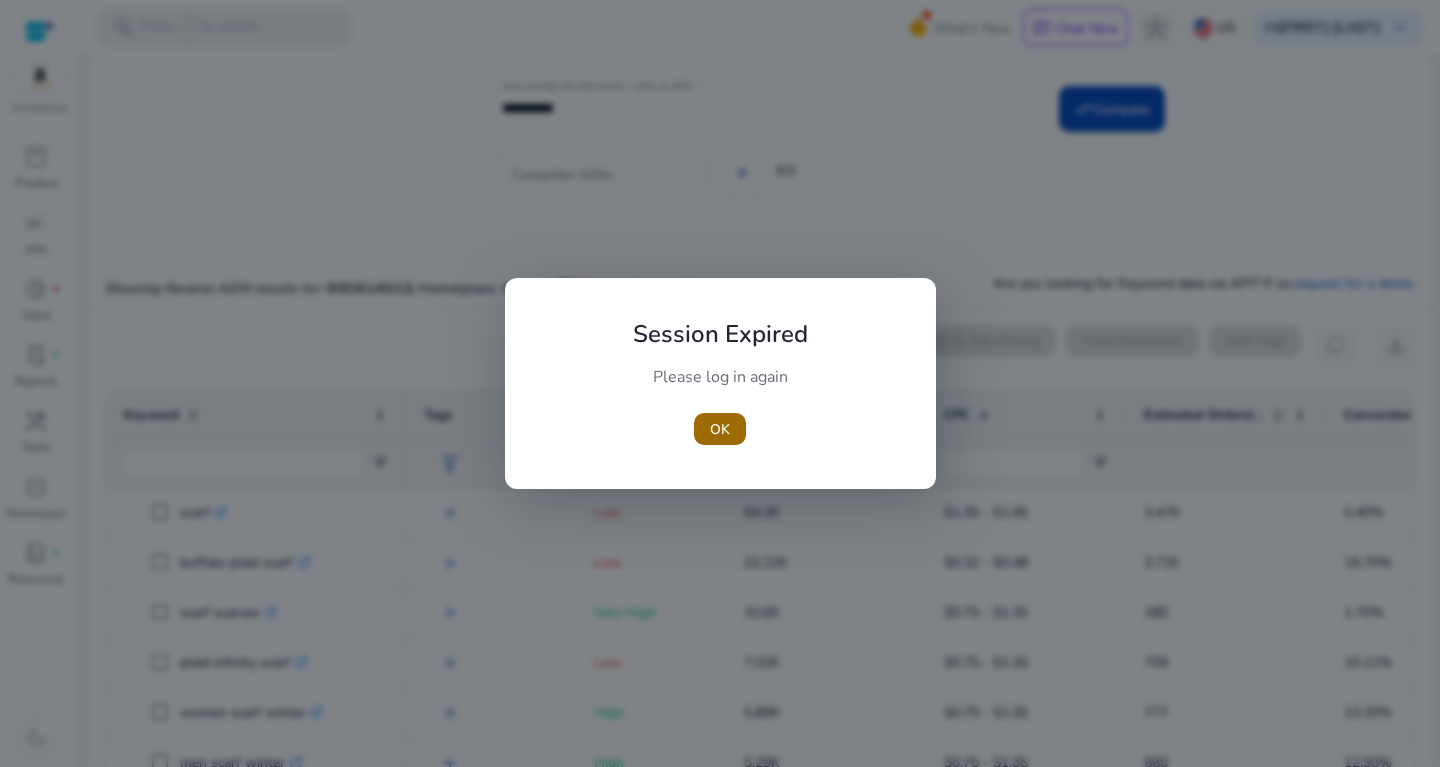 click on "OK" at bounding box center (720, 429) 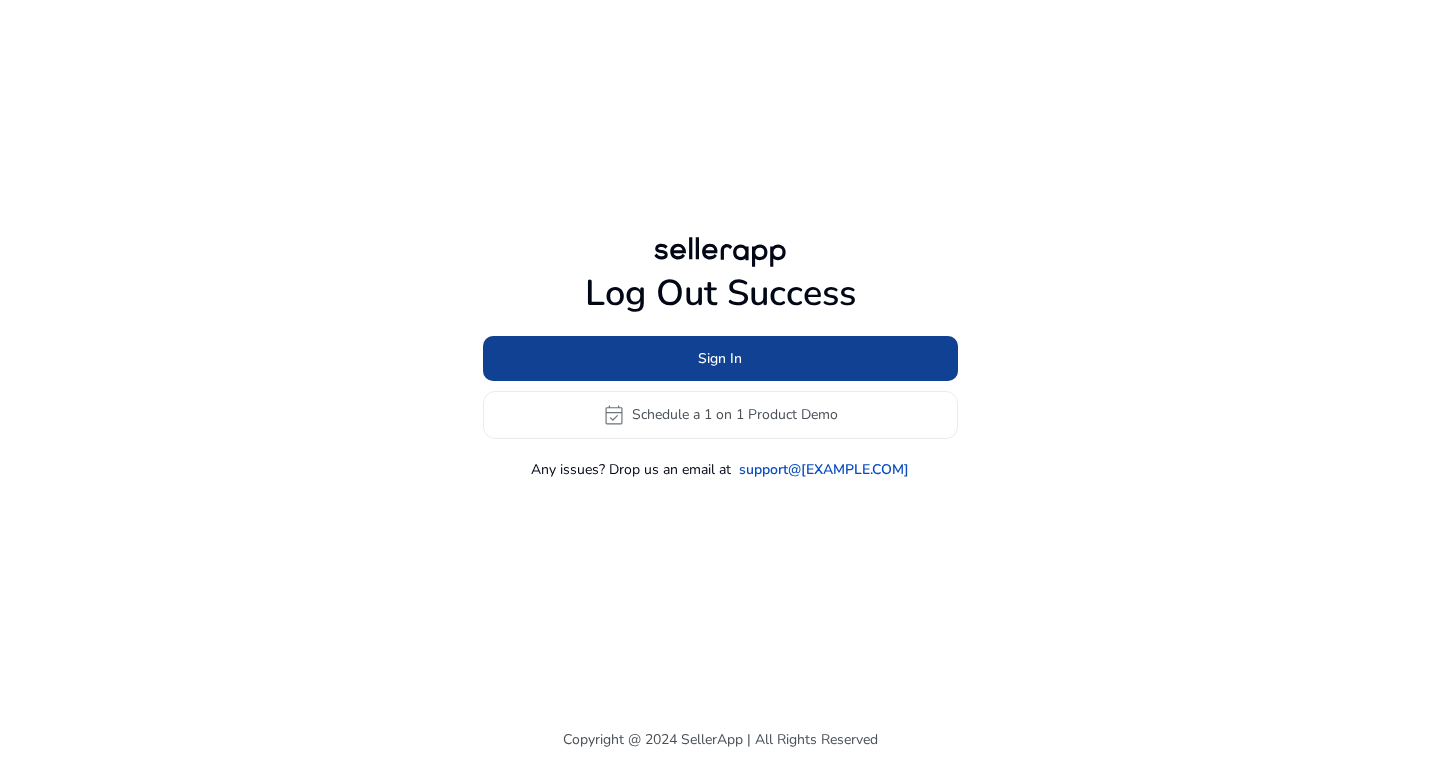 click 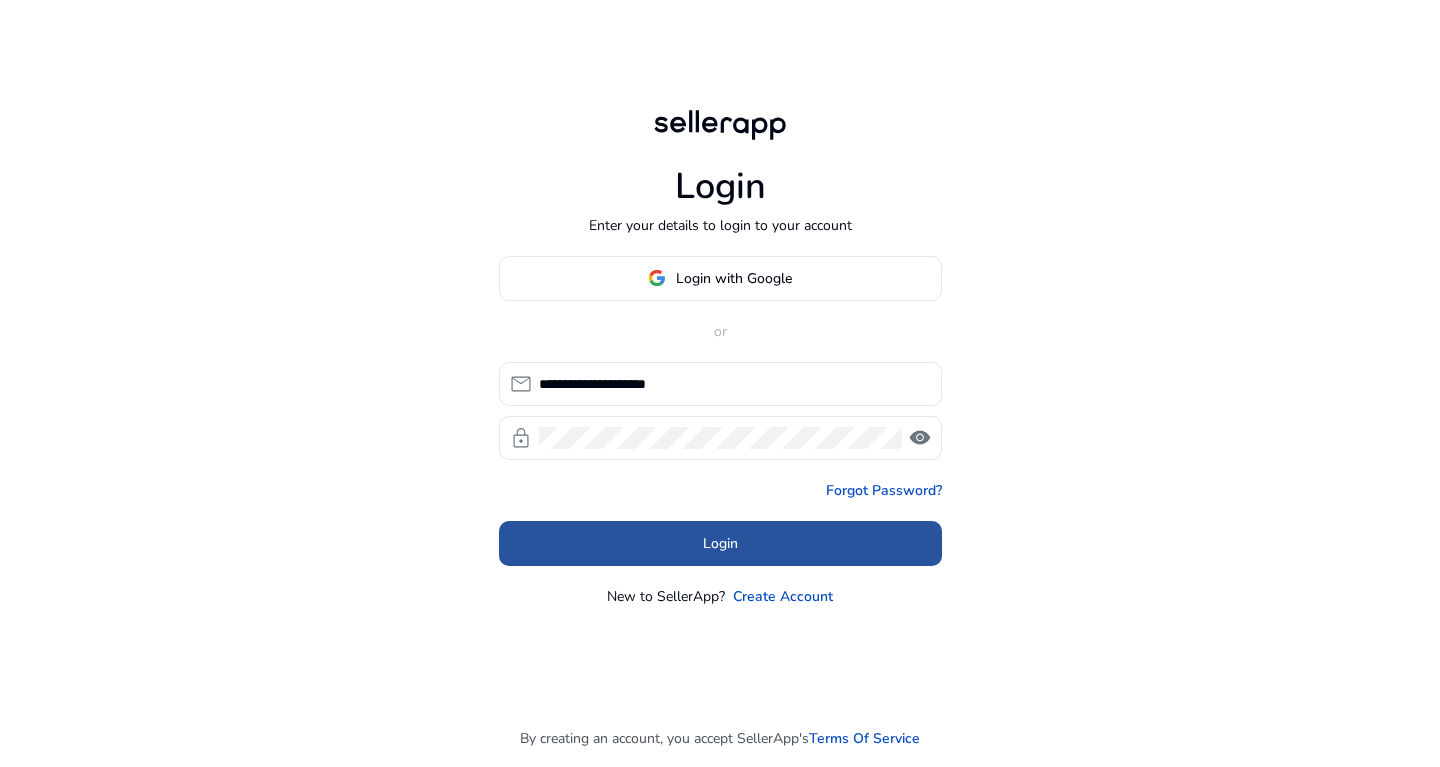 click at bounding box center [720, 543] 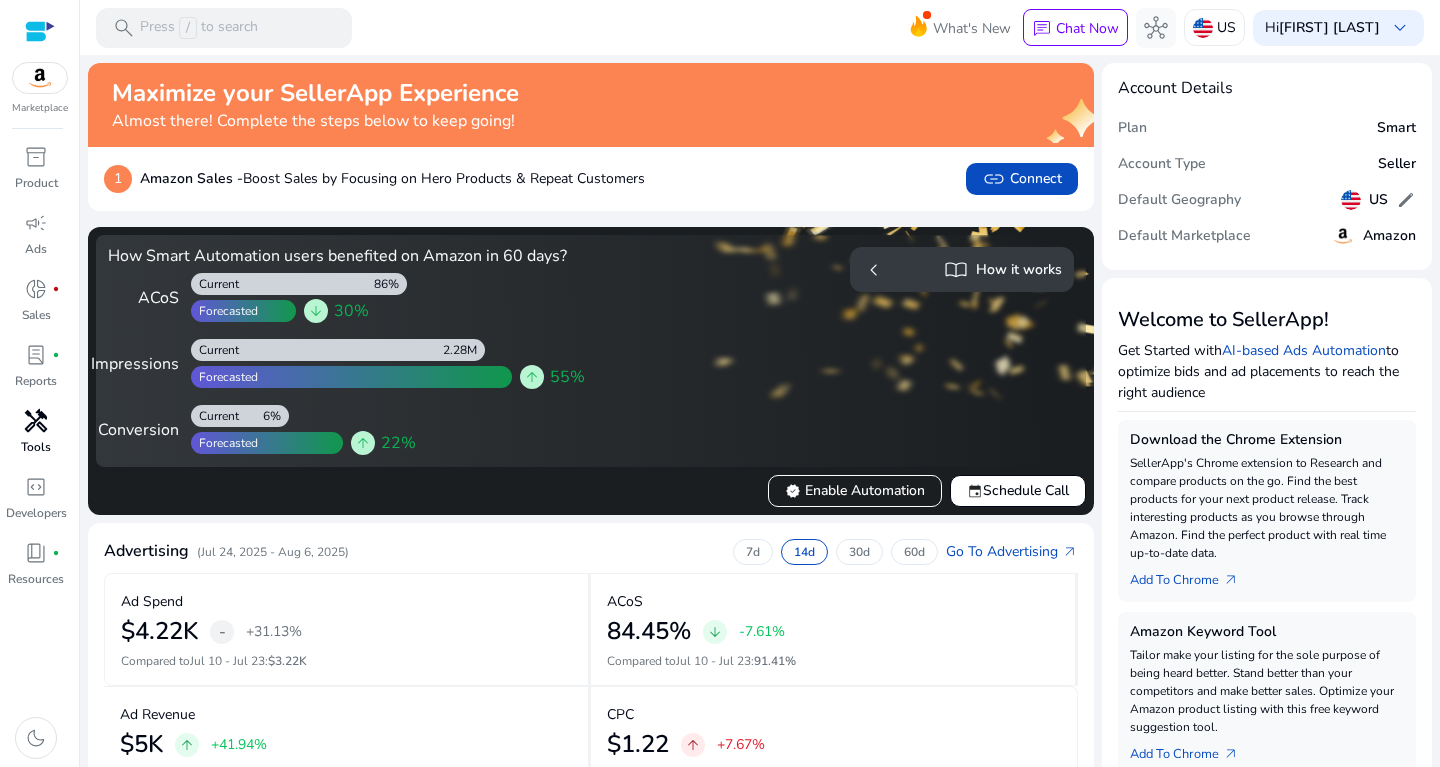 click on "handyman" at bounding box center [36, 421] 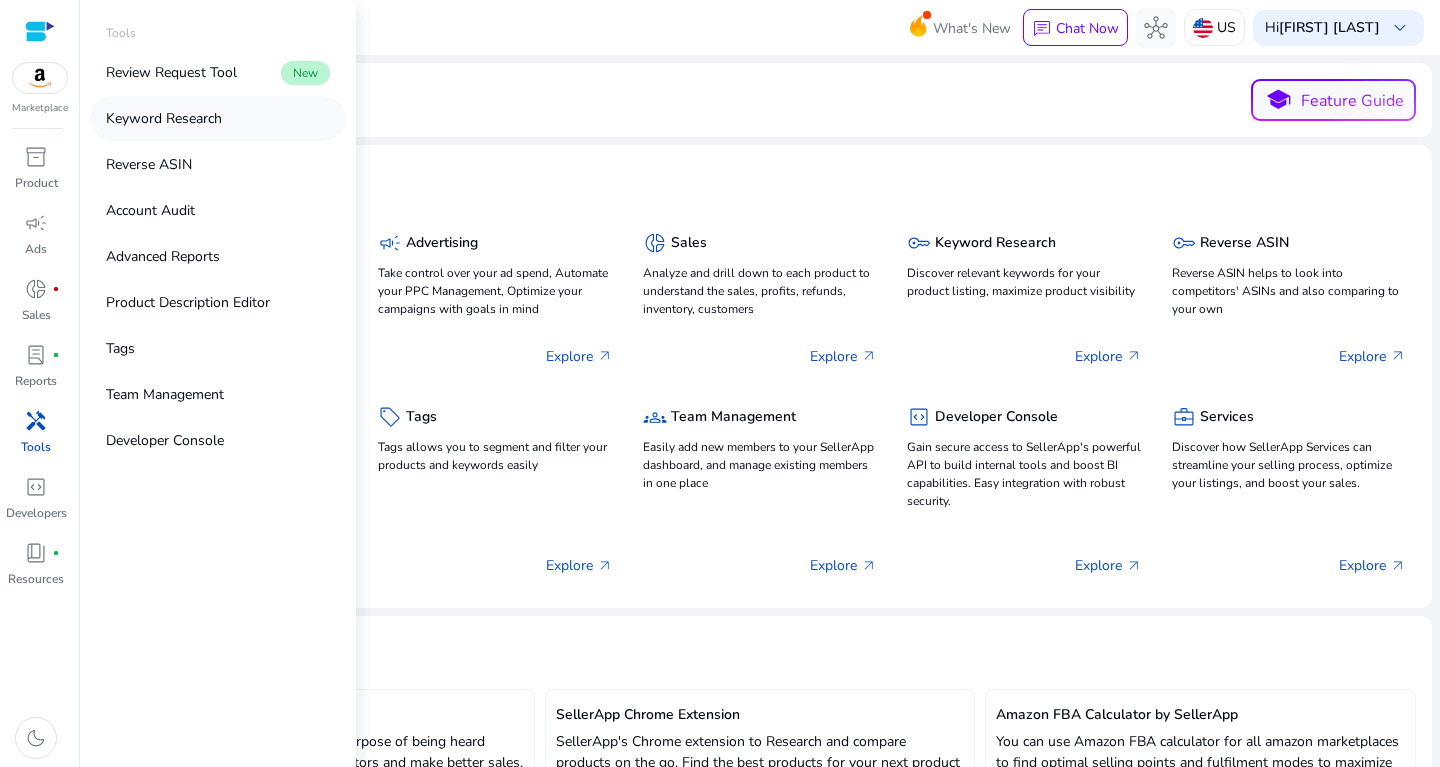 click on "Keyword Research" at bounding box center (164, 118) 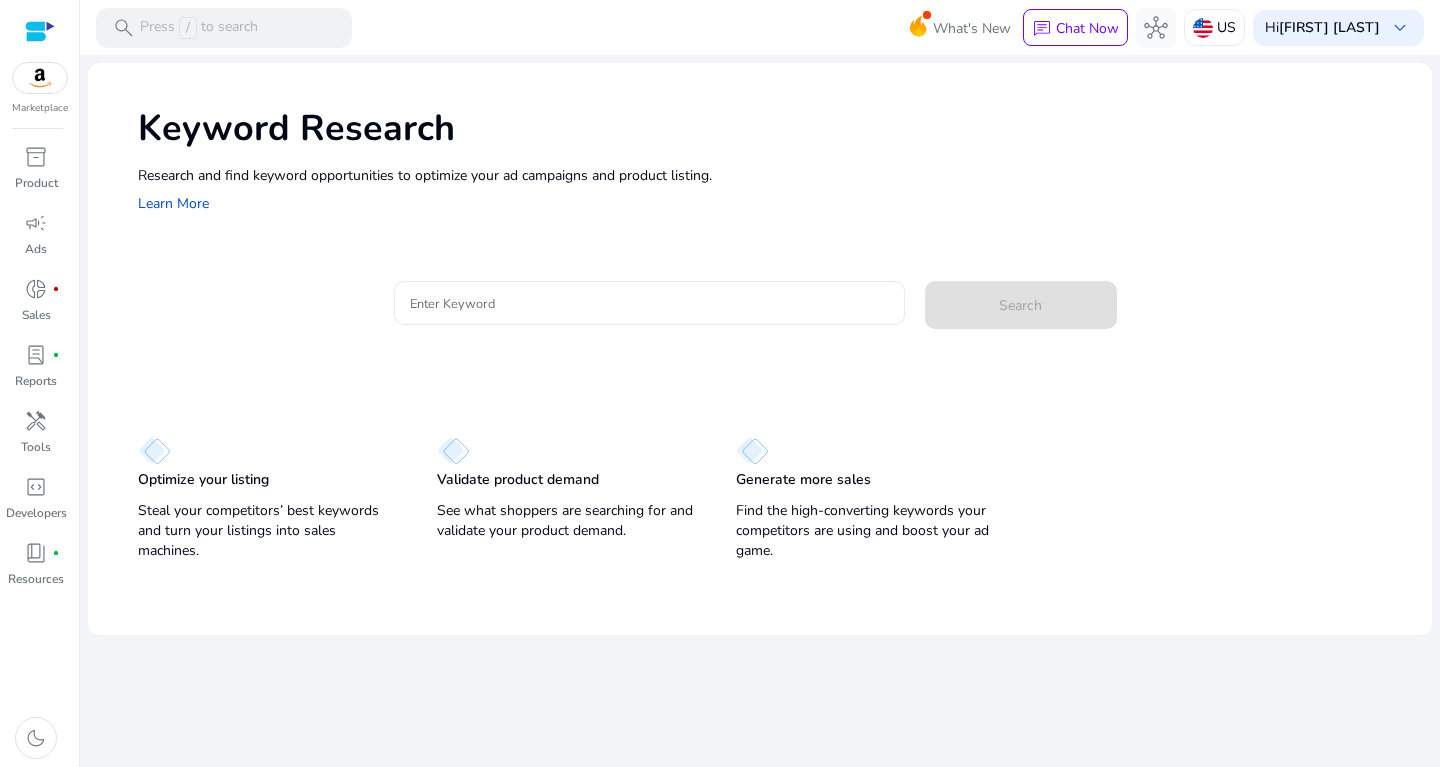 click on "Enter Keyword" at bounding box center [649, 303] 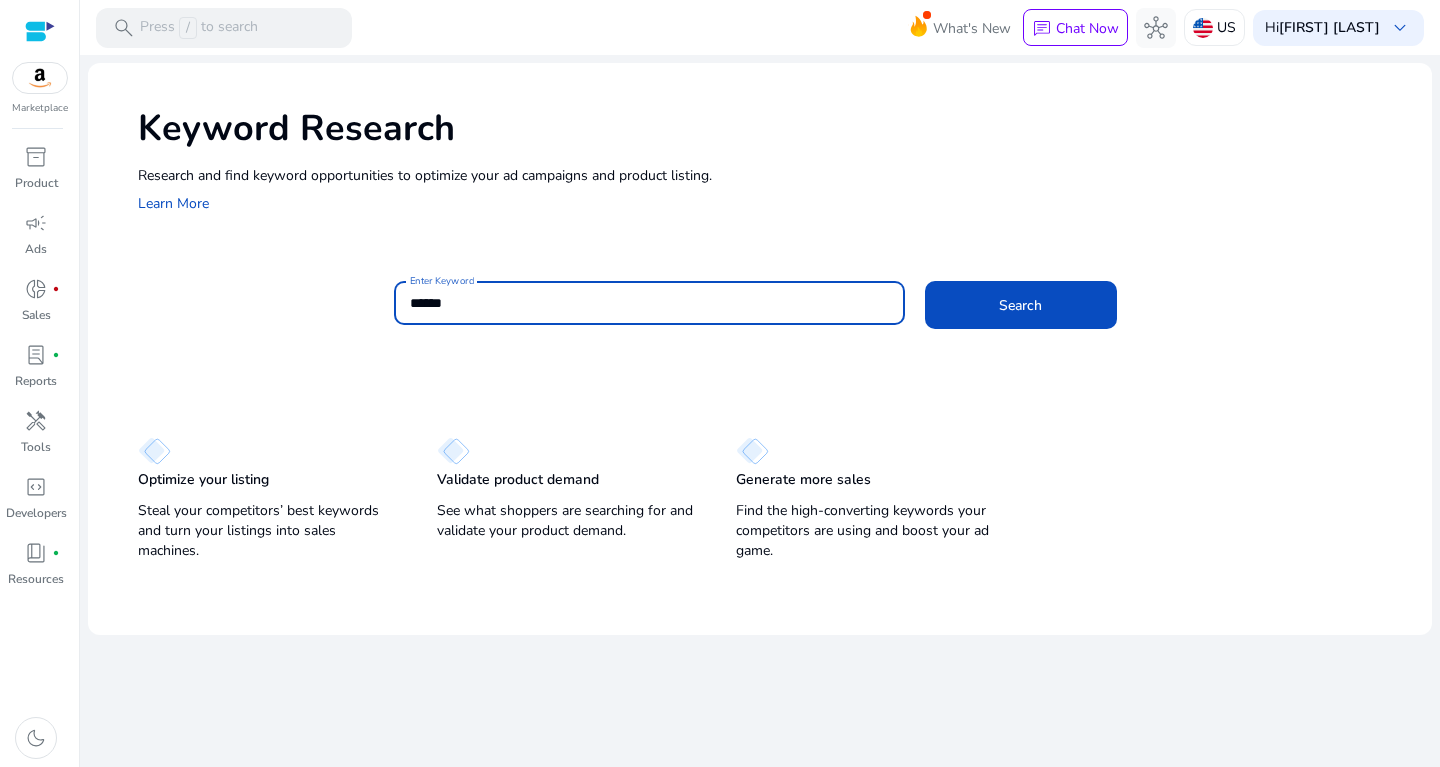 type on "******" 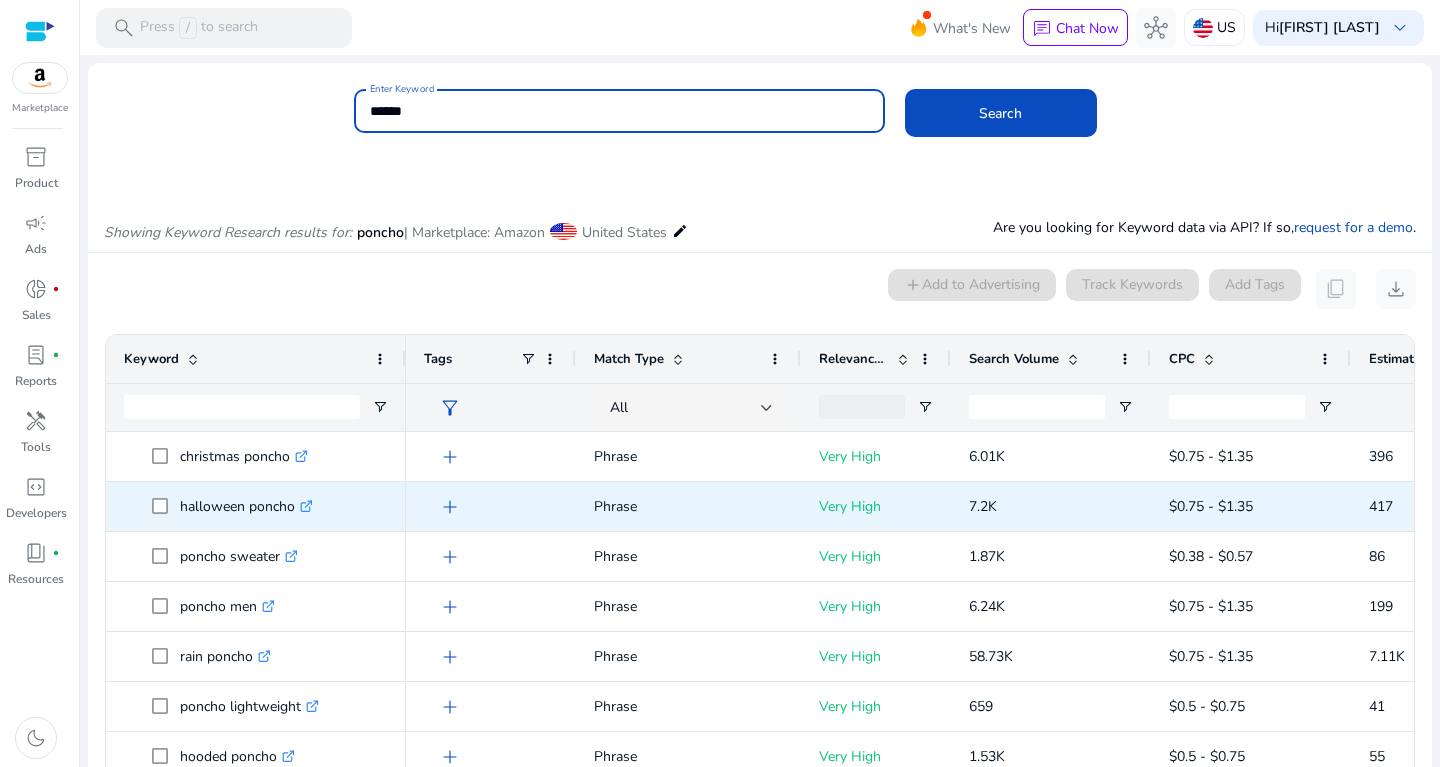scroll, scrollTop: 62, scrollLeft: 0, axis: vertical 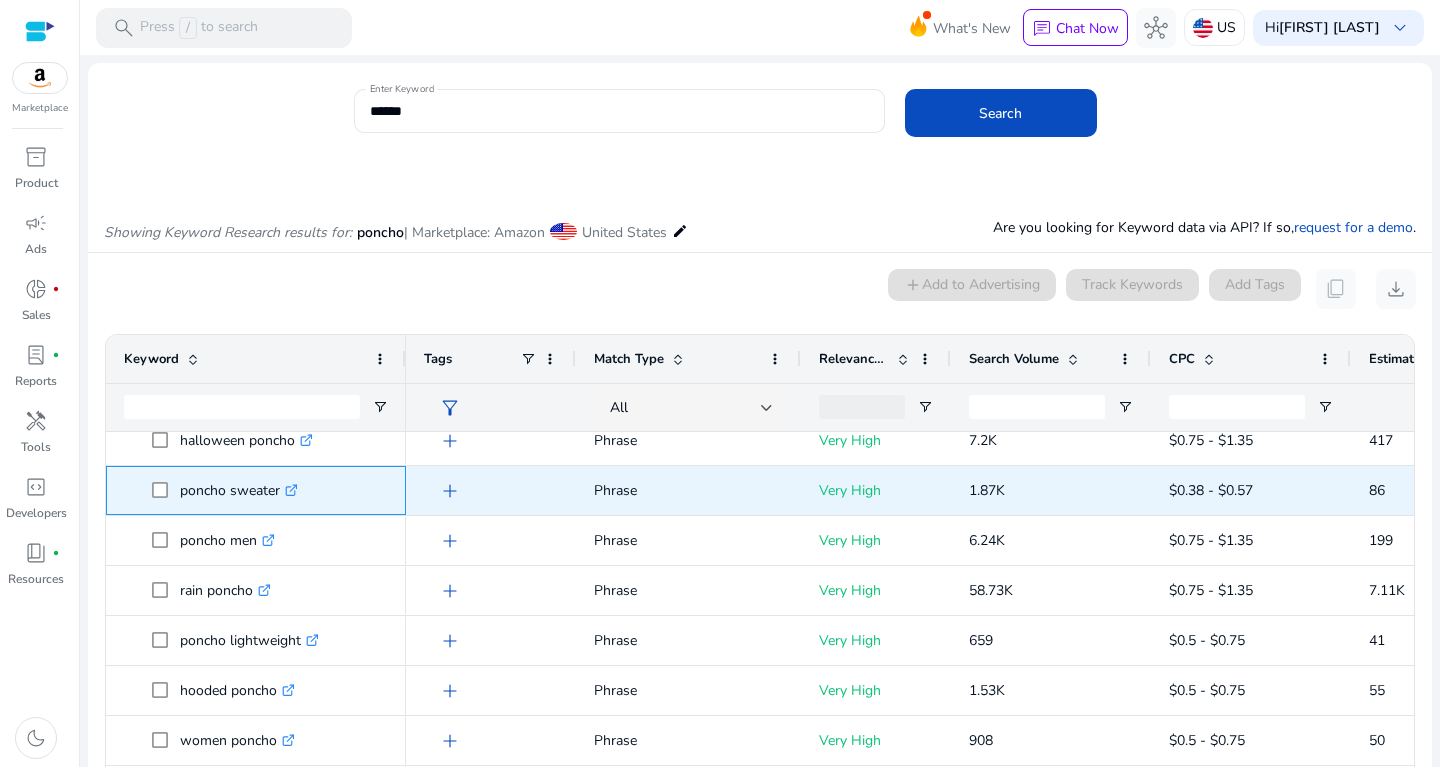 drag, startPoint x: 179, startPoint y: 487, endPoint x: 284, endPoint y: 489, distance: 105.01904 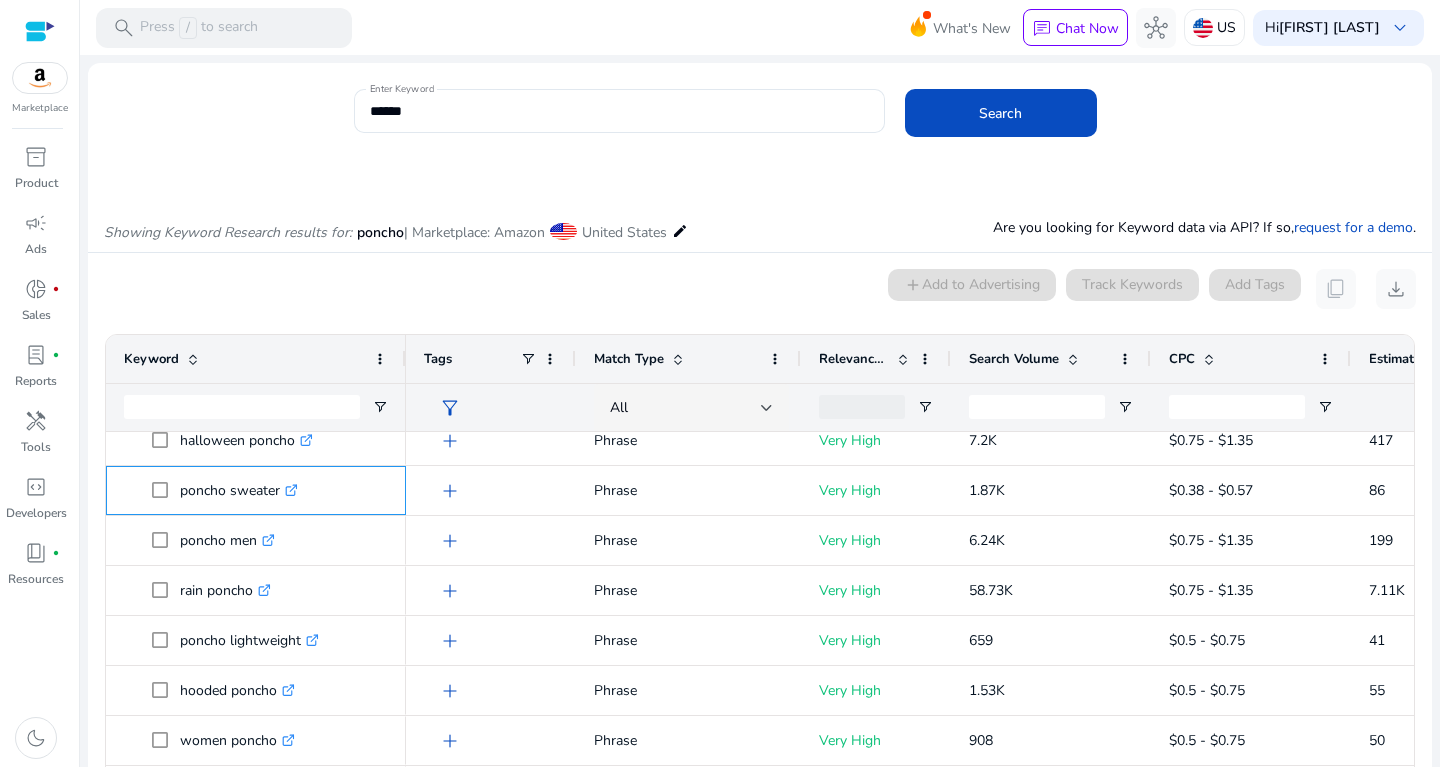 copy on "poncho sweater" 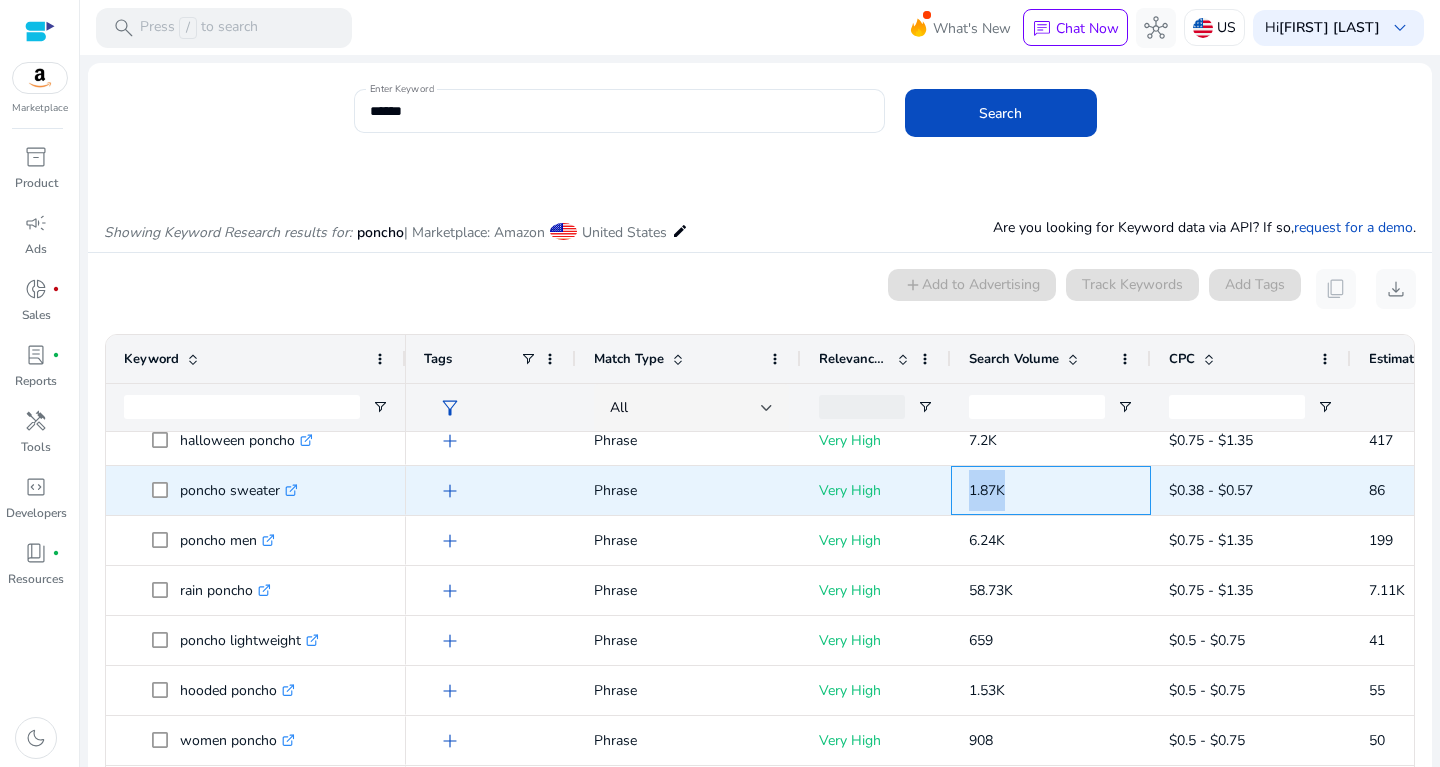 drag, startPoint x: 972, startPoint y: 491, endPoint x: 1023, endPoint y: 486, distance: 51.24451 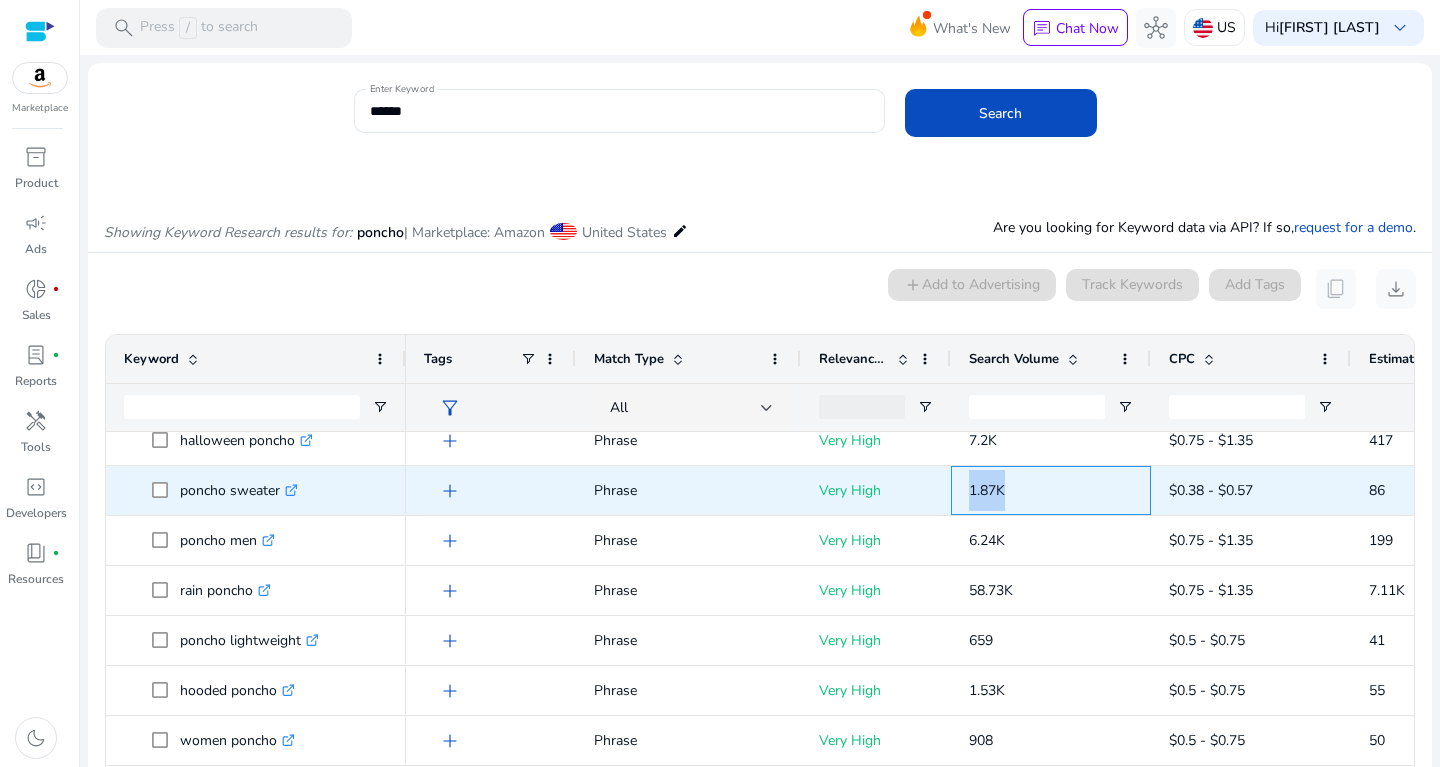copy on "1.87K" 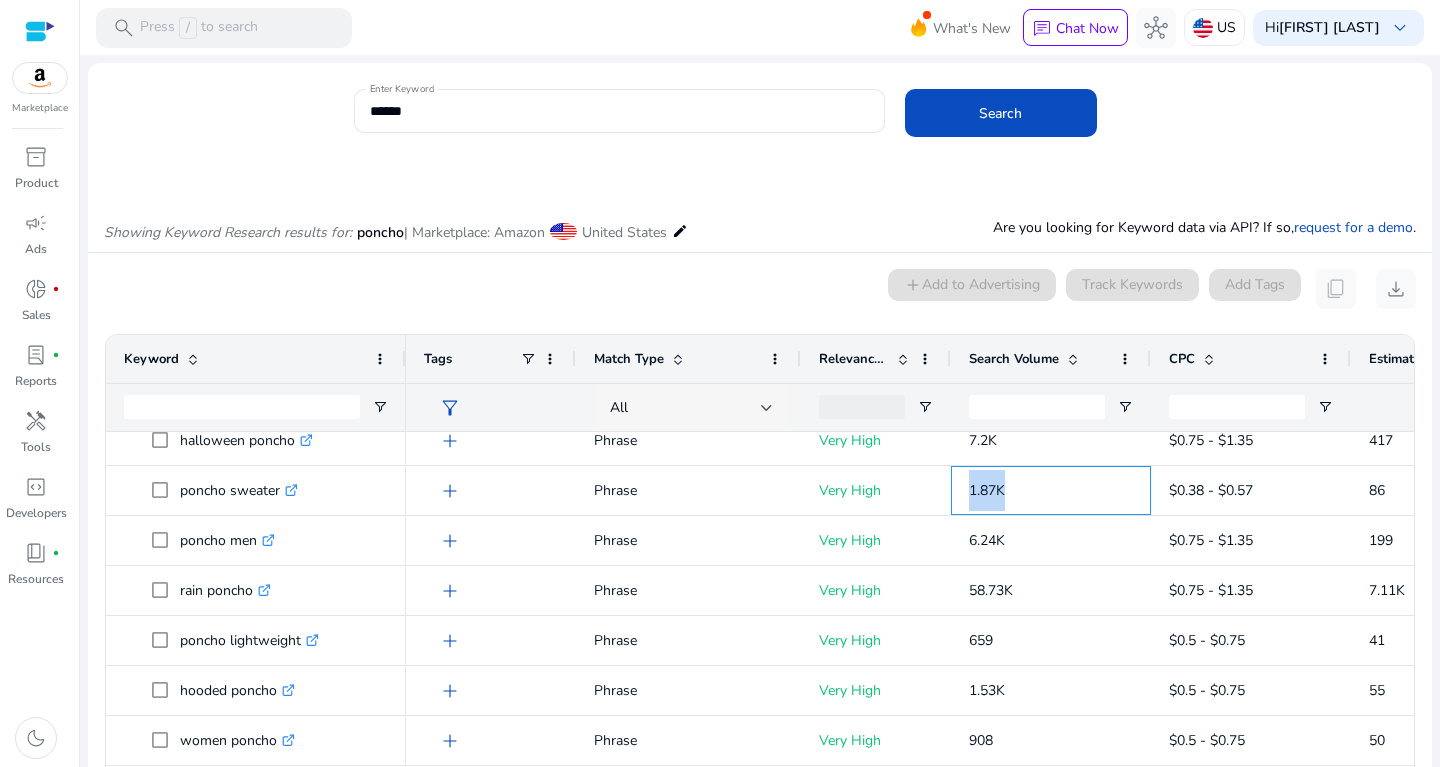 scroll, scrollTop: 11, scrollLeft: 0, axis: vertical 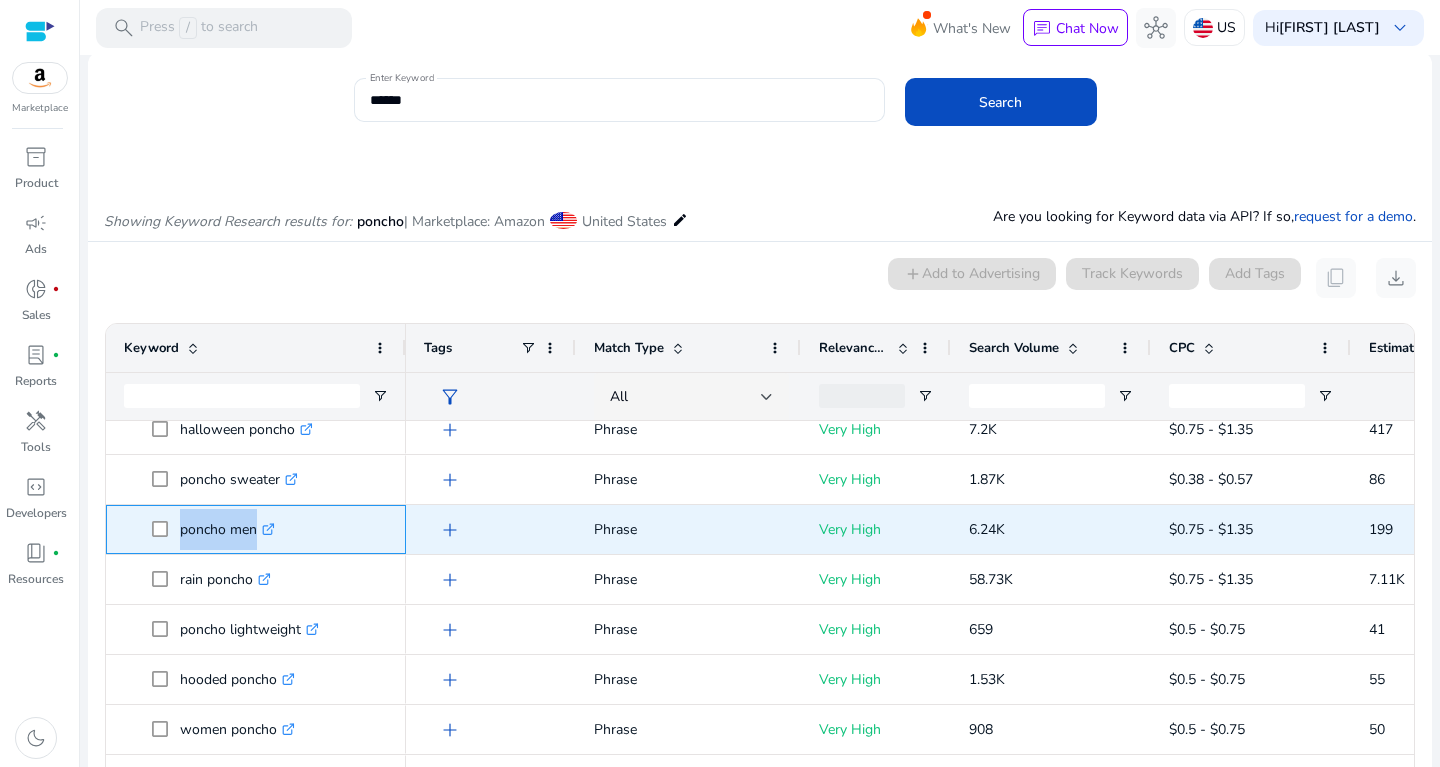 drag, startPoint x: 178, startPoint y: 523, endPoint x: 285, endPoint y: 519, distance: 107.07474 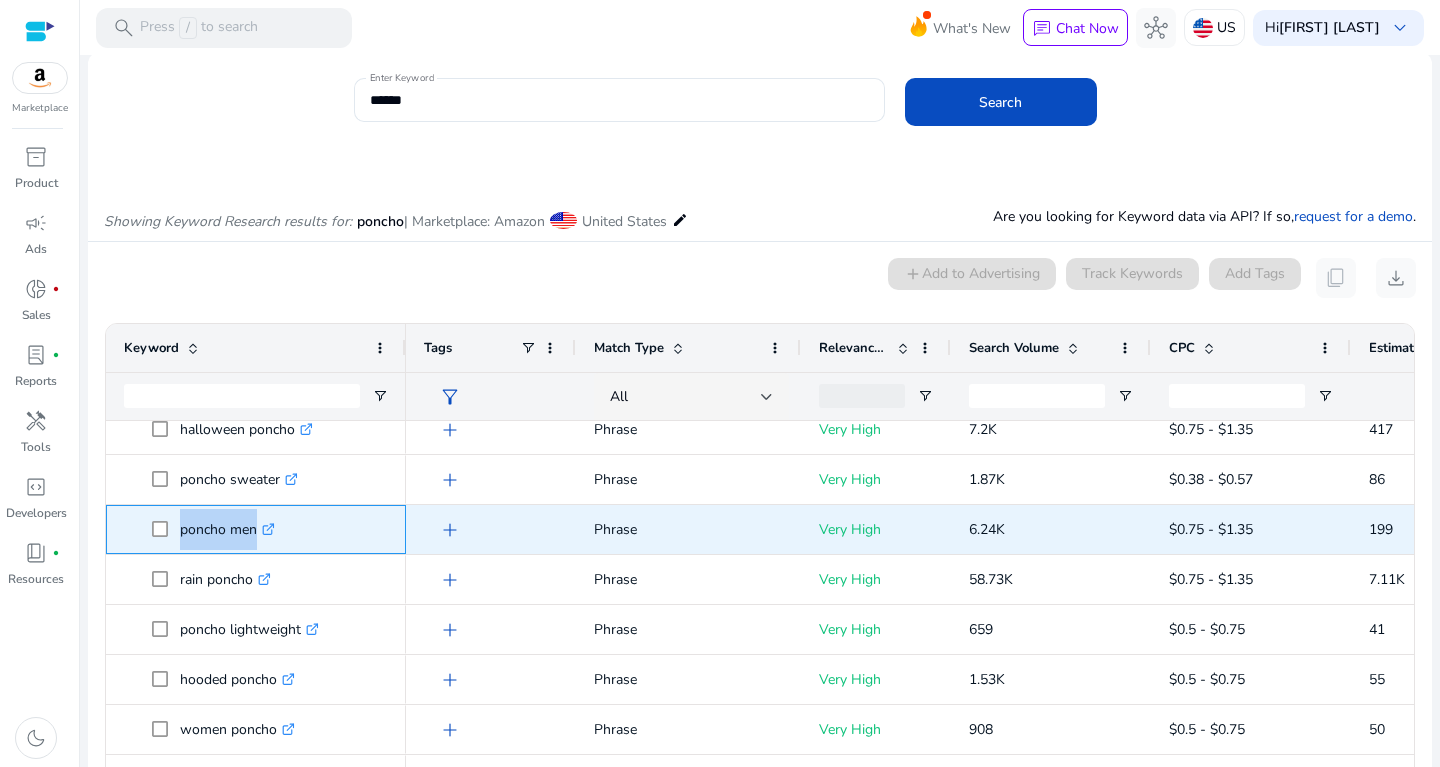 copy on "poncho men" 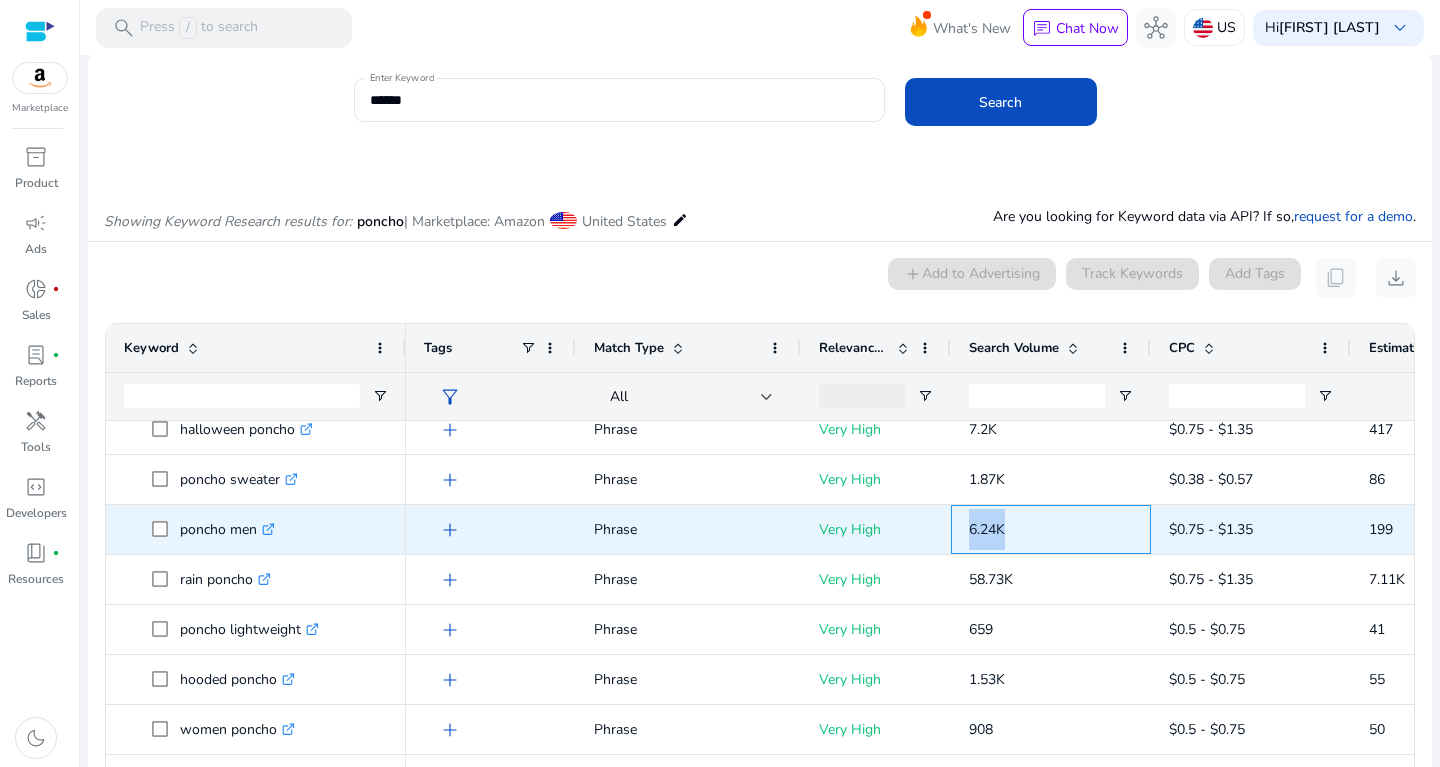drag, startPoint x: 957, startPoint y: 529, endPoint x: 1033, endPoint y: 533, distance: 76.105194 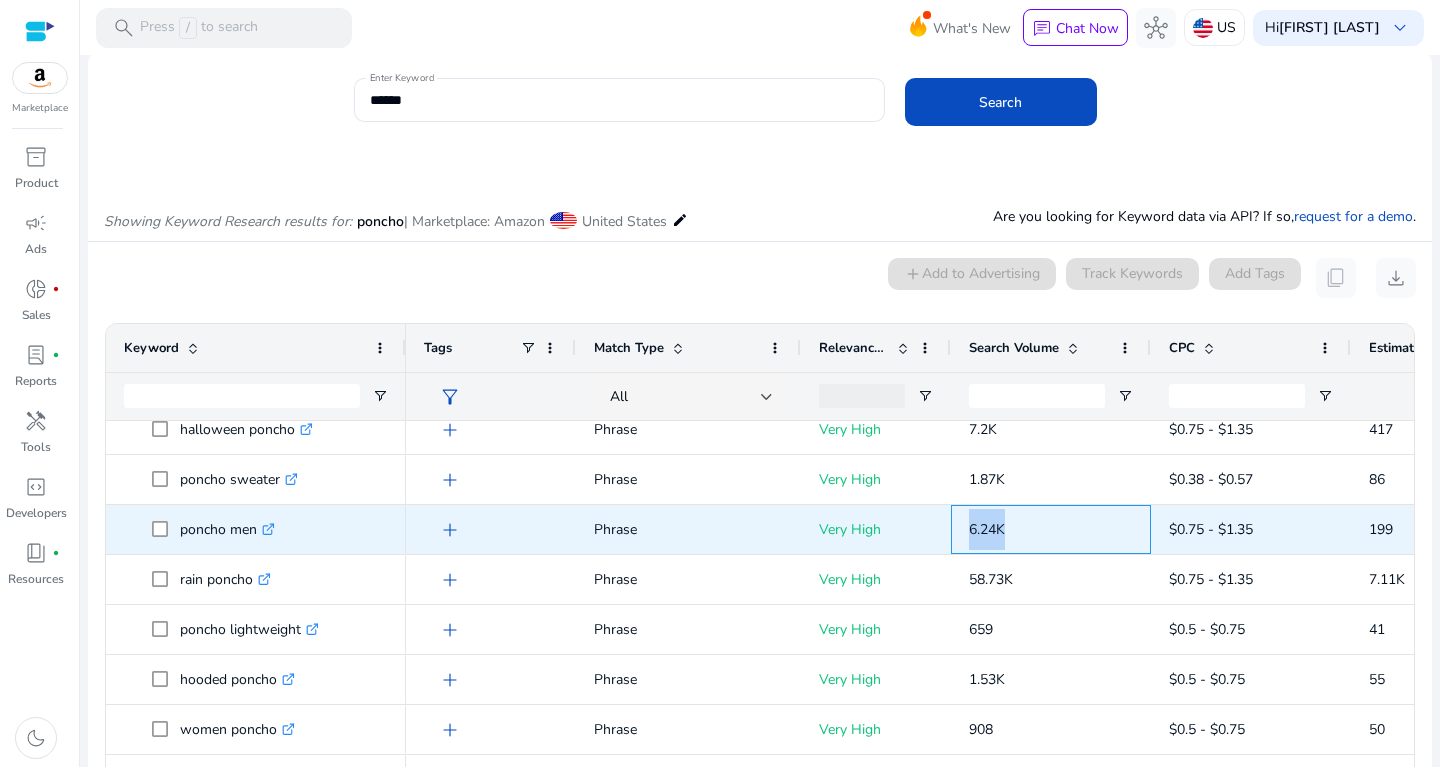 copy on "6.24K" 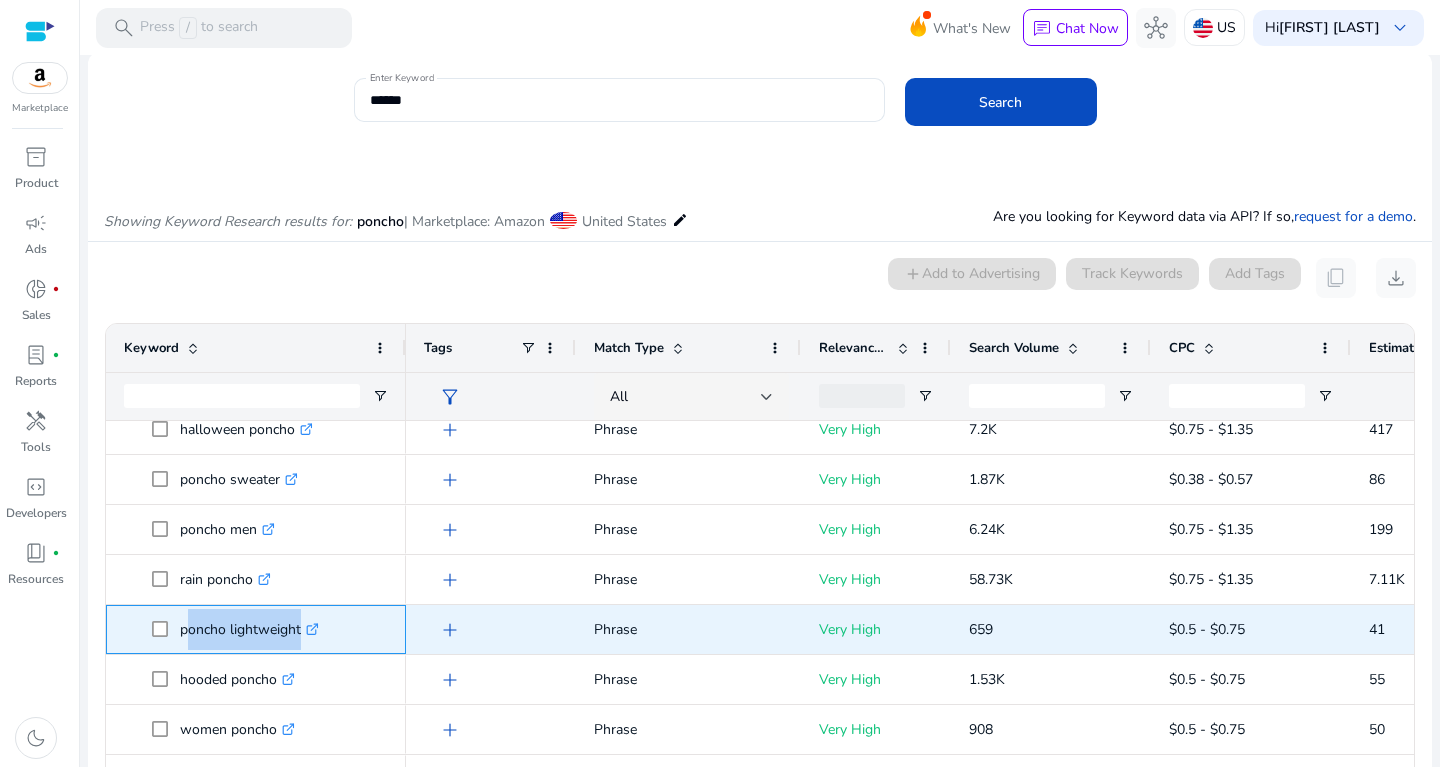 drag, startPoint x: 182, startPoint y: 623, endPoint x: 308, endPoint y: 625, distance: 126.01587 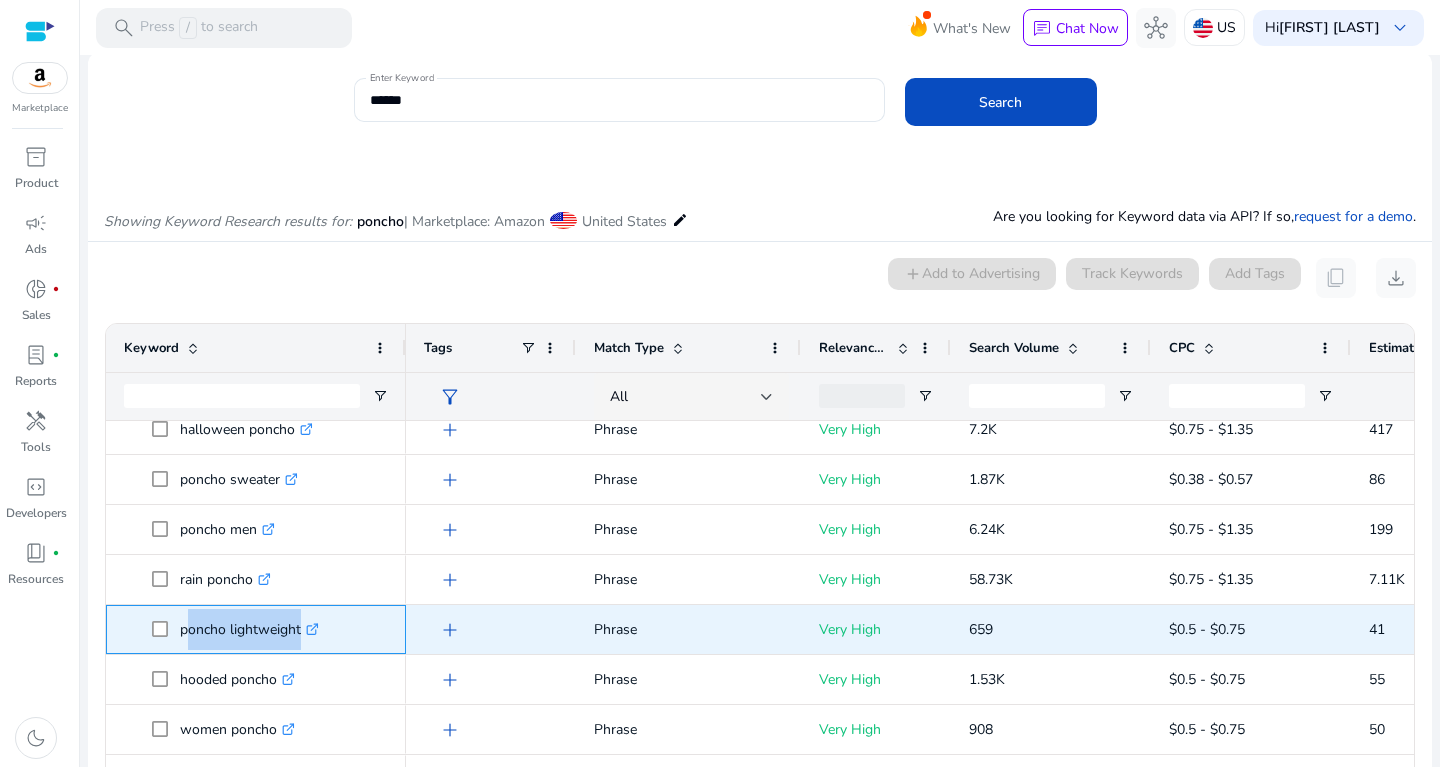 copy on "poncho lightweight" 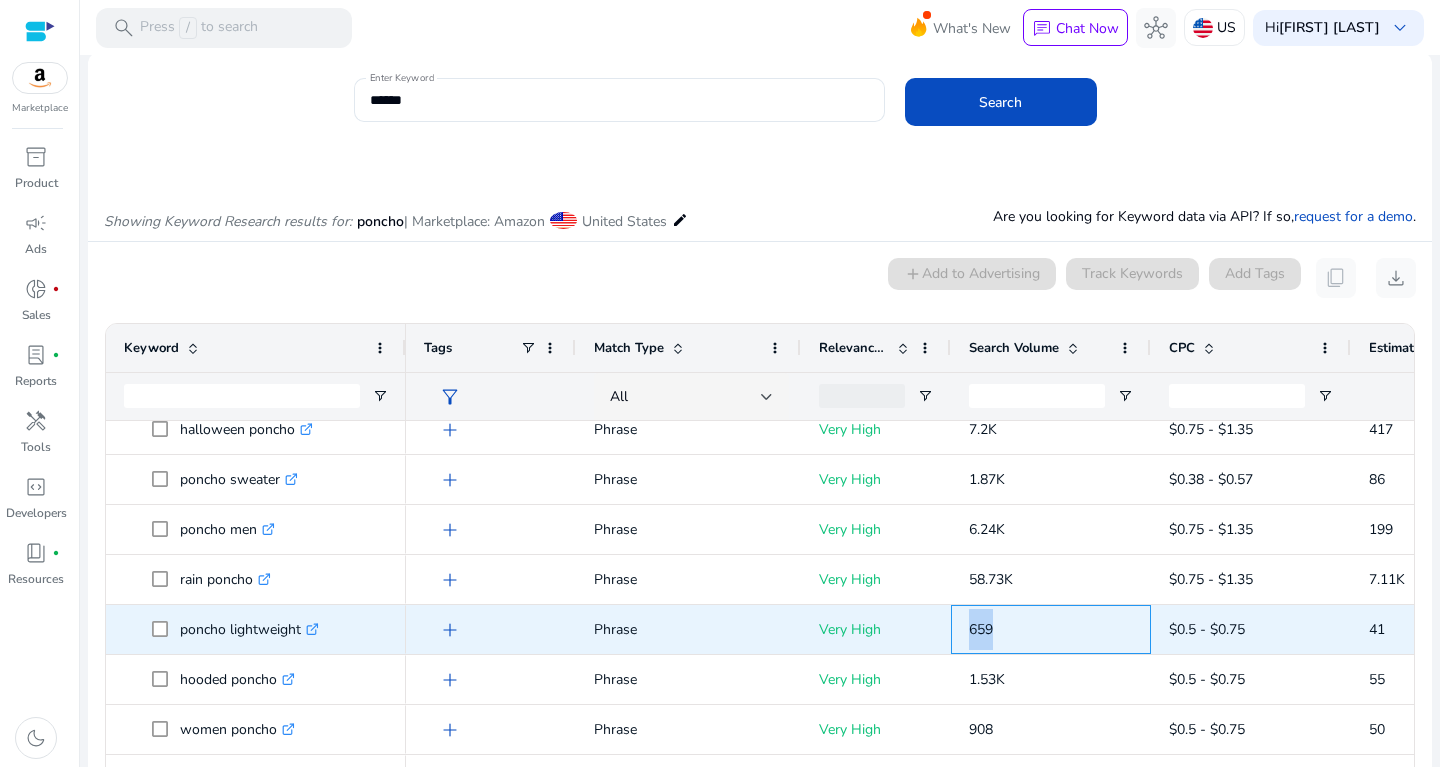 drag, startPoint x: 959, startPoint y: 626, endPoint x: 1025, endPoint y: 624, distance: 66.0303 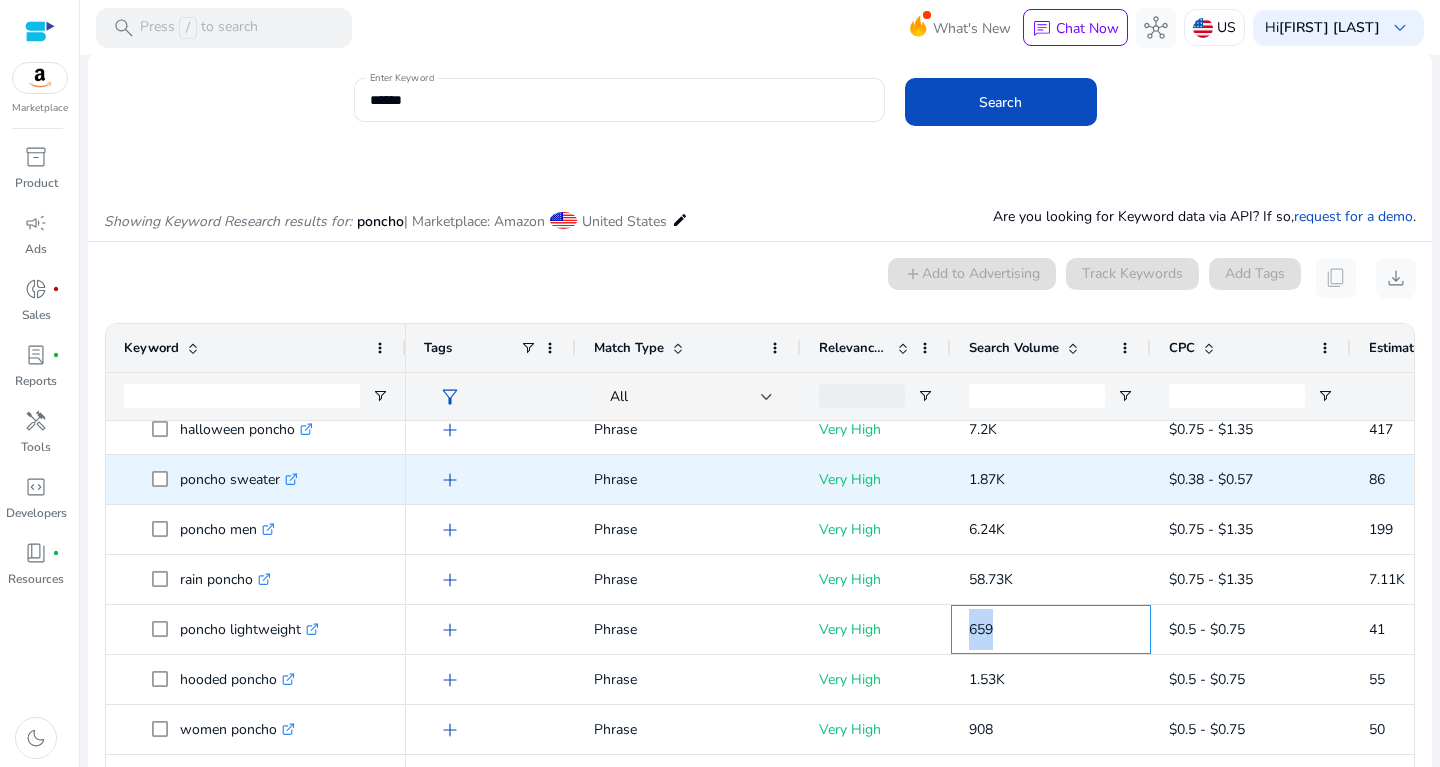 copy on "659" 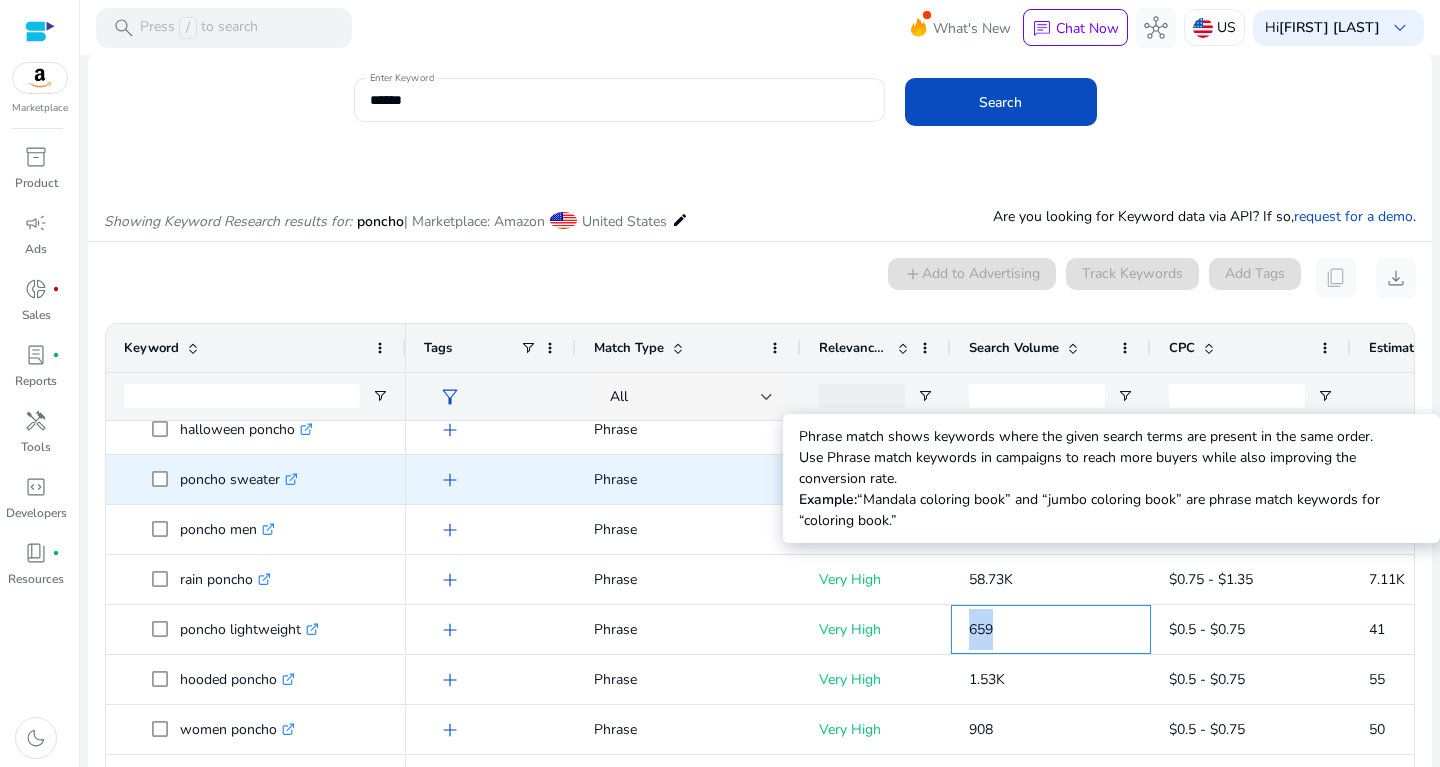 scroll, scrollTop: 95, scrollLeft: 0, axis: vertical 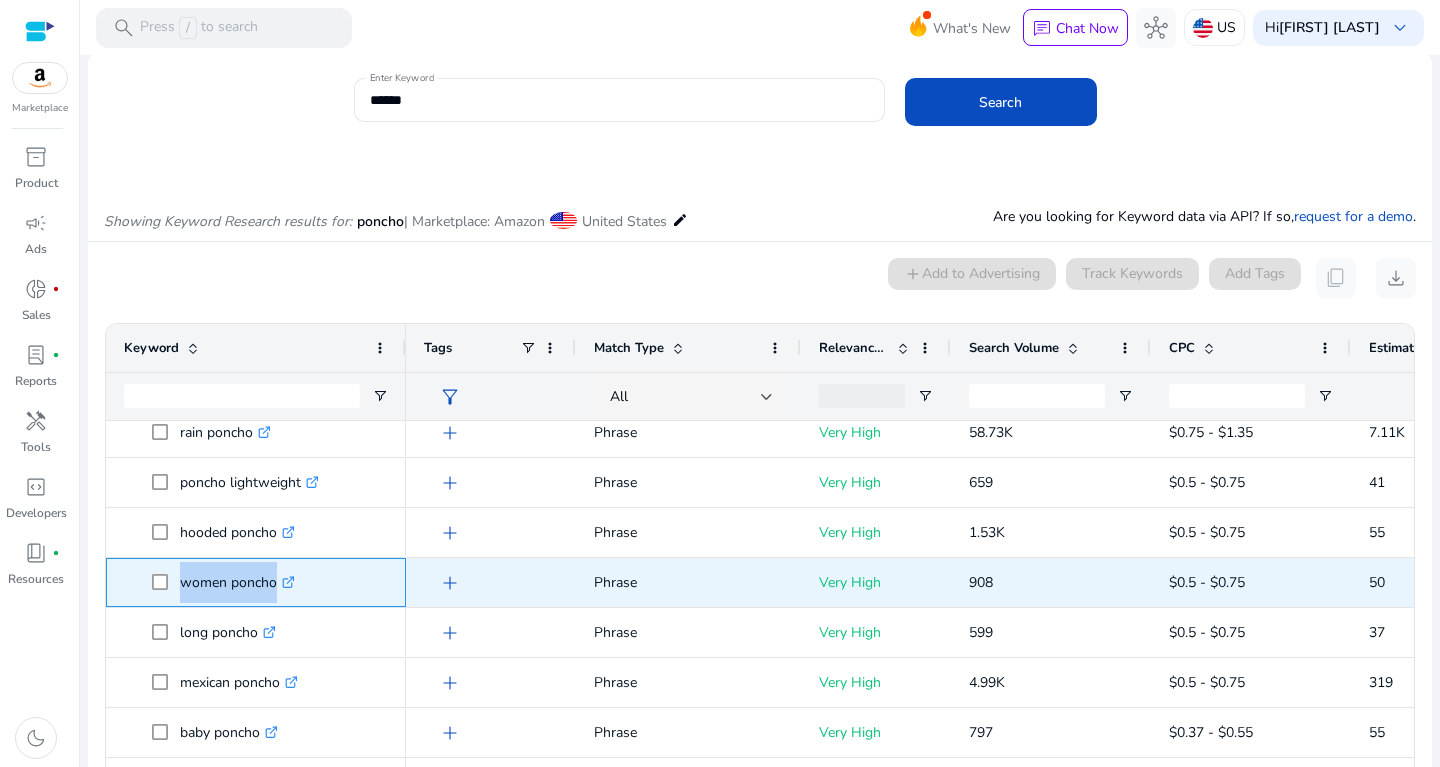 drag, startPoint x: 178, startPoint y: 582, endPoint x: 293, endPoint y: 576, distance: 115.15642 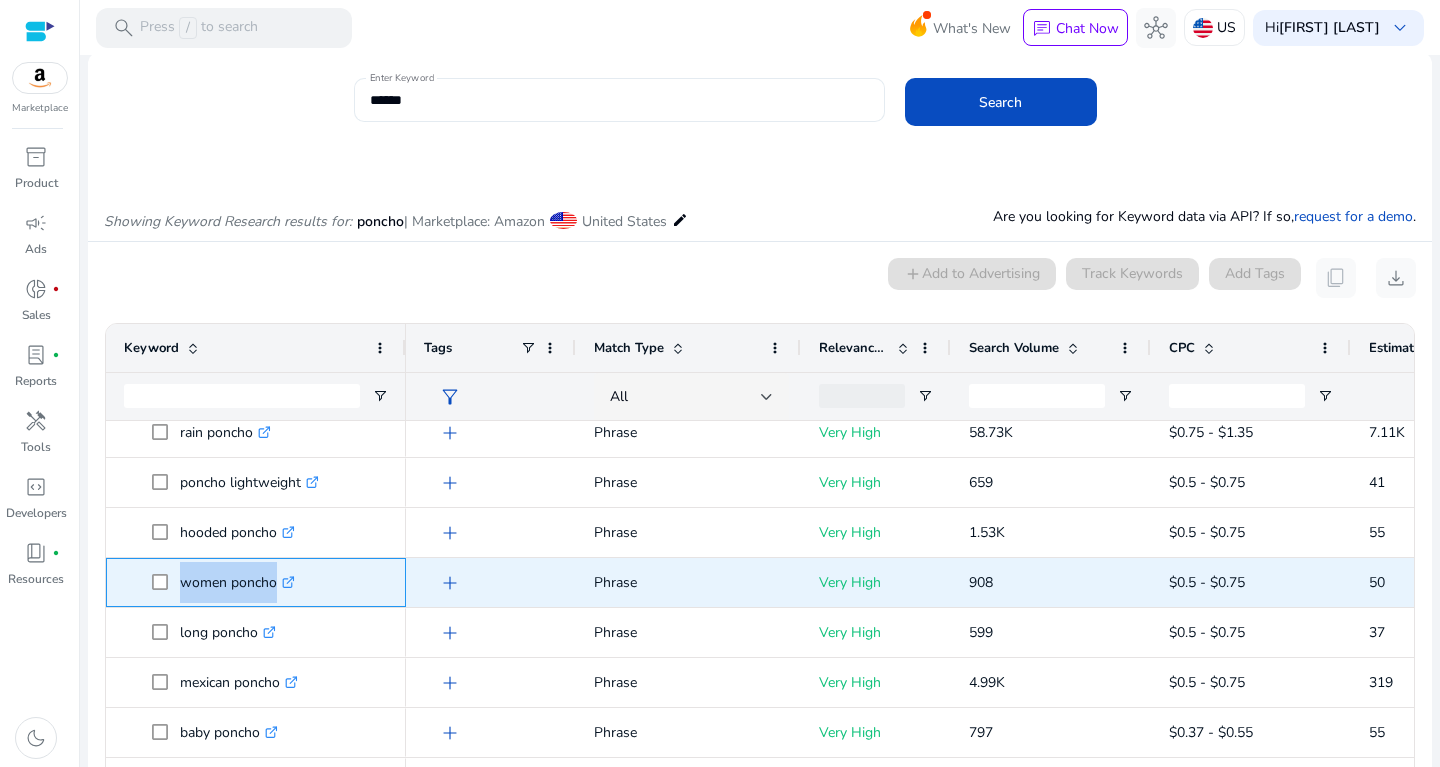 copy on "women poncho" 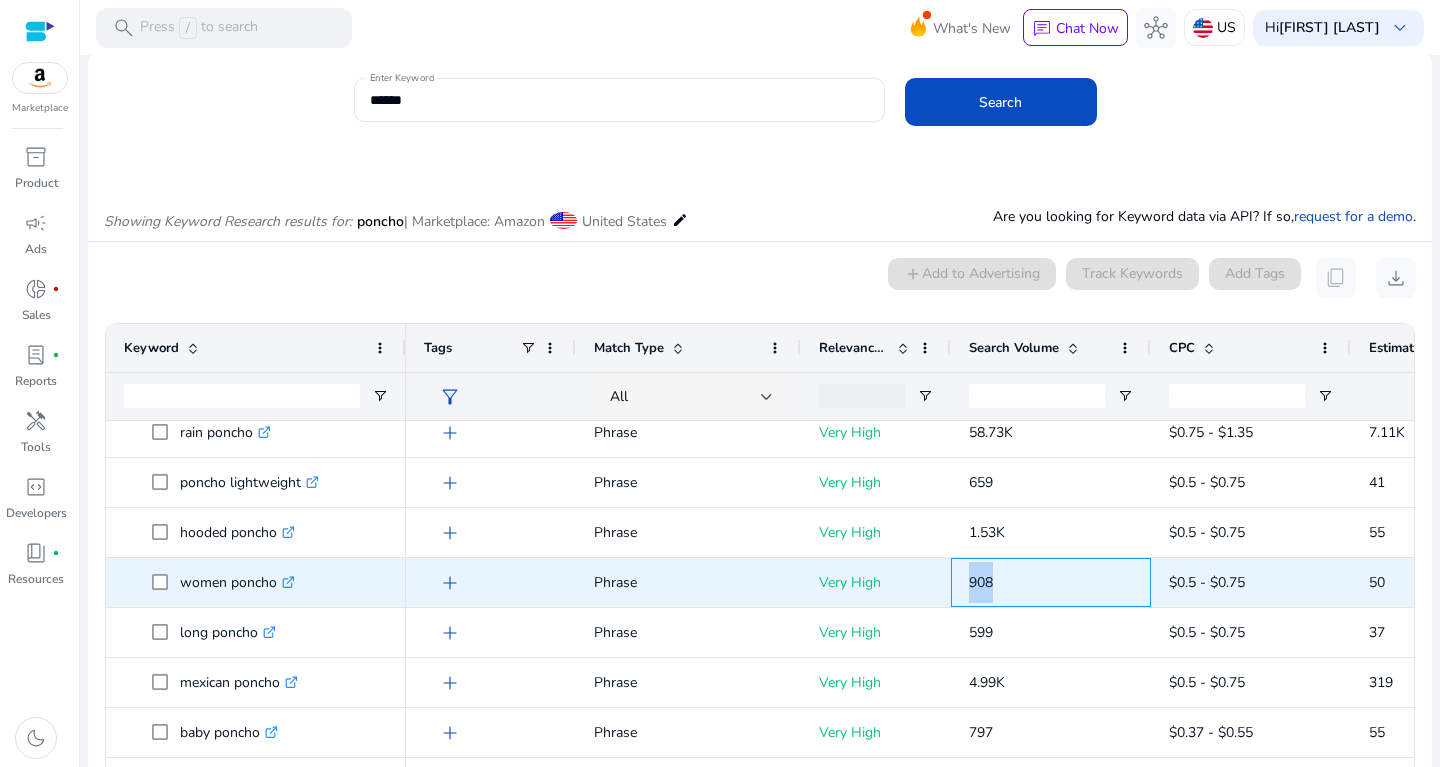 drag, startPoint x: 967, startPoint y: 572, endPoint x: 1014, endPoint y: 574, distance: 47.042534 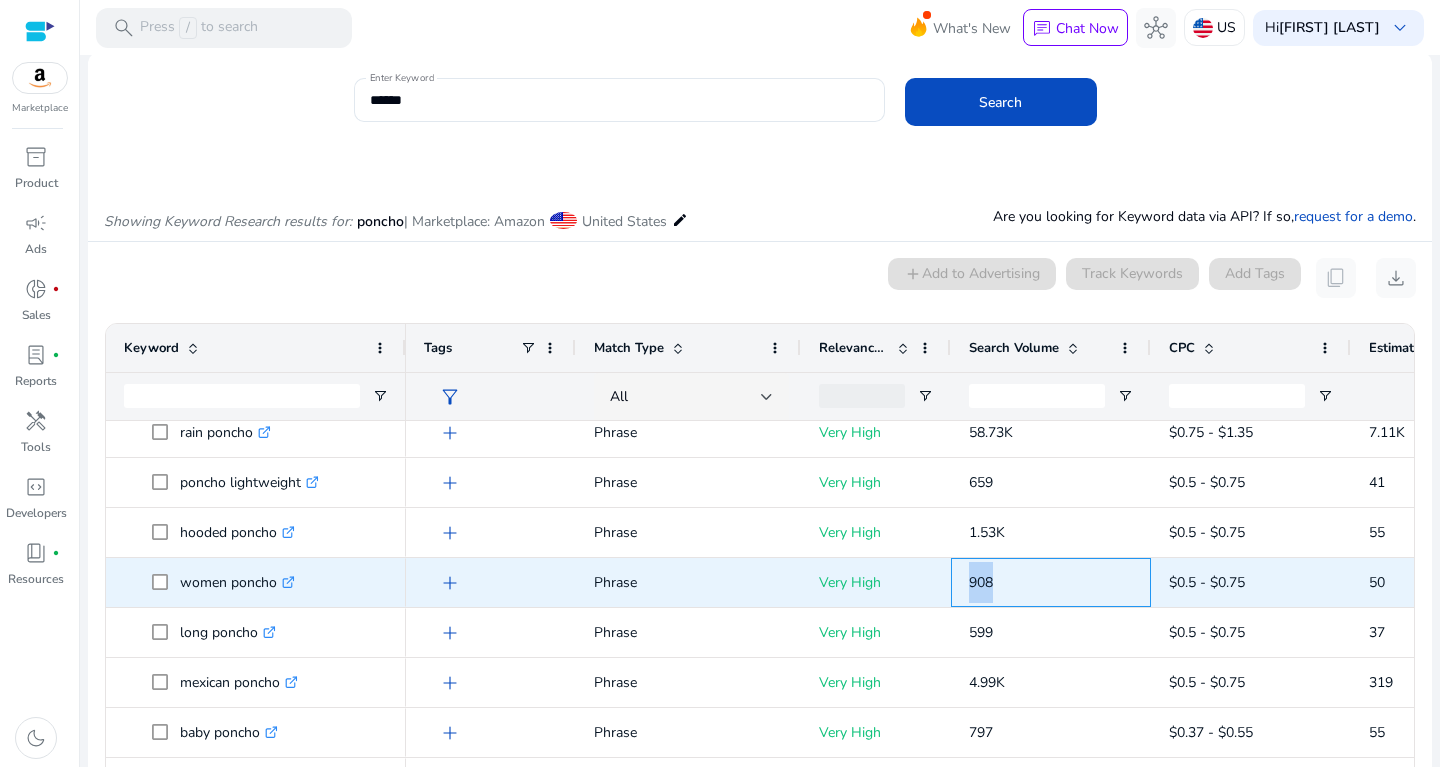copy on "908" 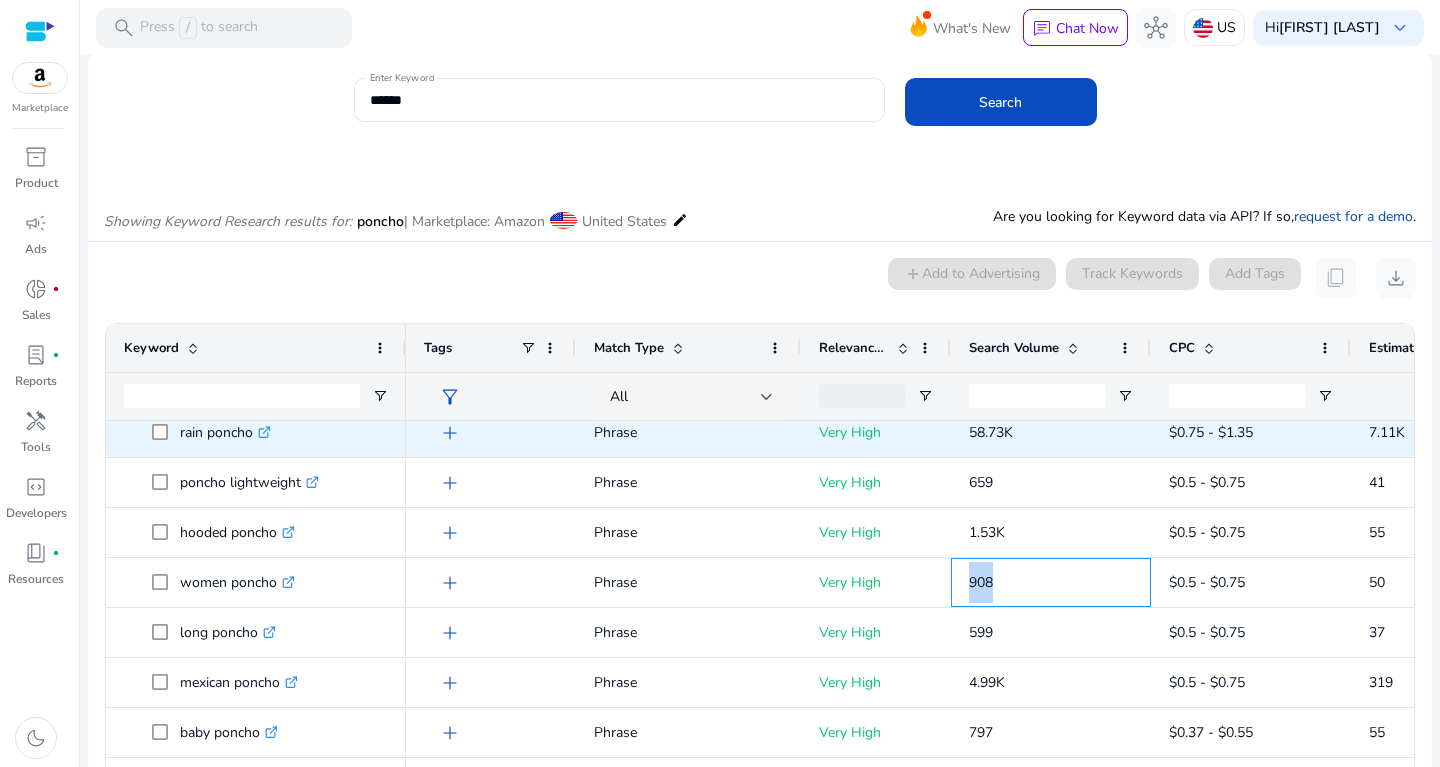 scroll, scrollTop: 230, scrollLeft: 0, axis: vertical 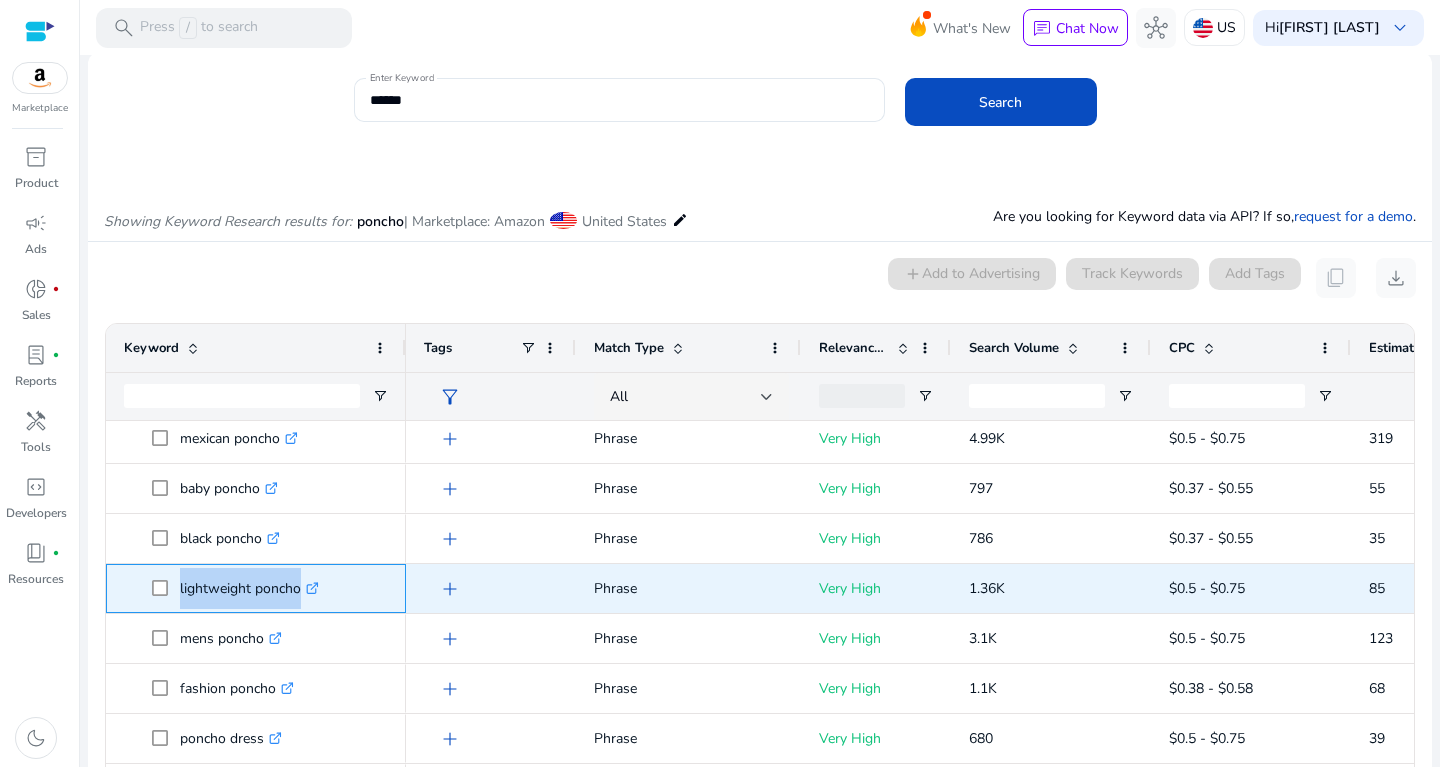 drag, startPoint x: 174, startPoint y: 587, endPoint x: 332, endPoint y: 577, distance: 158.31615 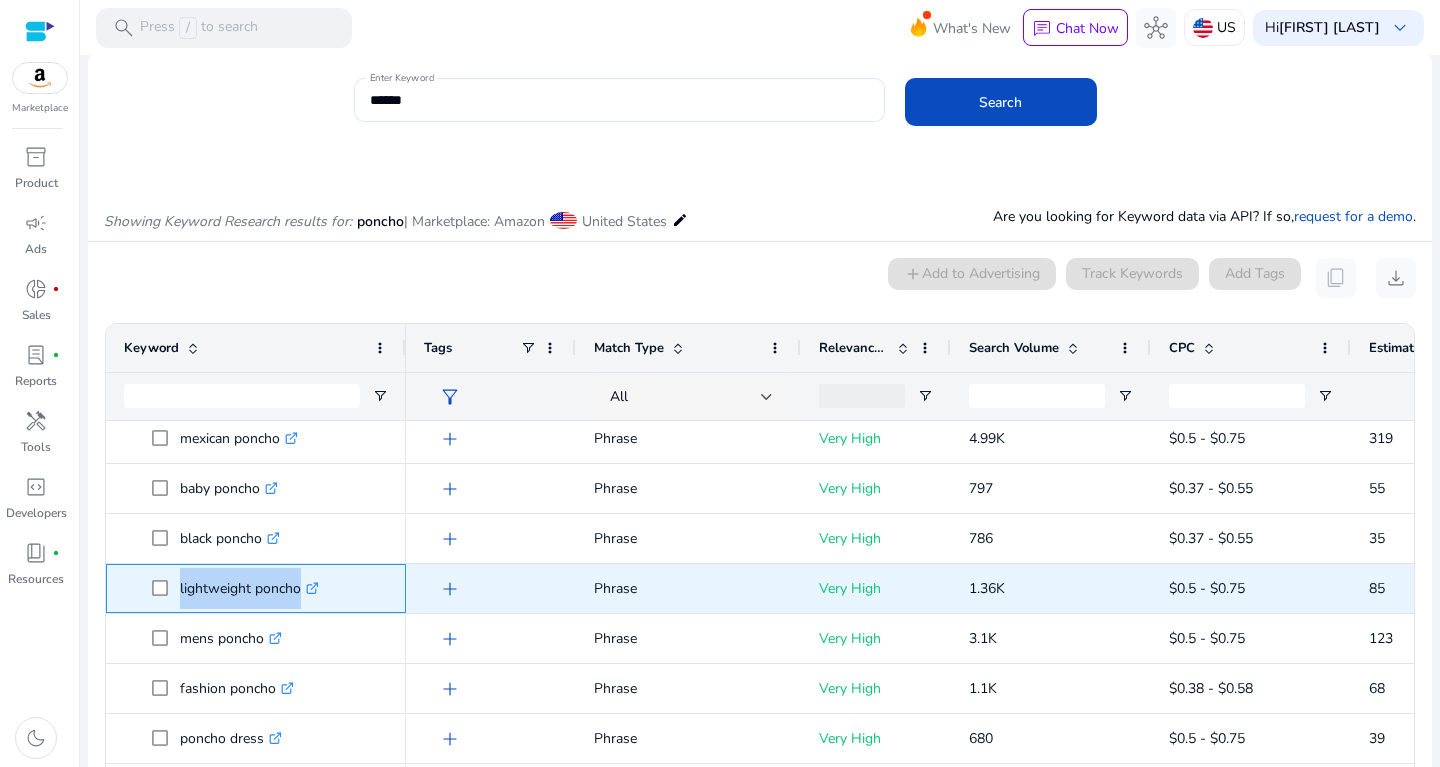 copy on "lightweight poncho" 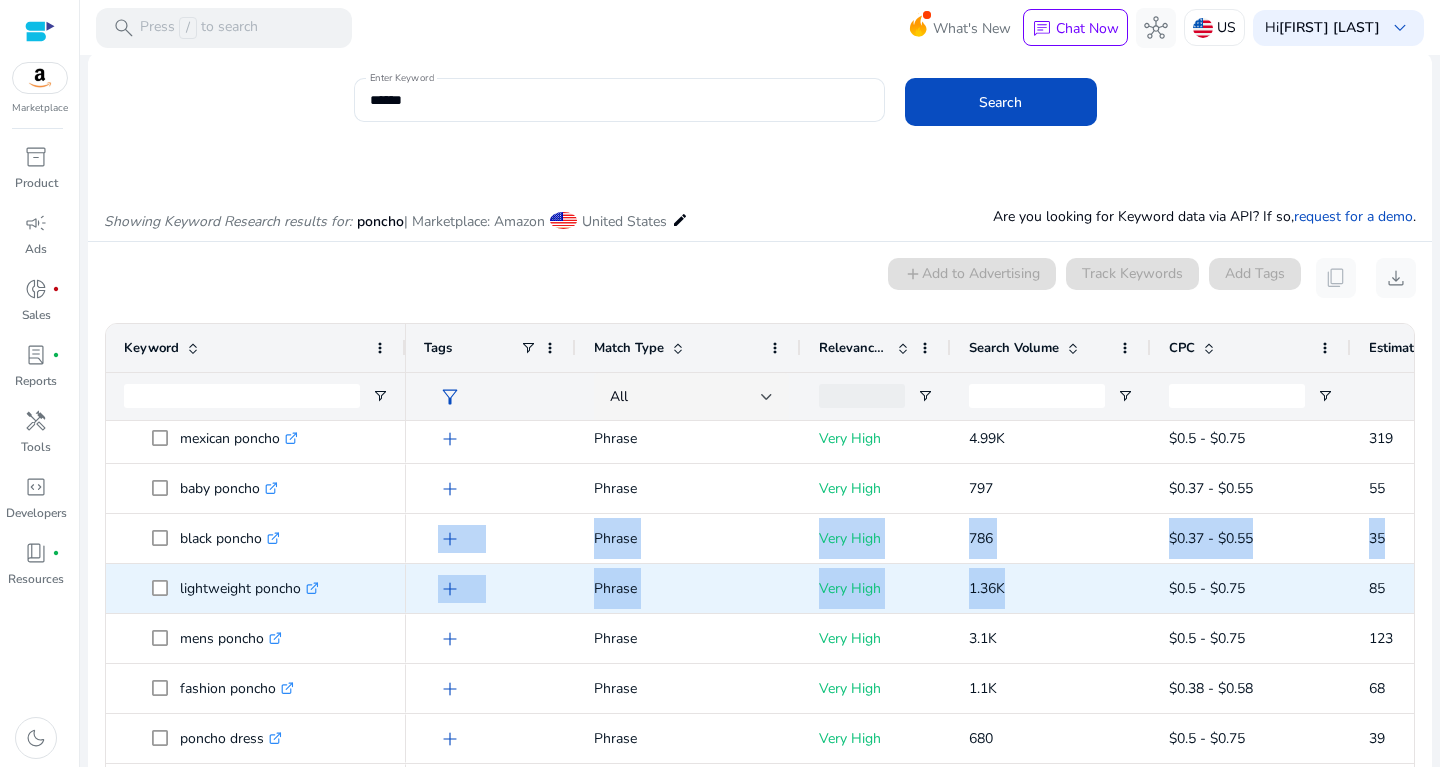 drag, startPoint x: 938, startPoint y: 562, endPoint x: 1051, endPoint y: 573, distance: 113.534134 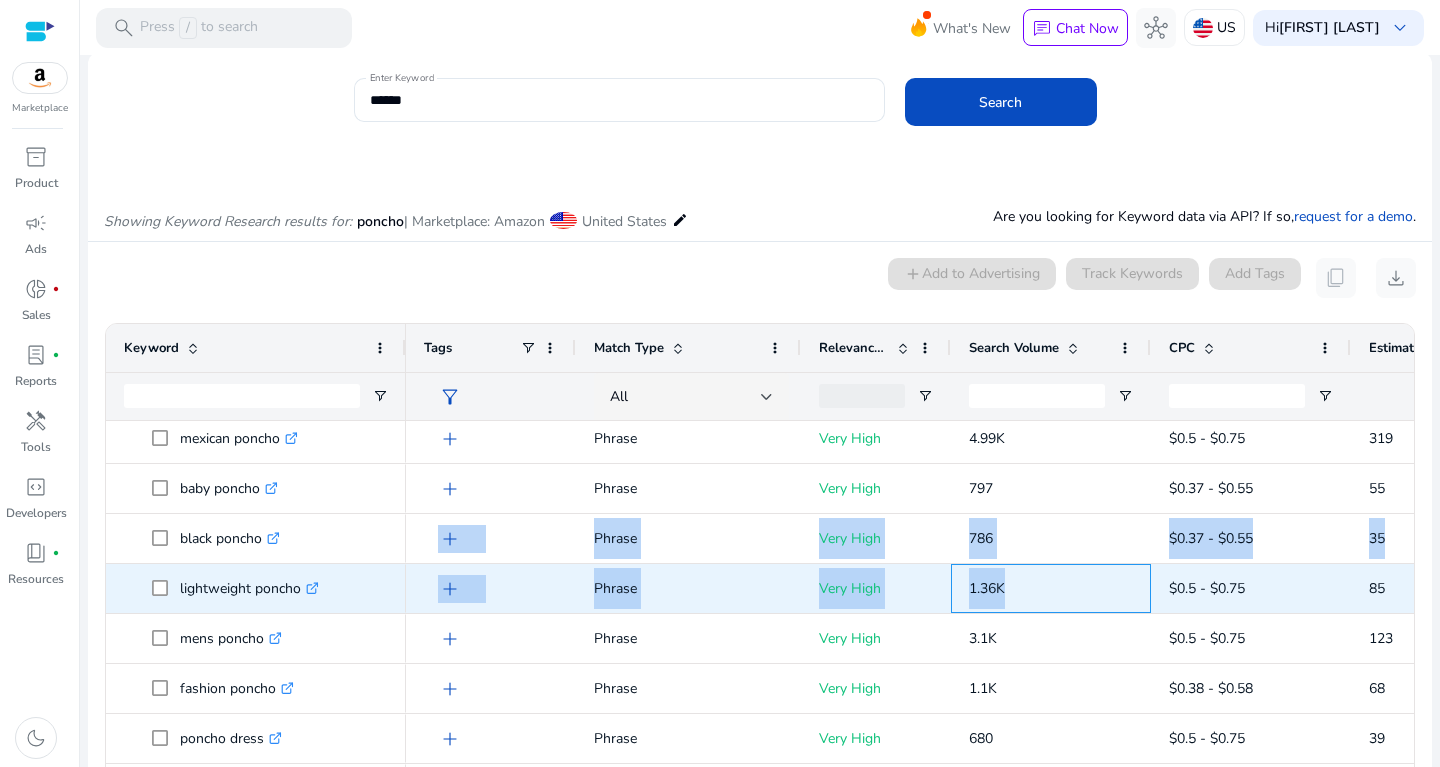click on "1.36K" at bounding box center [1051, 588] 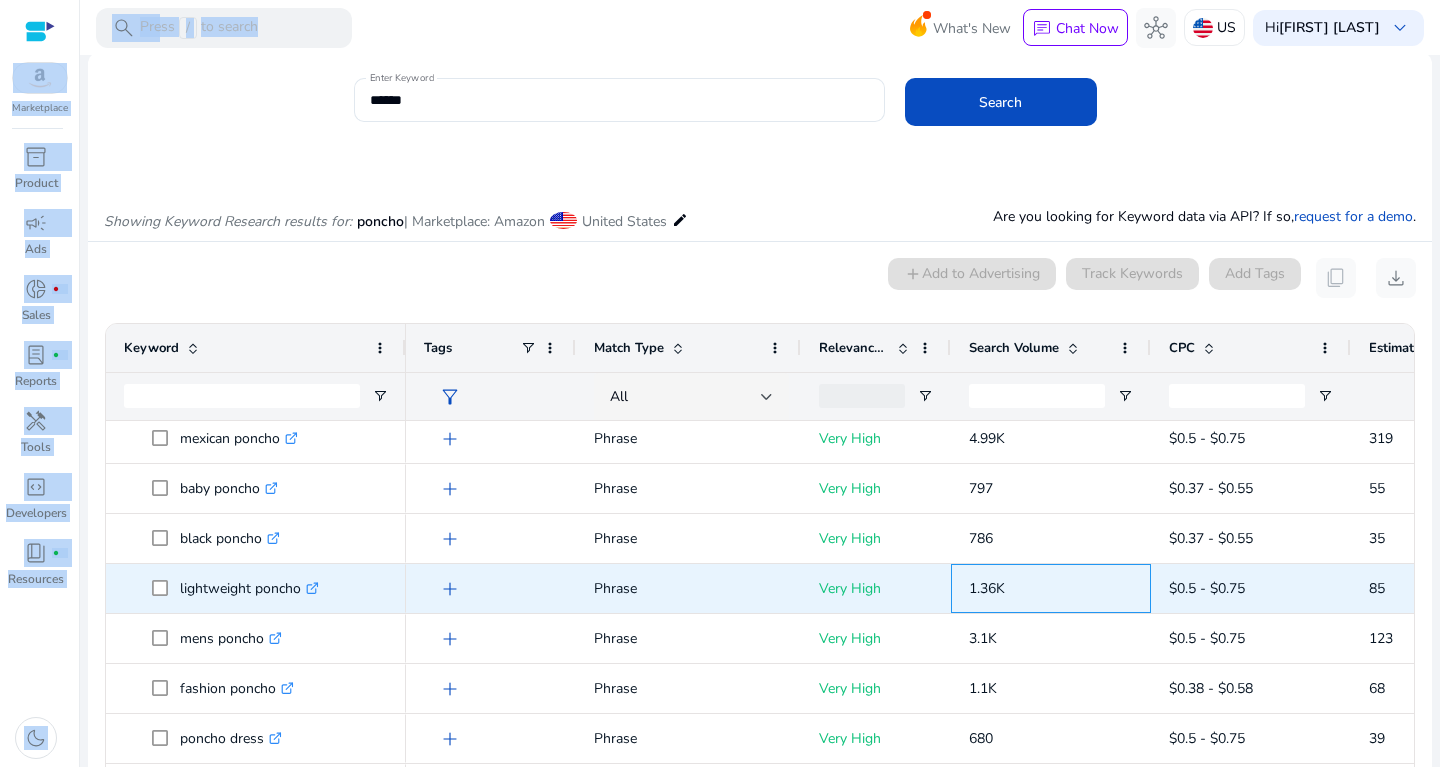 drag, startPoint x: 1038, startPoint y: 590, endPoint x: 957, endPoint y: 592, distance: 81.02469 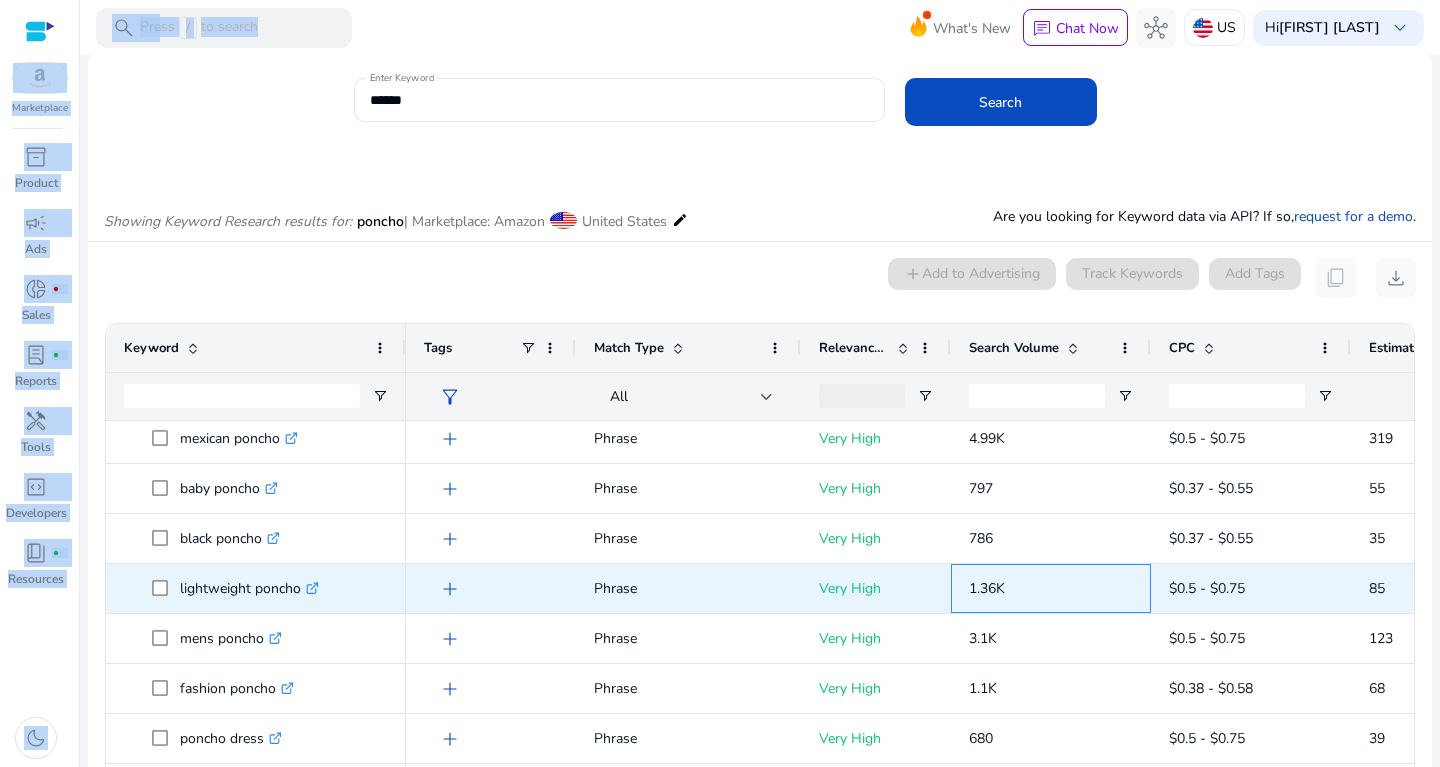click on "1.36K" at bounding box center (987, 588) 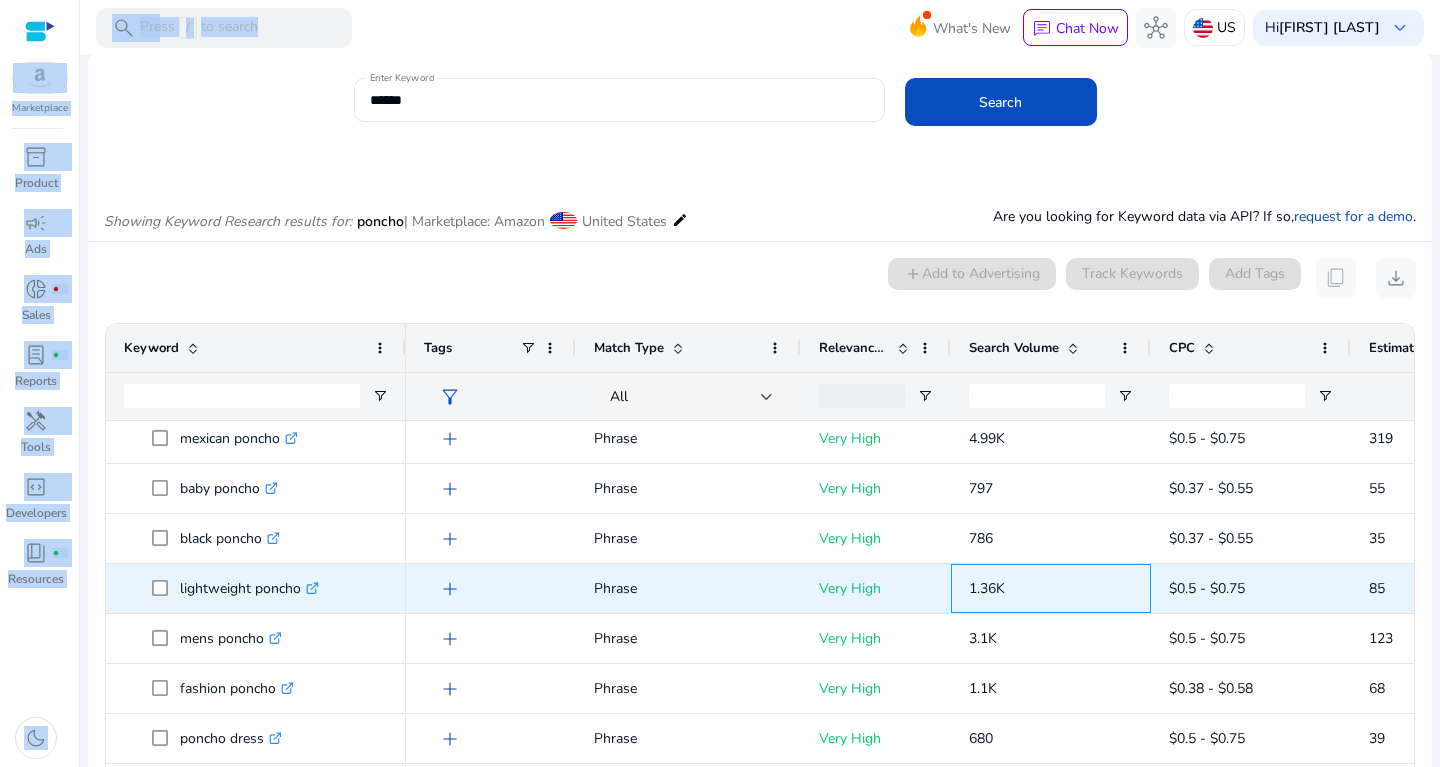 drag, startPoint x: 1014, startPoint y: 582, endPoint x: 969, endPoint y: 589, distance: 45.54119 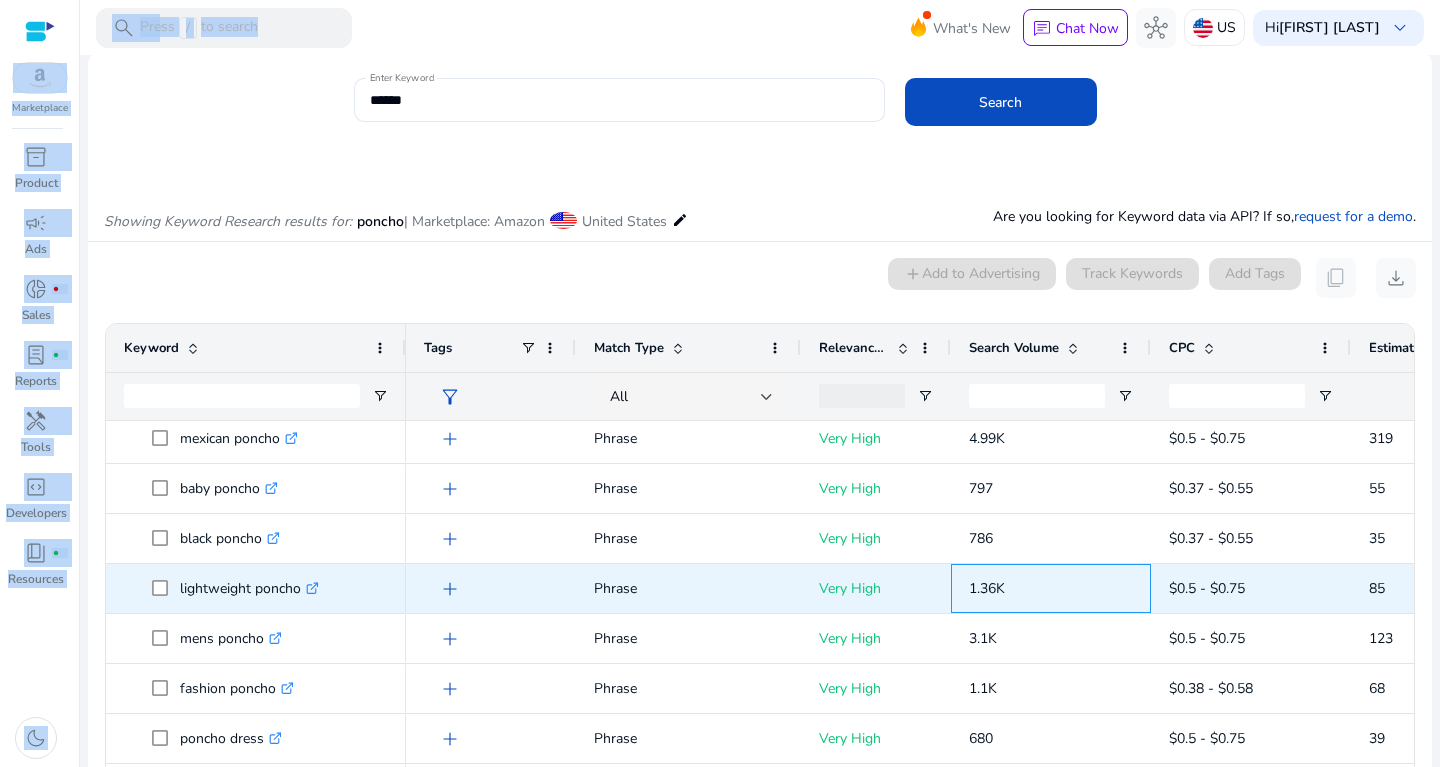 click on "1.36K" at bounding box center [1051, 588] 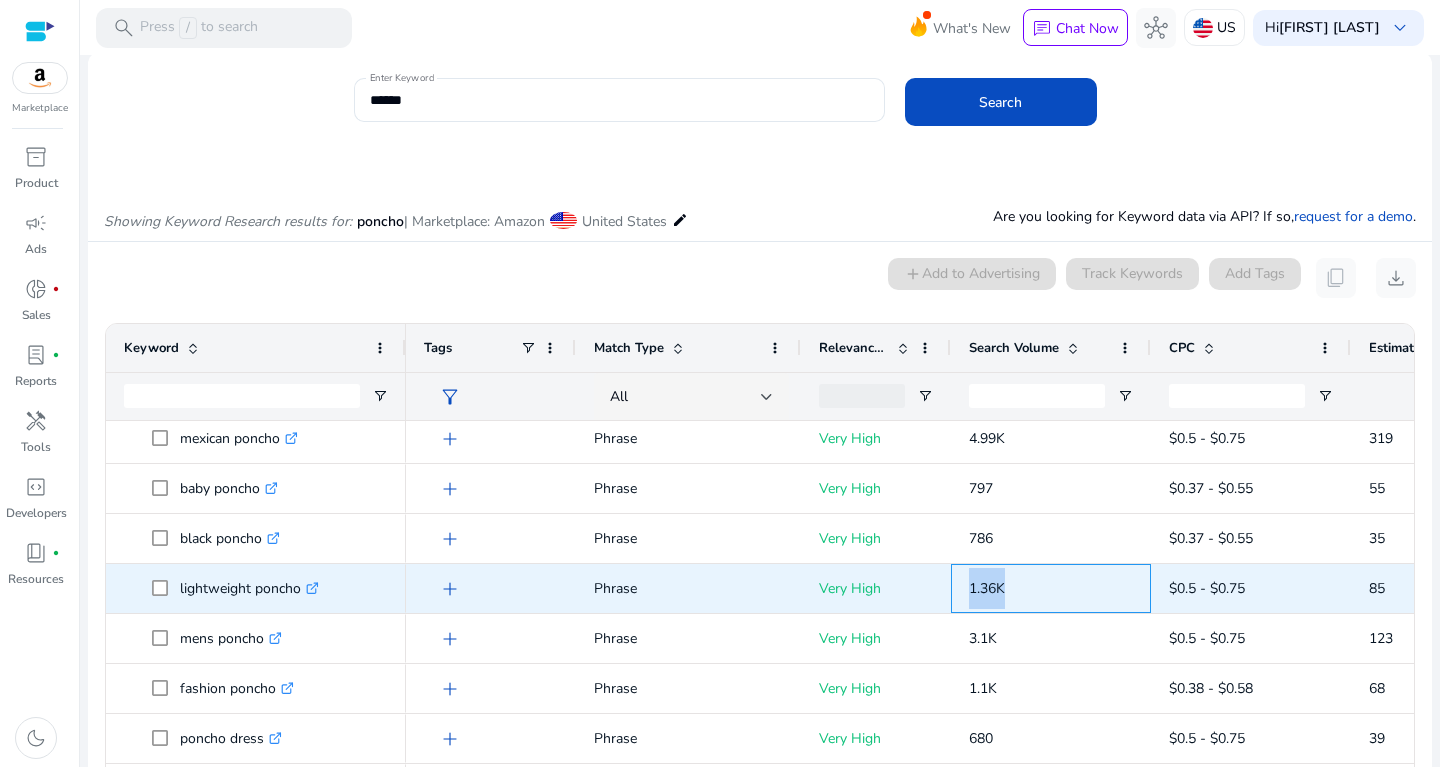 drag, startPoint x: 969, startPoint y: 589, endPoint x: 1017, endPoint y: 590, distance: 48.010414 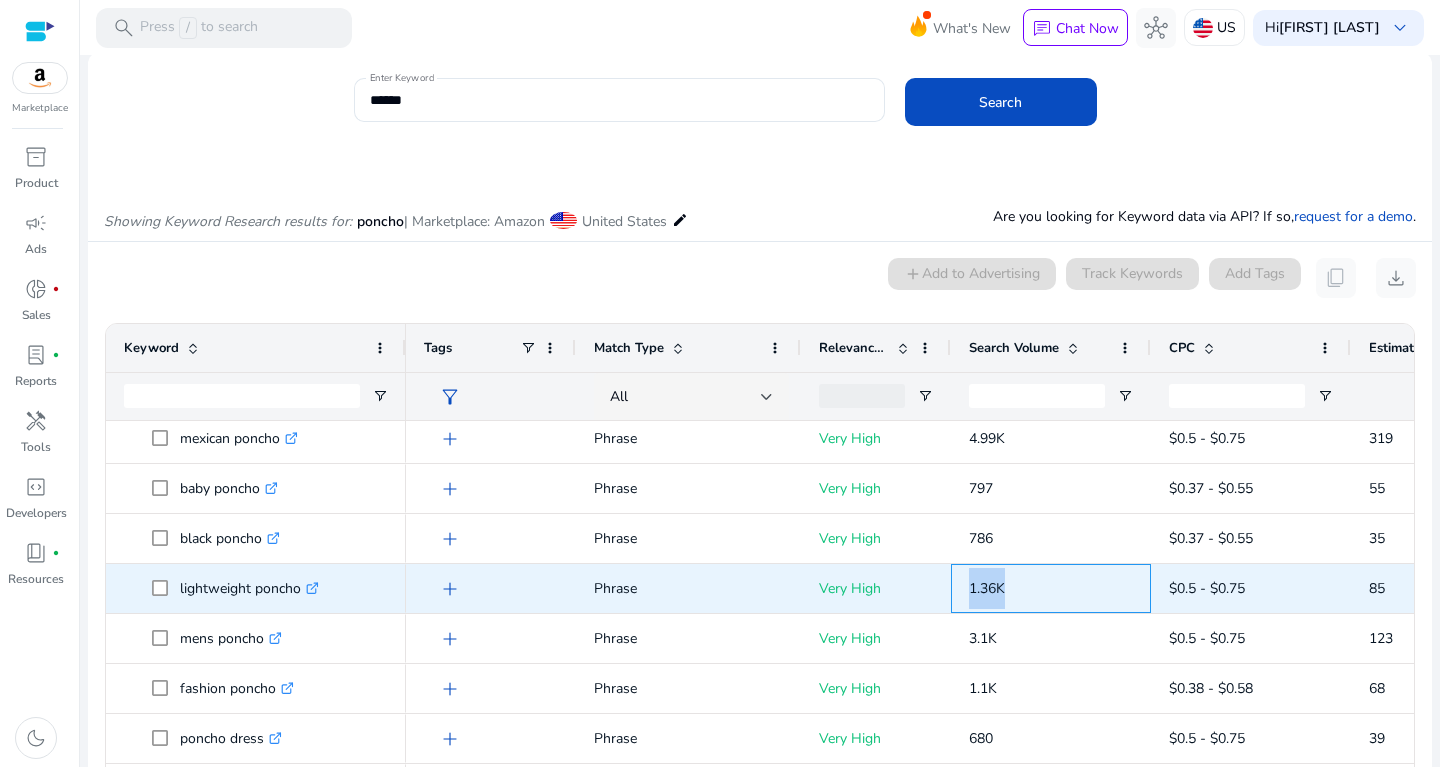 copy on "1.36K" 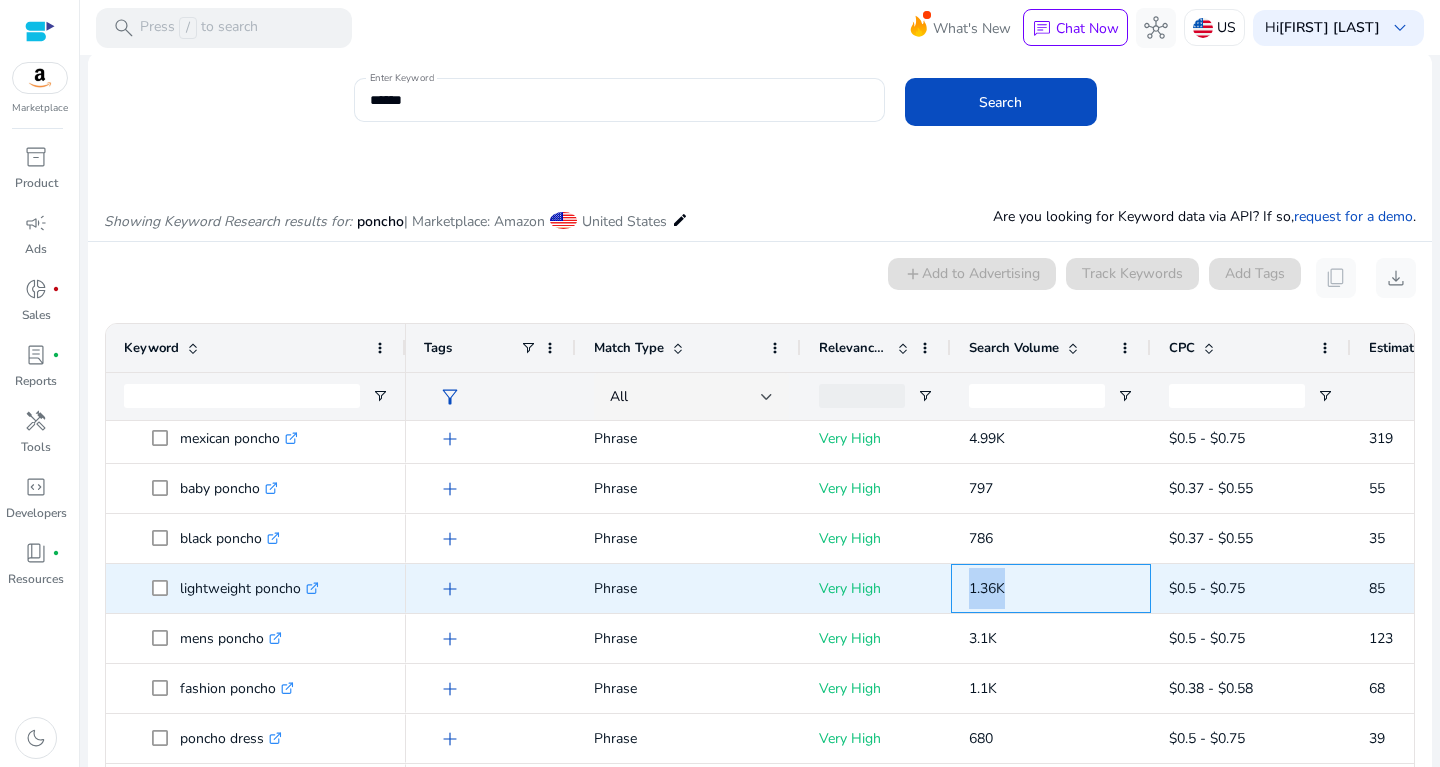 scroll, scrollTop: 483, scrollLeft: 0, axis: vertical 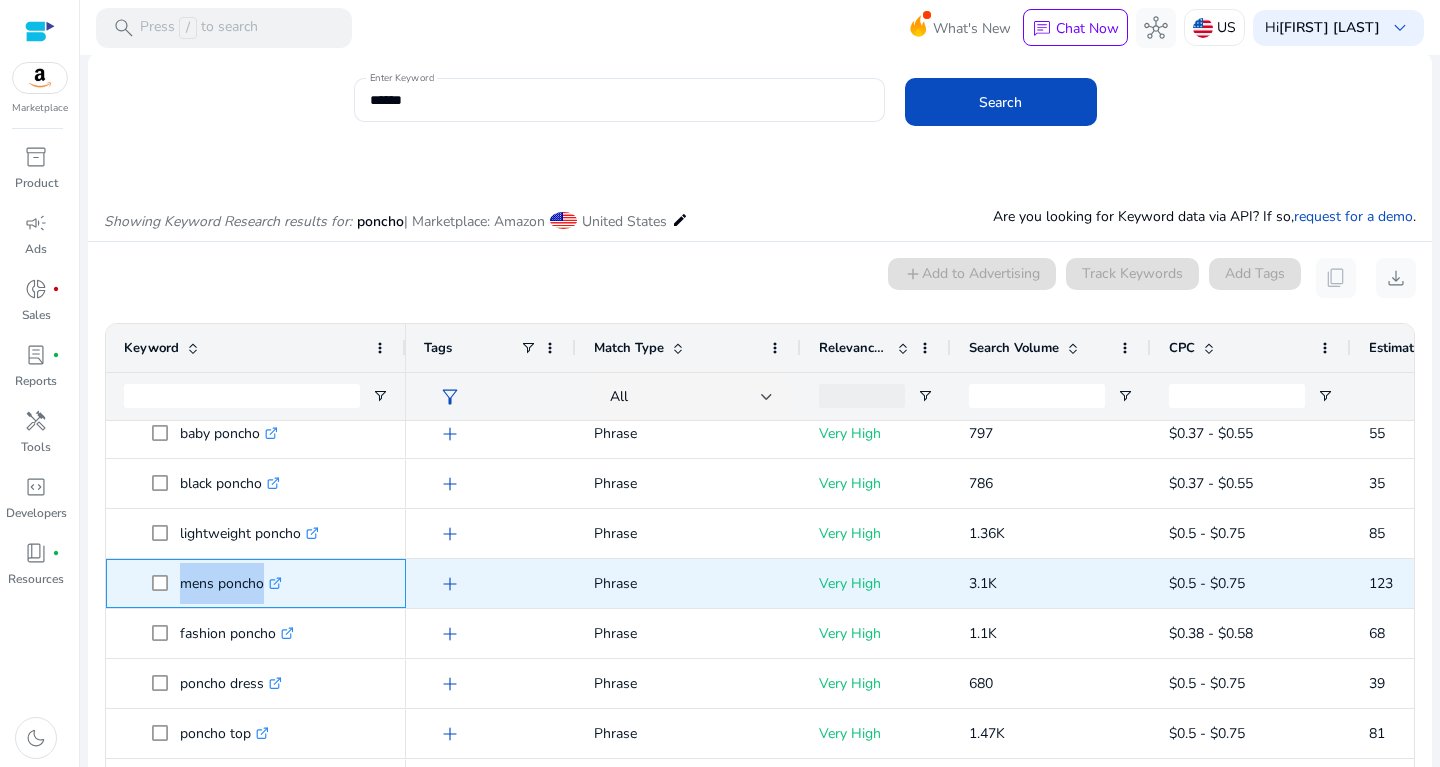 drag, startPoint x: 174, startPoint y: 580, endPoint x: 270, endPoint y: 575, distance: 96.13012 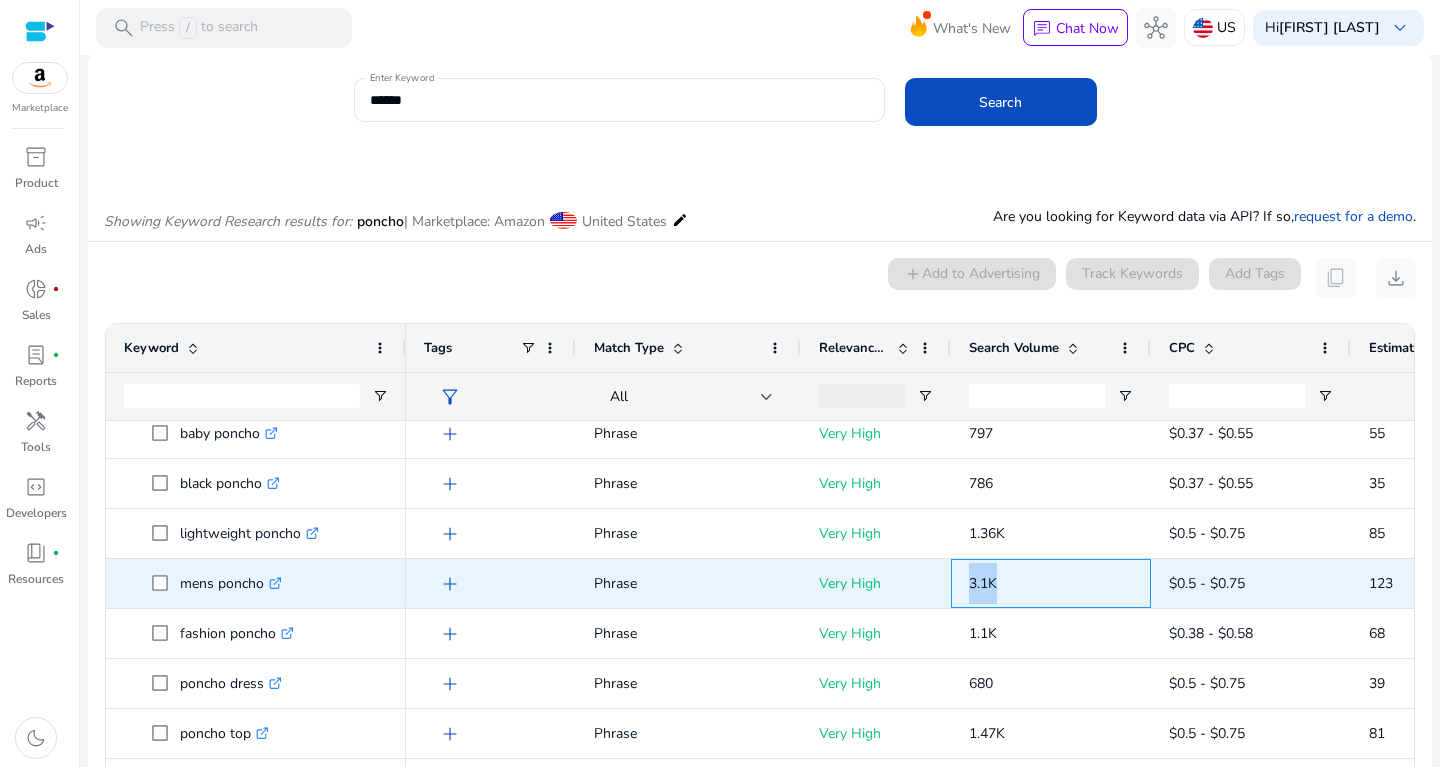 drag, startPoint x: 958, startPoint y: 584, endPoint x: 1057, endPoint y: 563, distance: 101.20277 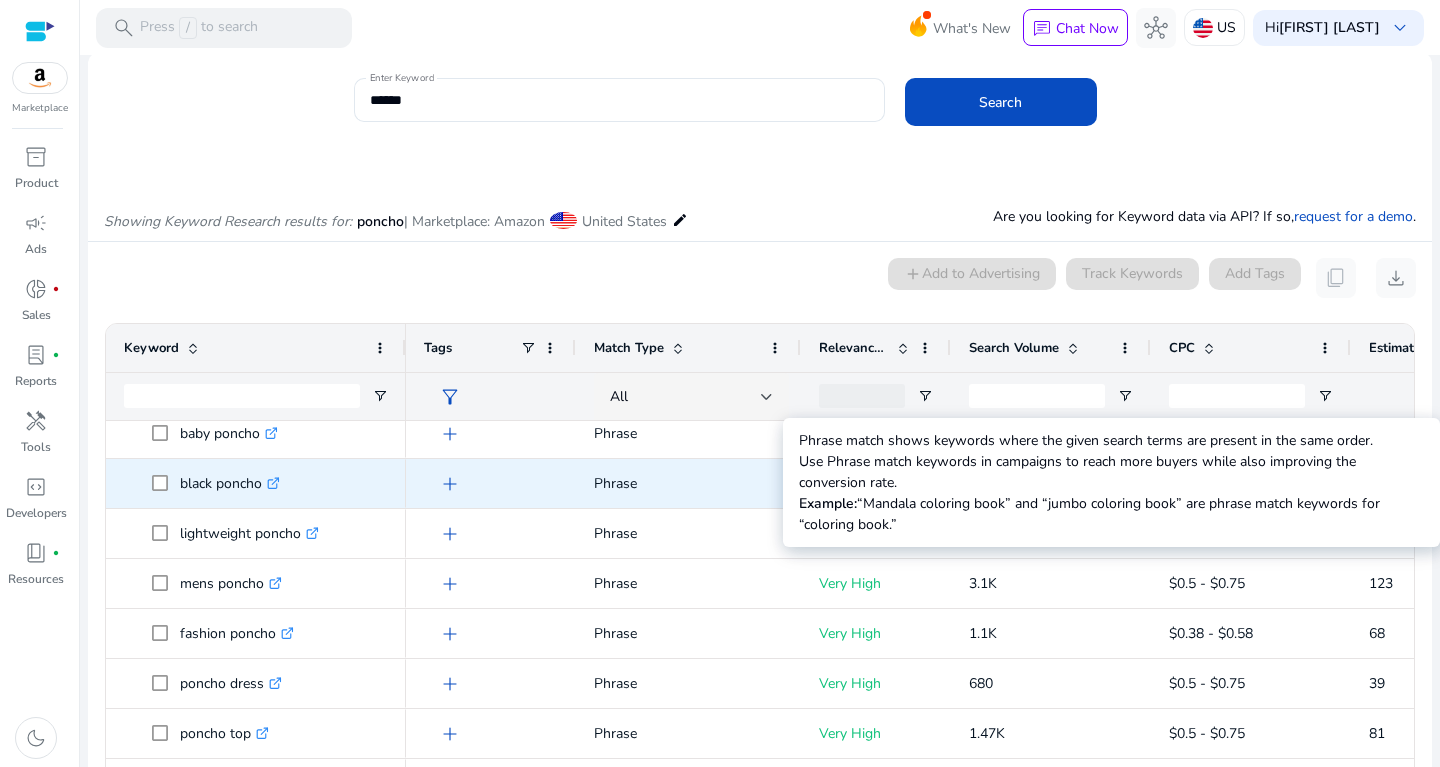 click on "Phrase" at bounding box center (688, 483) 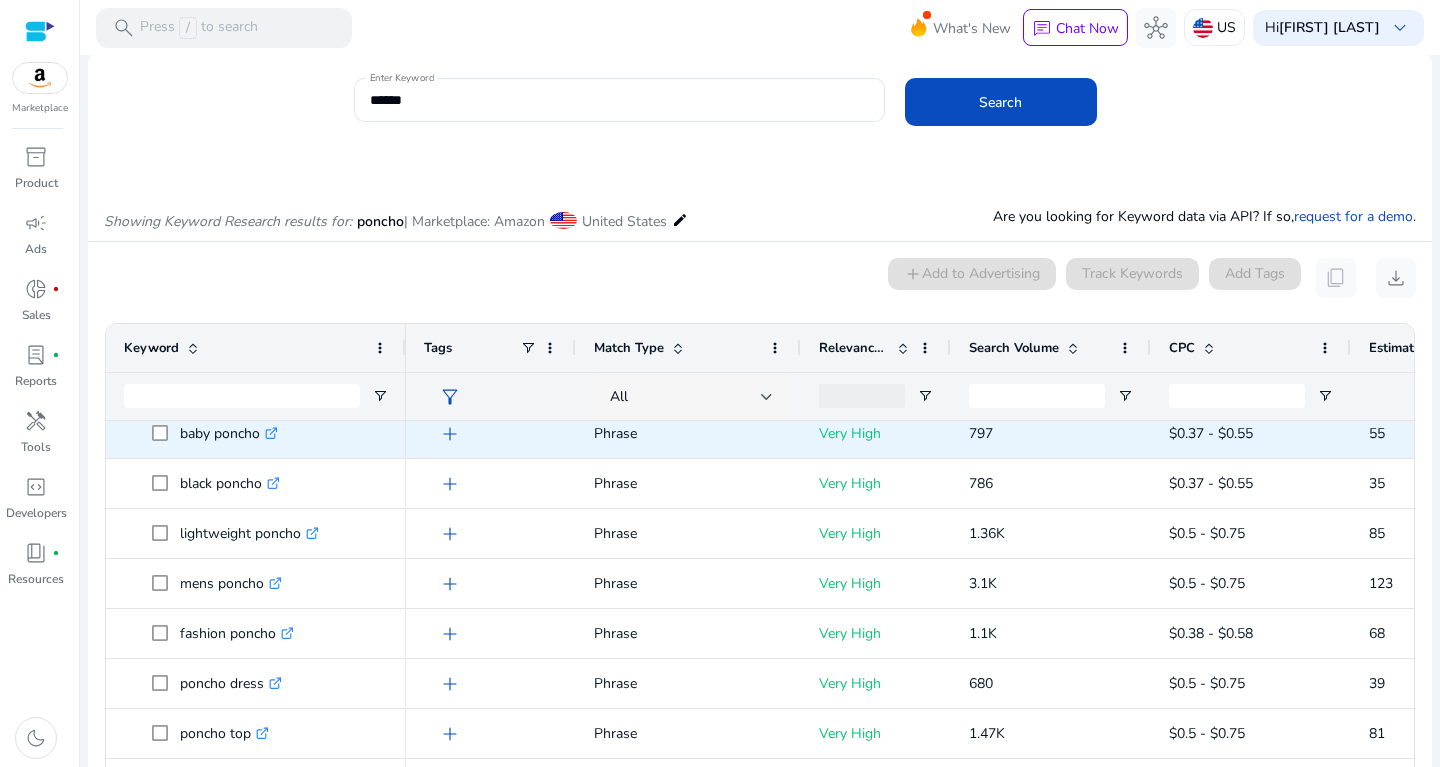 scroll, scrollTop: 379, scrollLeft: 0, axis: vertical 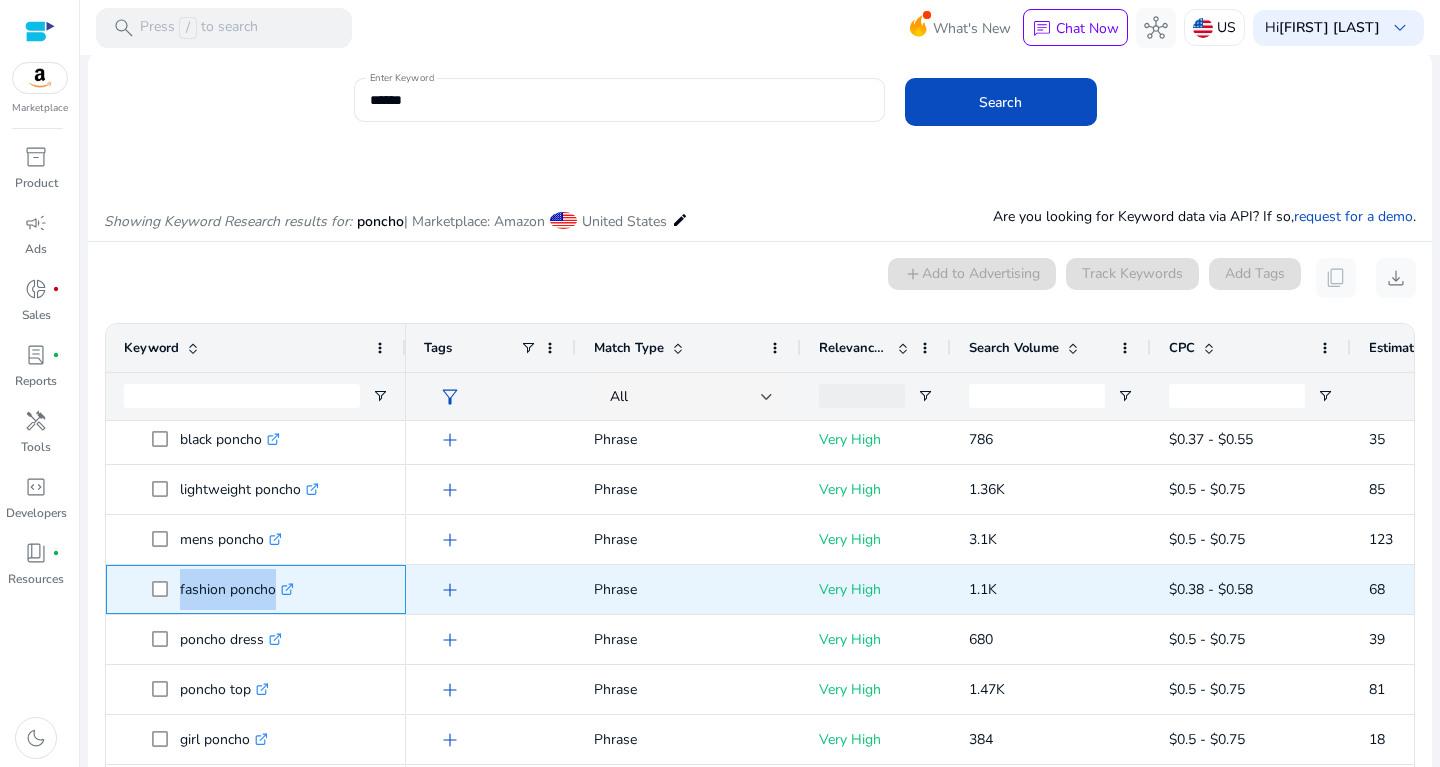 drag, startPoint x: 174, startPoint y: 579, endPoint x: 297, endPoint y: 589, distance: 123.40584 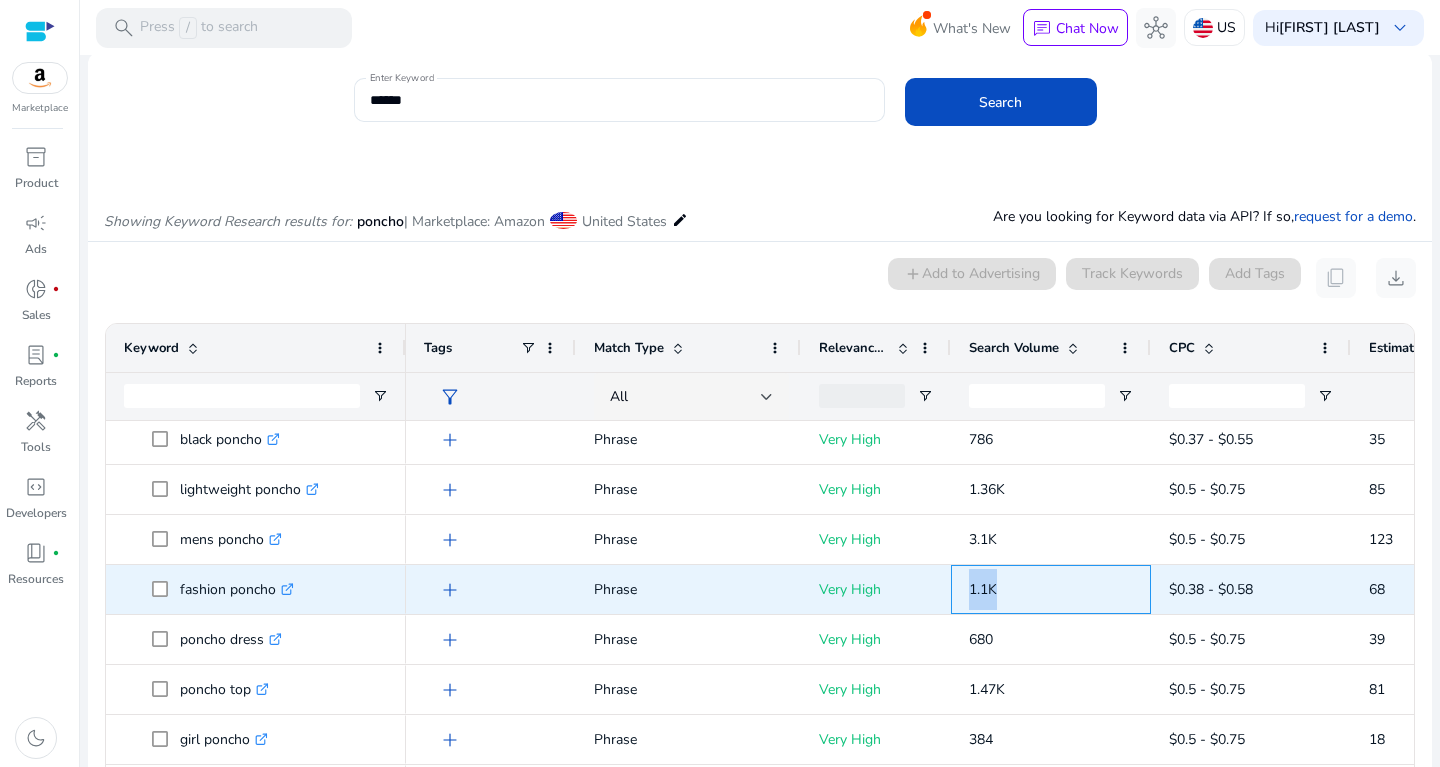 drag, startPoint x: 960, startPoint y: 581, endPoint x: 1038, endPoint y: 587, distance: 78.23043 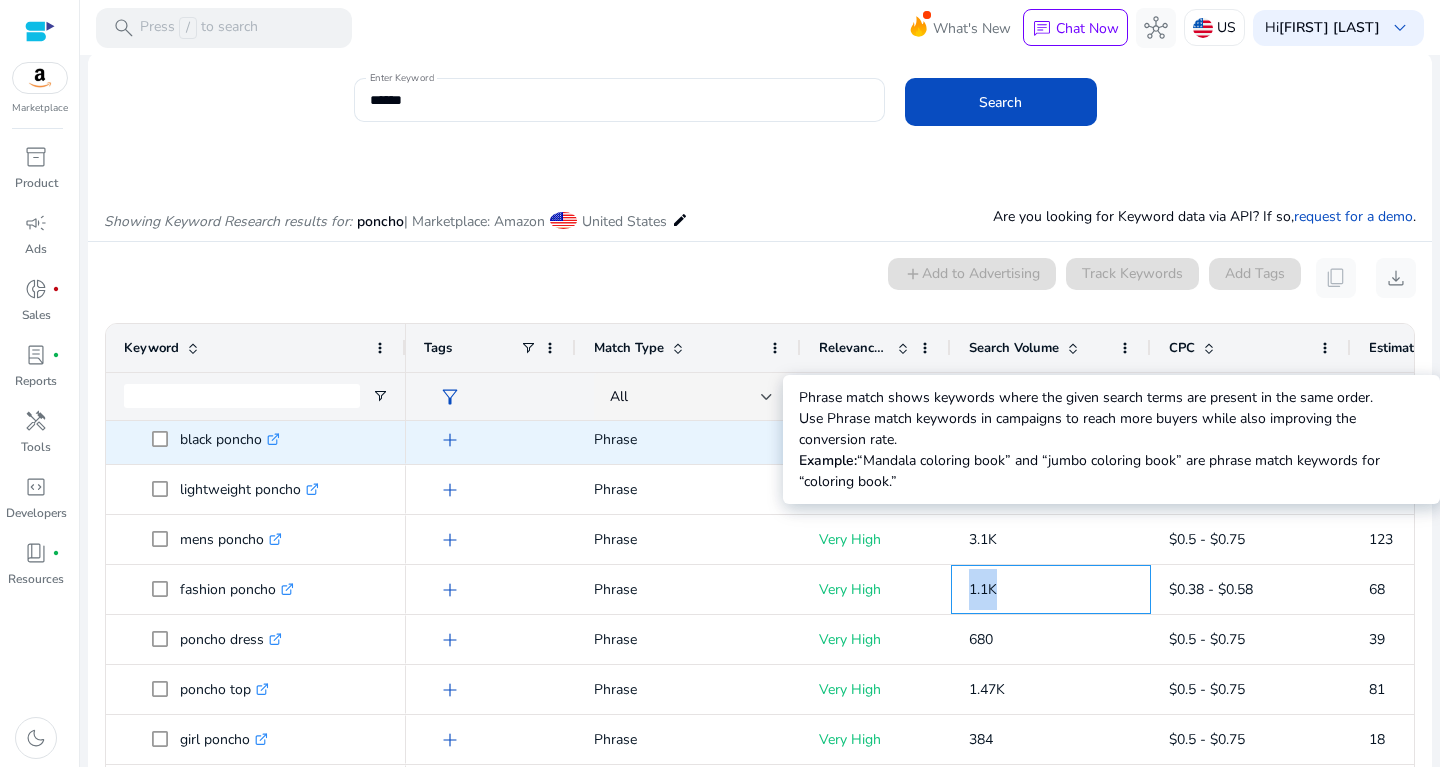 scroll, scrollTop: 567, scrollLeft: 0, axis: vertical 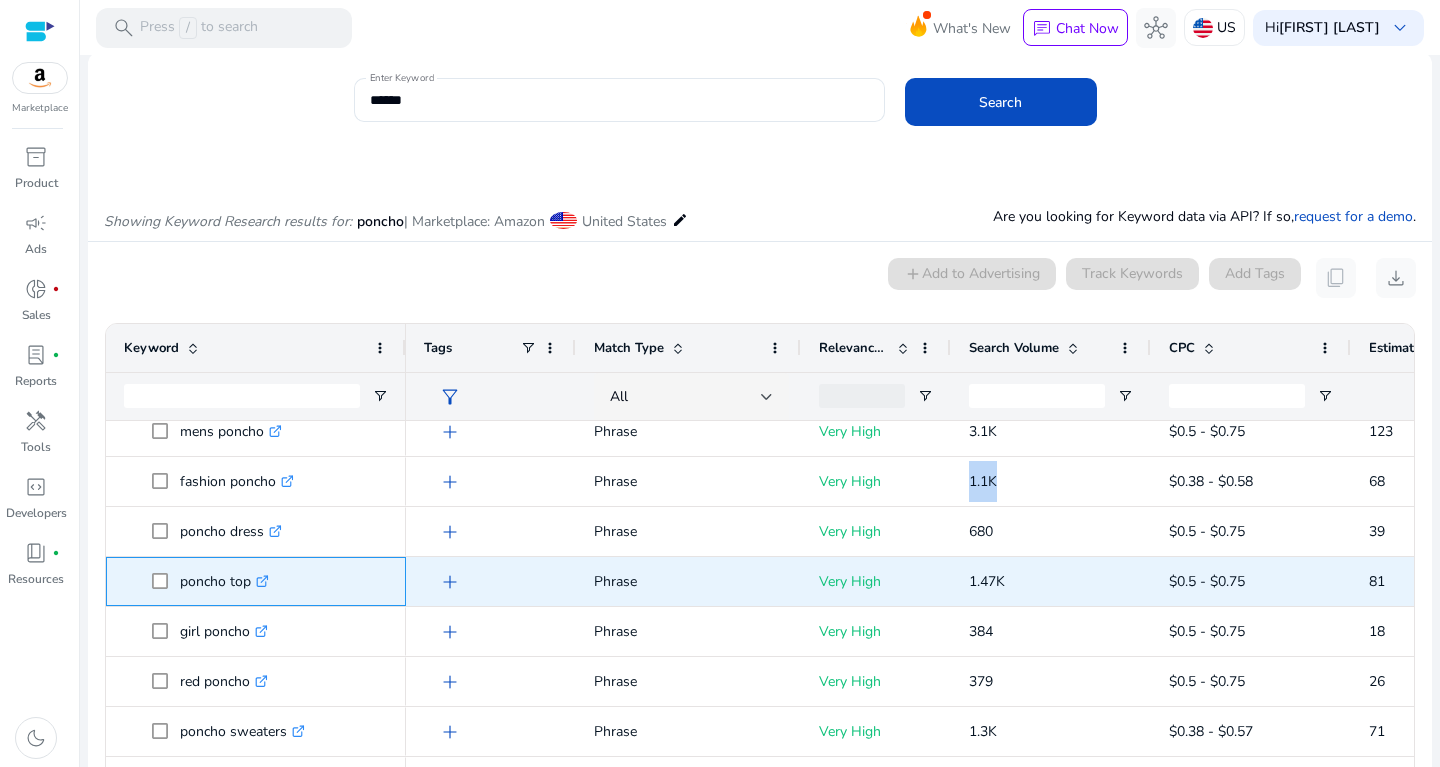 drag, startPoint x: 180, startPoint y: 579, endPoint x: 254, endPoint y: 579, distance: 74 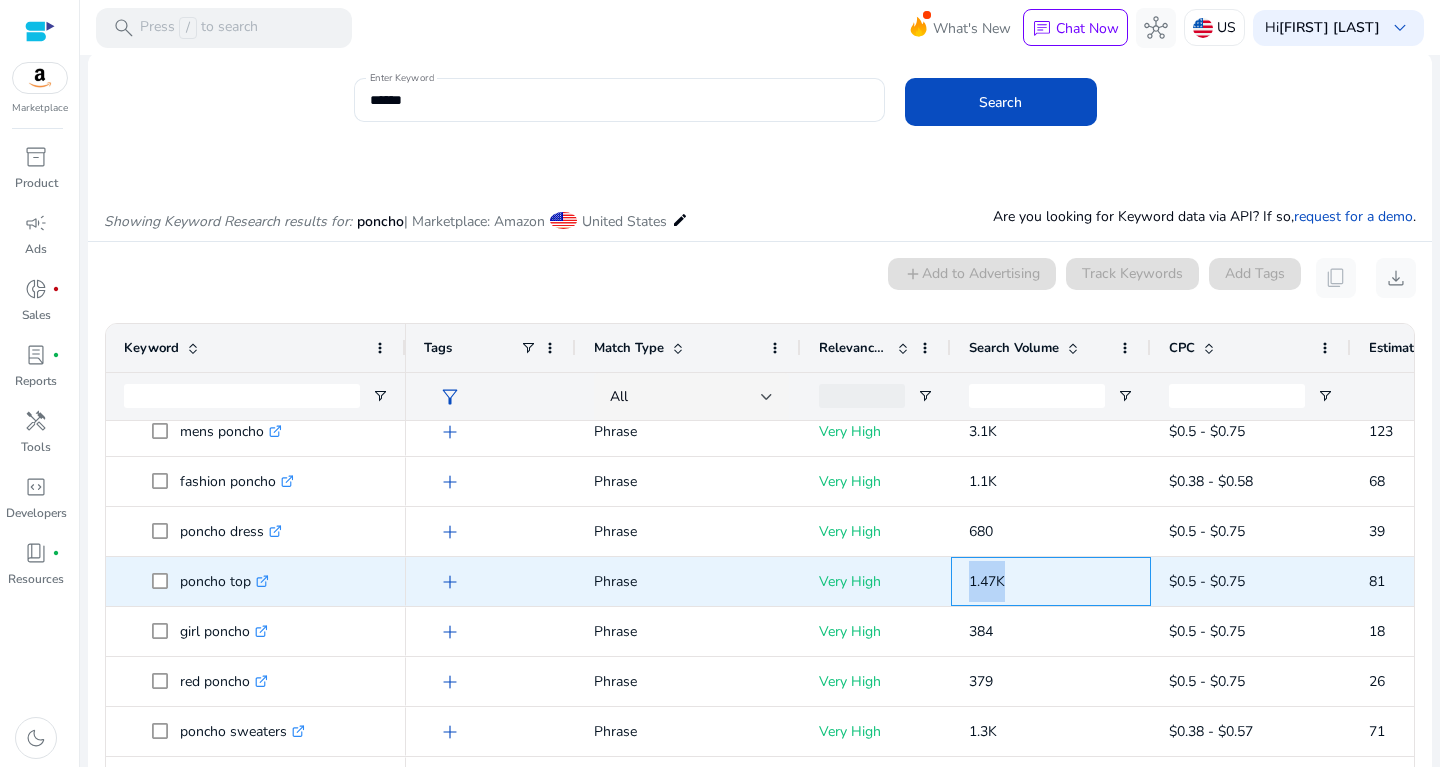 drag, startPoint x: 957, startPoint y: 586, endPoint x: 1049, endPoint y: 592, distance: 92.19544 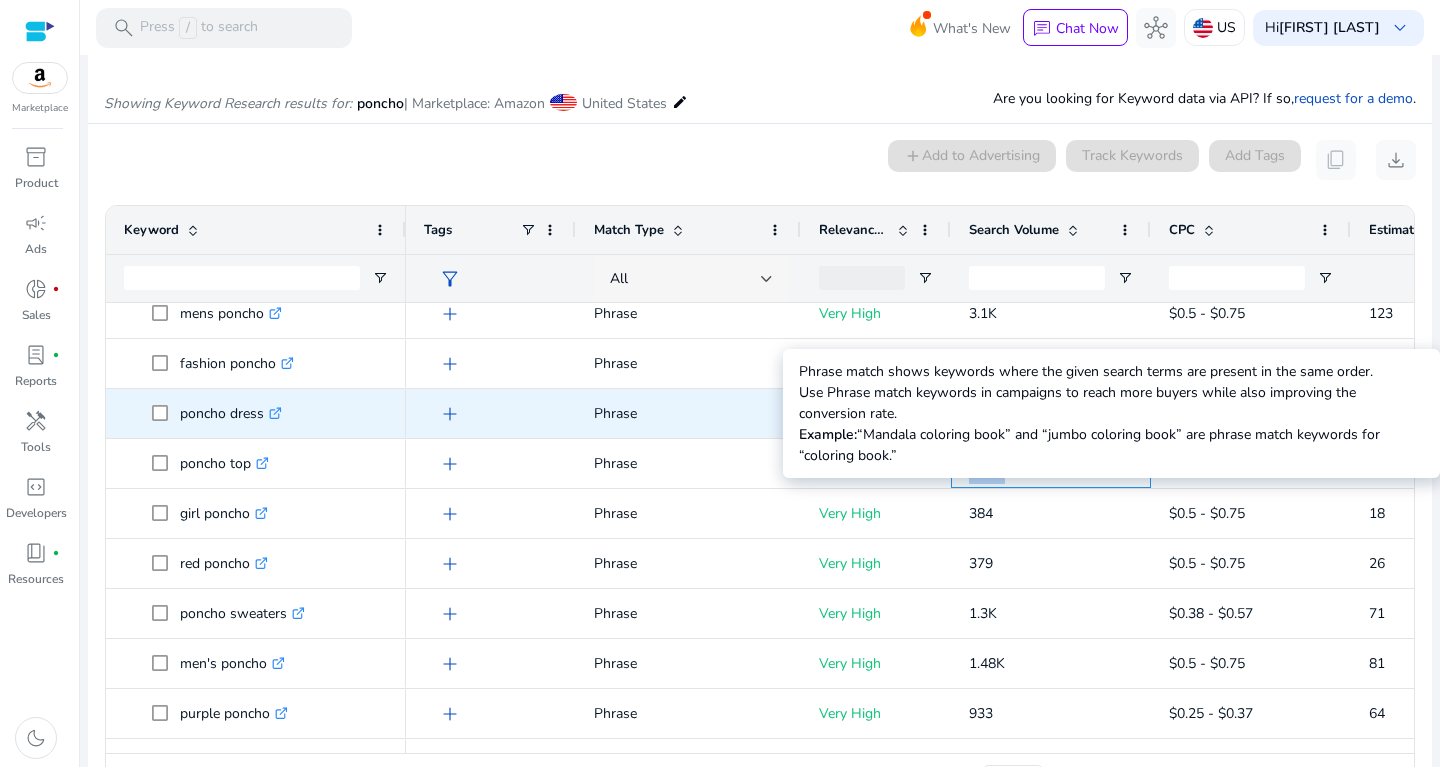 scroll, scrollTop: 129, scrollLeft: 0, axis: vertical 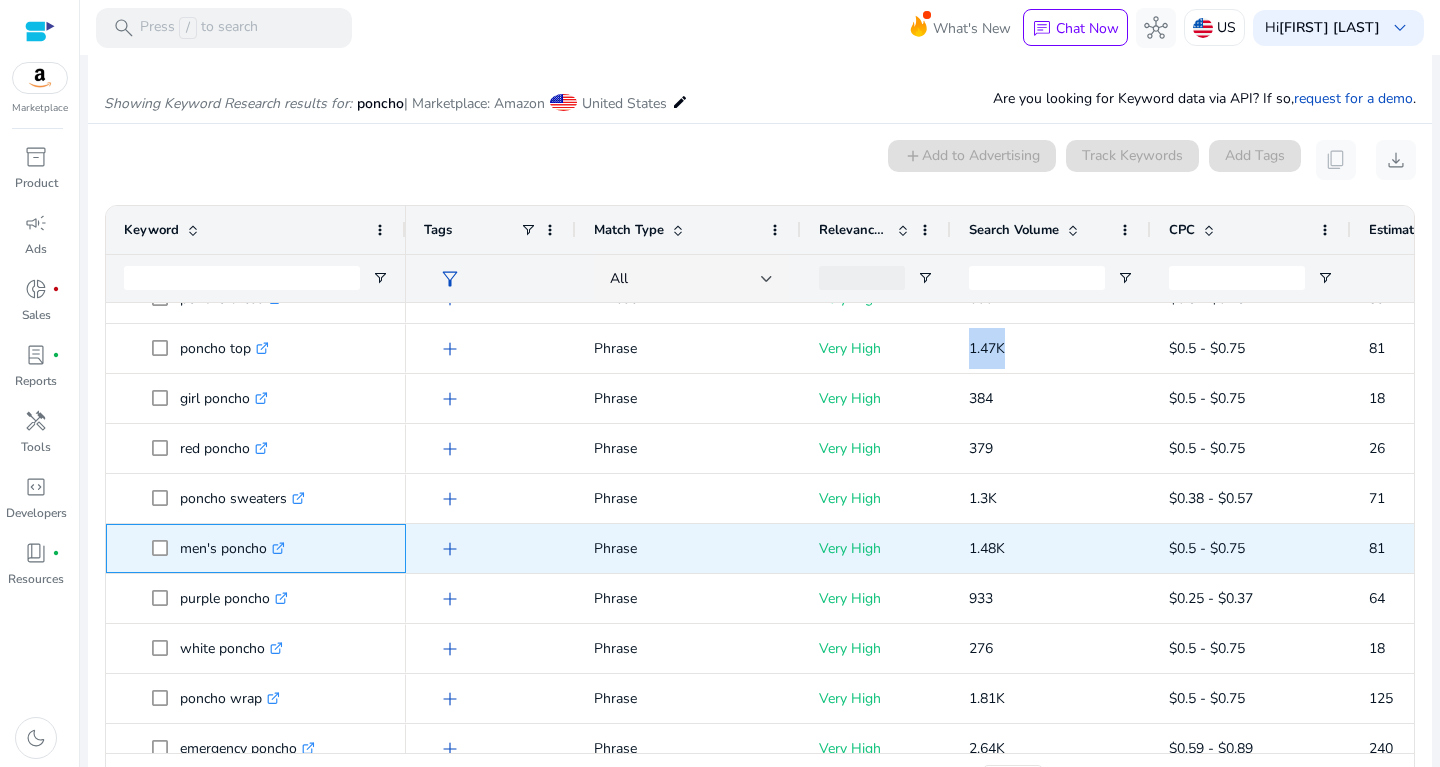 drag, startPoint x: 187, startPoint y: 546, endPoint x: 270, endPoint y: 551, distance: 83.15047 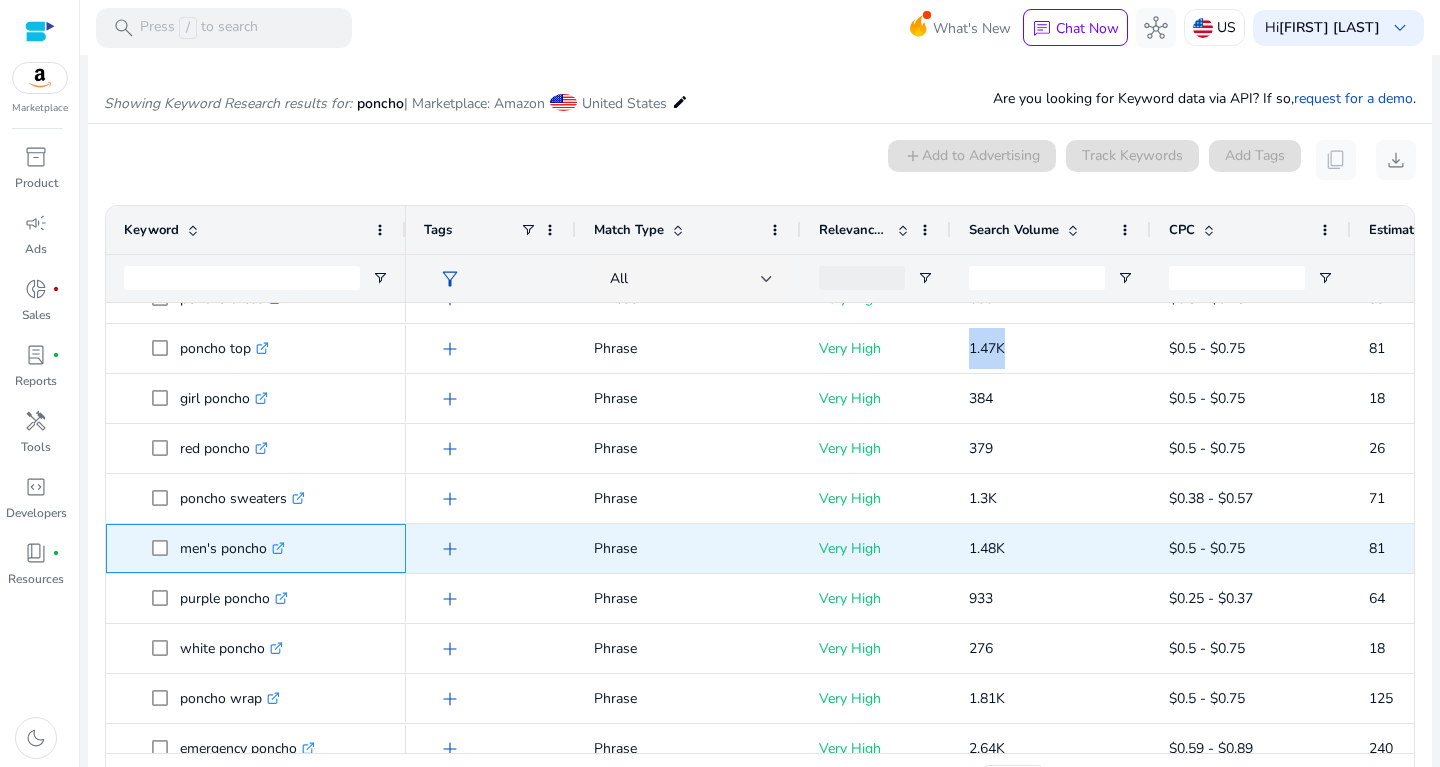 click on "men's poncho  .st0{fill:#2c8af8}" at bounding box center [232, 548] 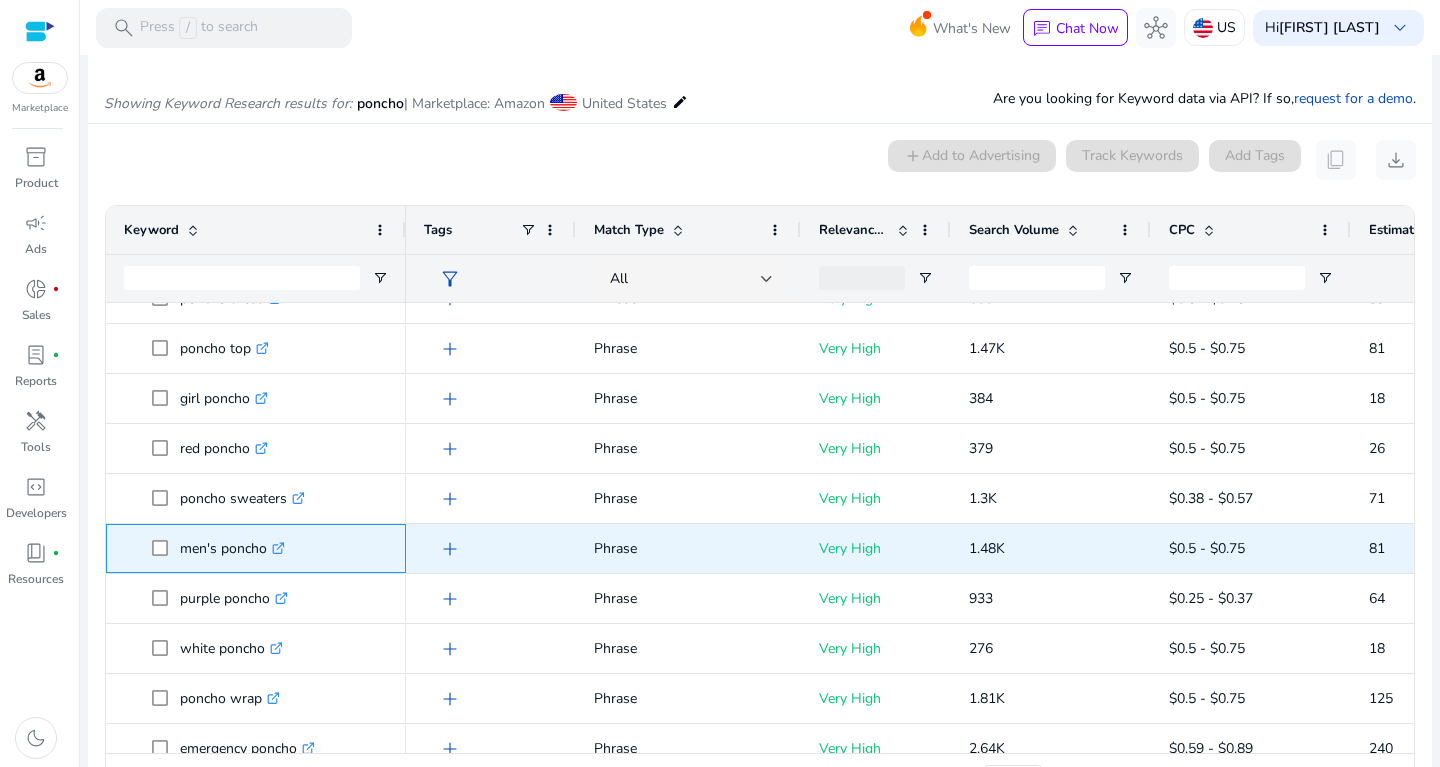 drag, startPoint x: 182, startPoint y: 546, endPoint x: 268, endPoint y: 552, distance: 86.209045 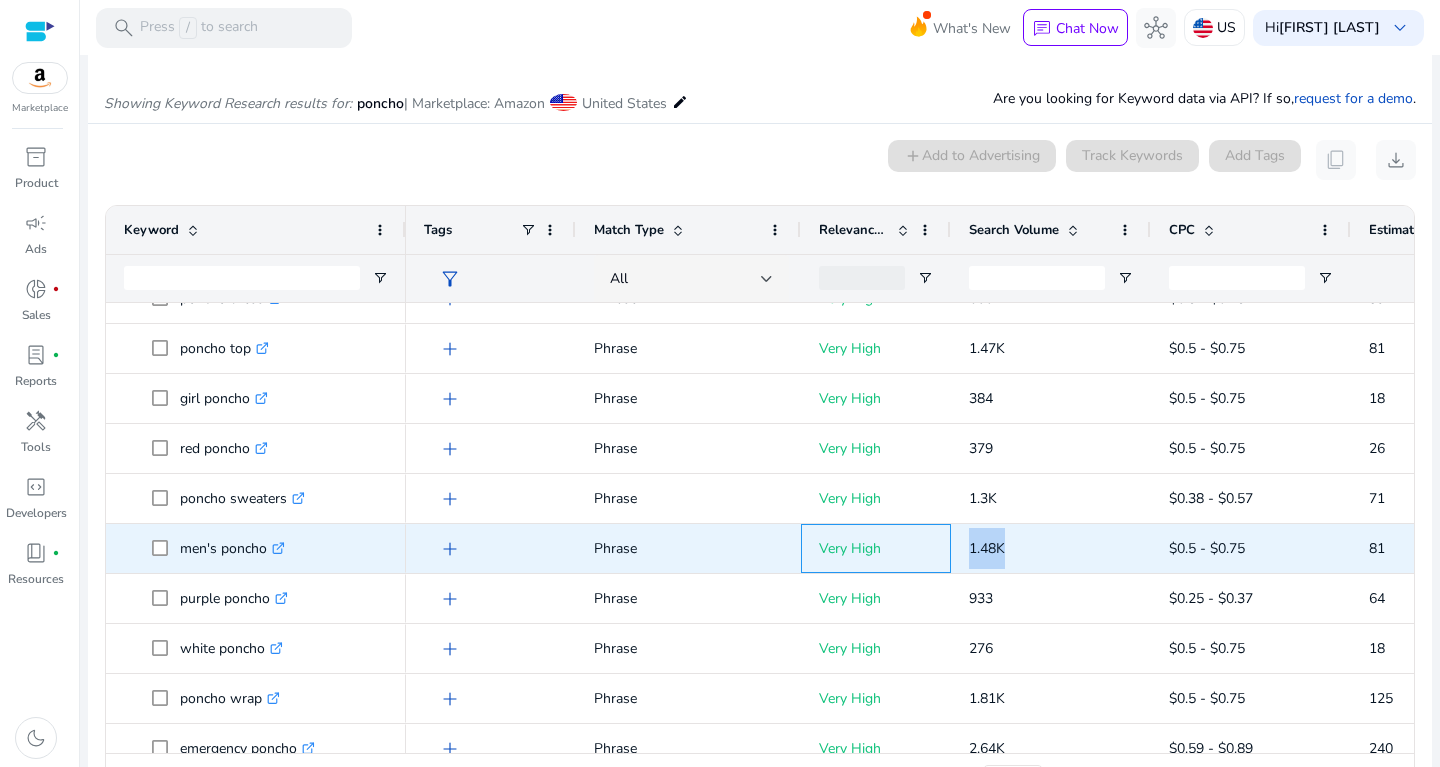 drag, startPoint x: 941, startPoint y: 554, endPoint x: 1030, endPoint y: 545, distance: 89.453896 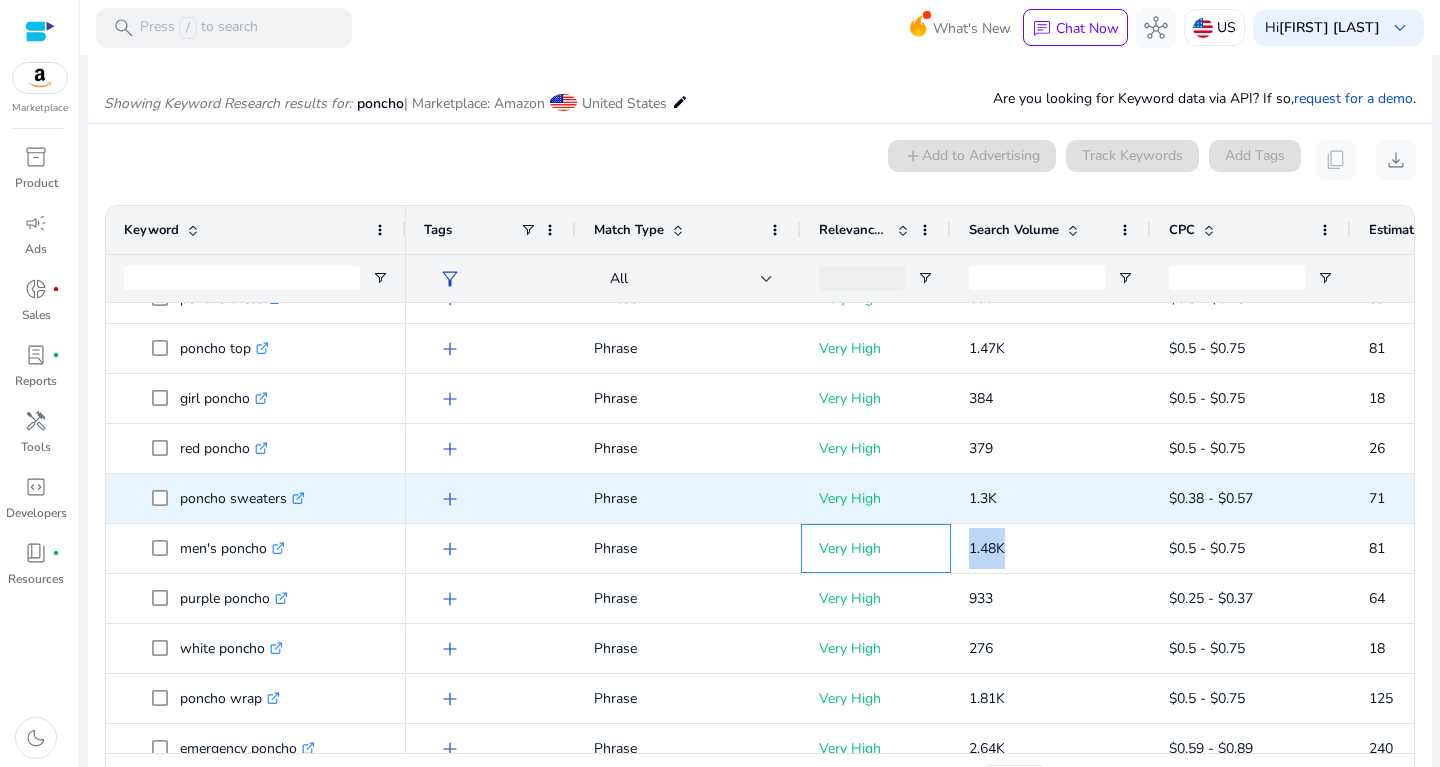 scroll, scrollTop: 811, scrollLeft: 0, axis: vertical 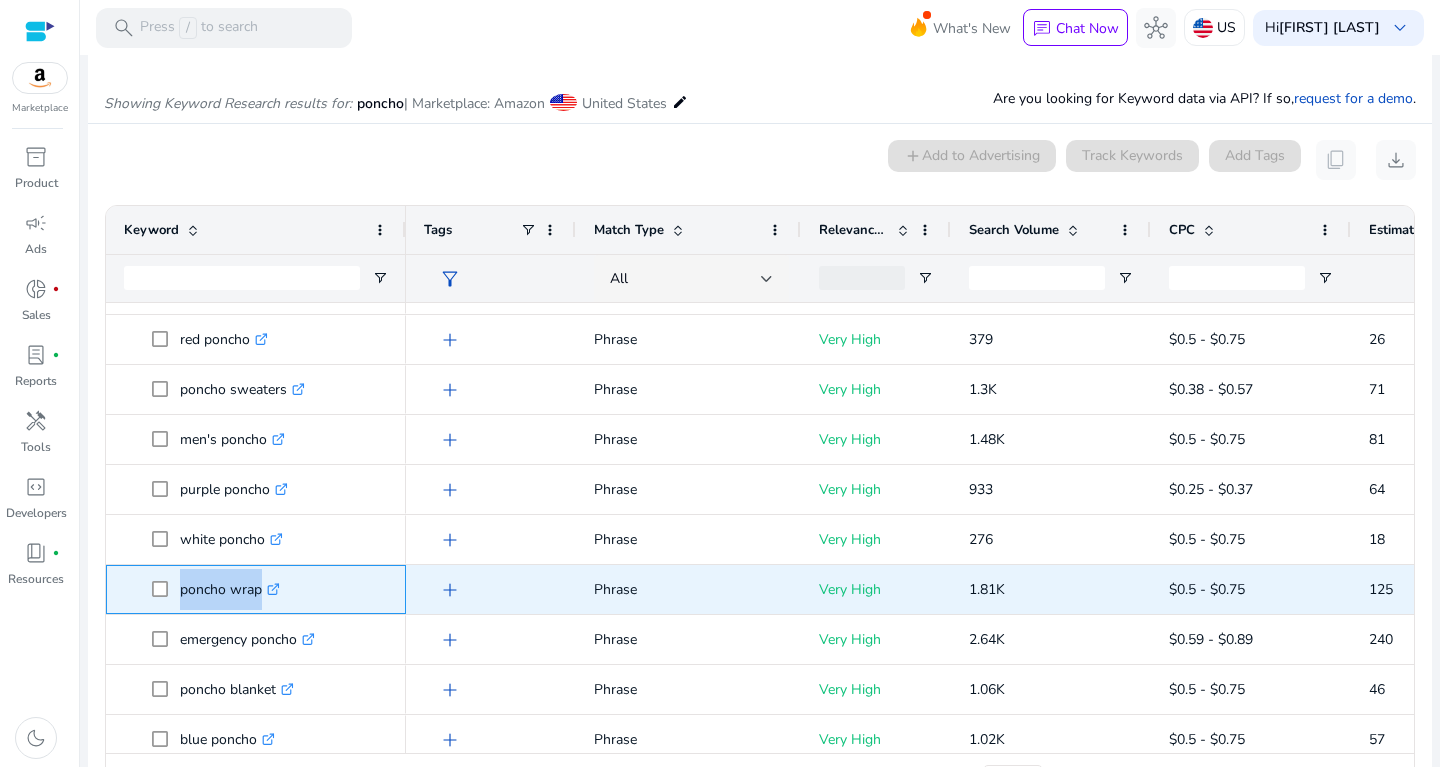 drag, startPoint x: 178, startPoint y: 585, endPoint x: 269, endPoint y: 585, distance: 91 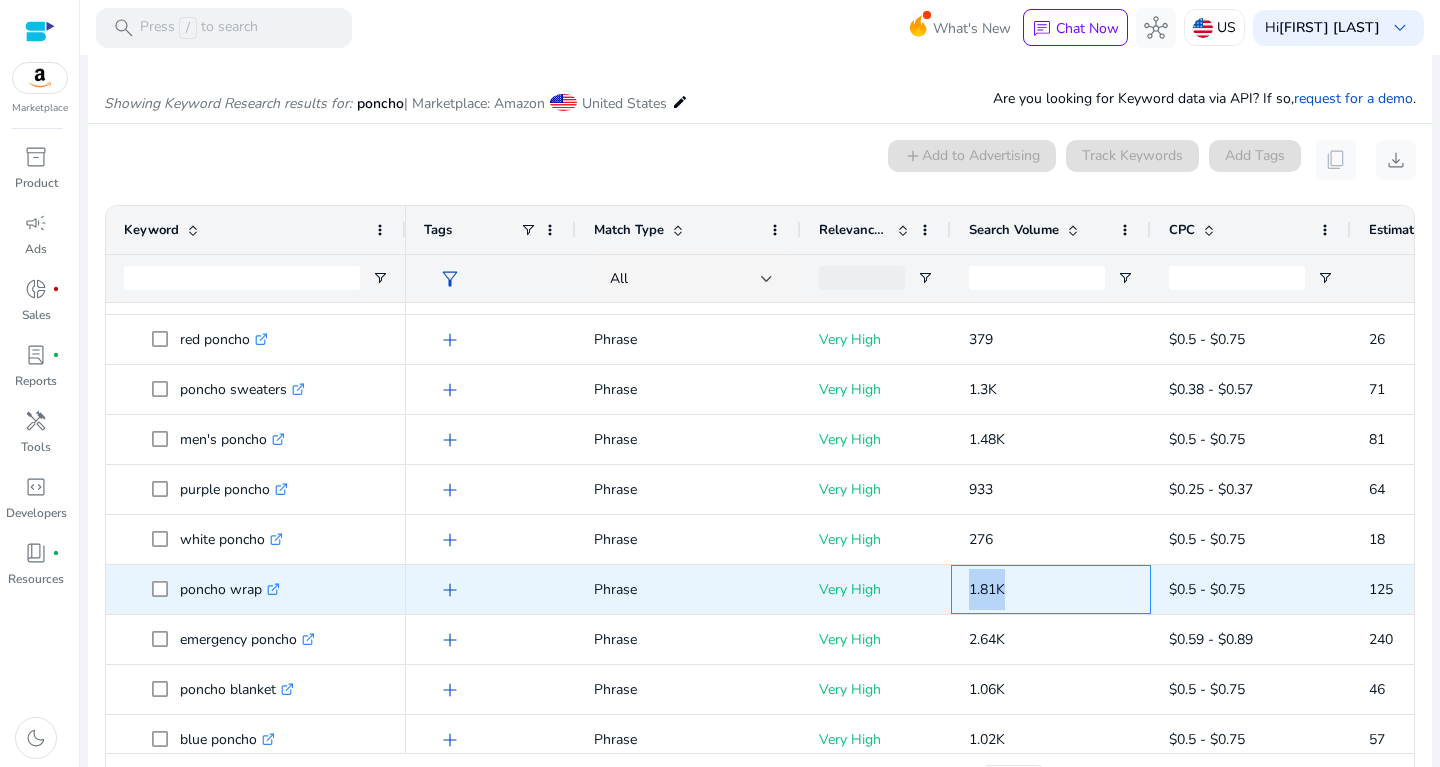 drag, startPoint x: 959, startPoint y: 585, endPoint x: 1043, endPoint y: 574, distance: 84.71718 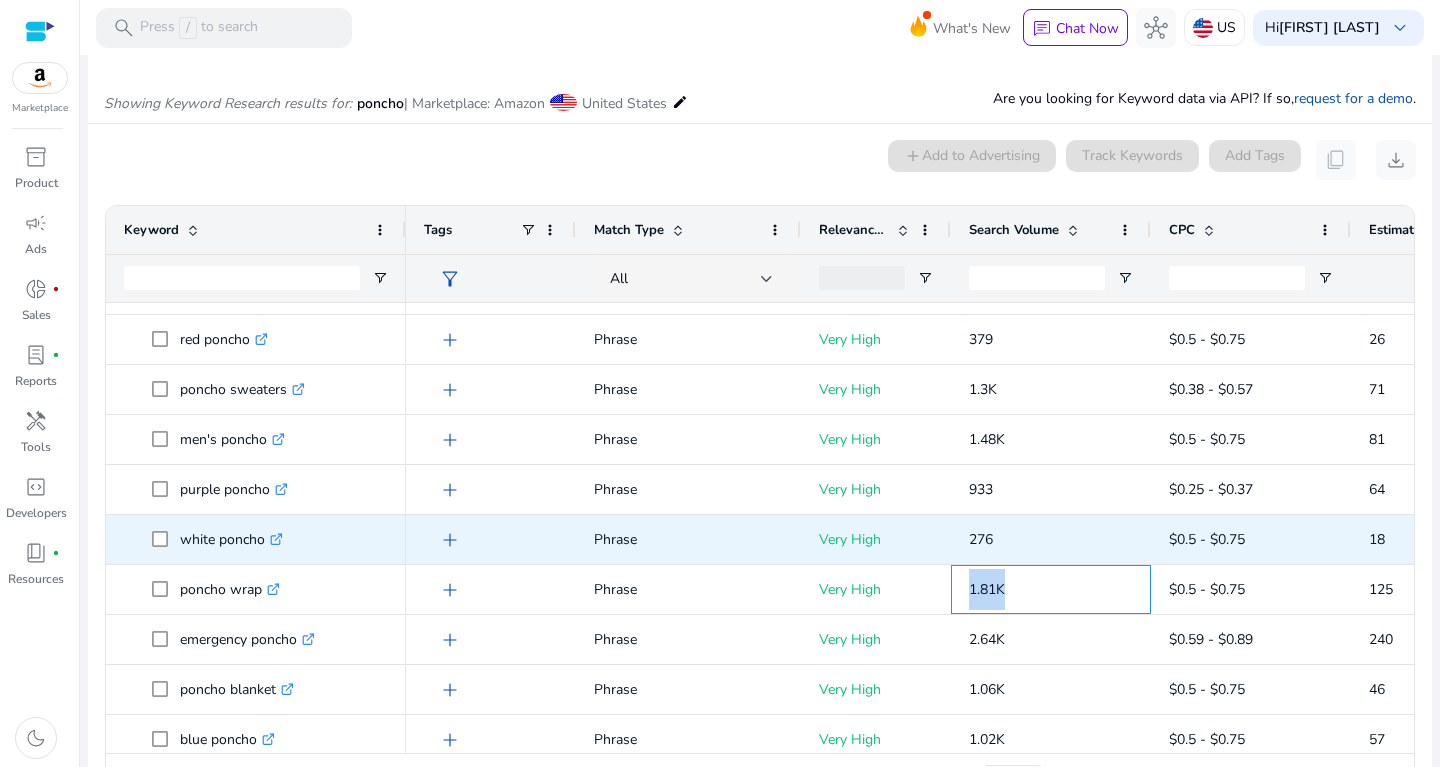 scroll, scrollTop: 899, scrollLeft: 0, axis: vertical 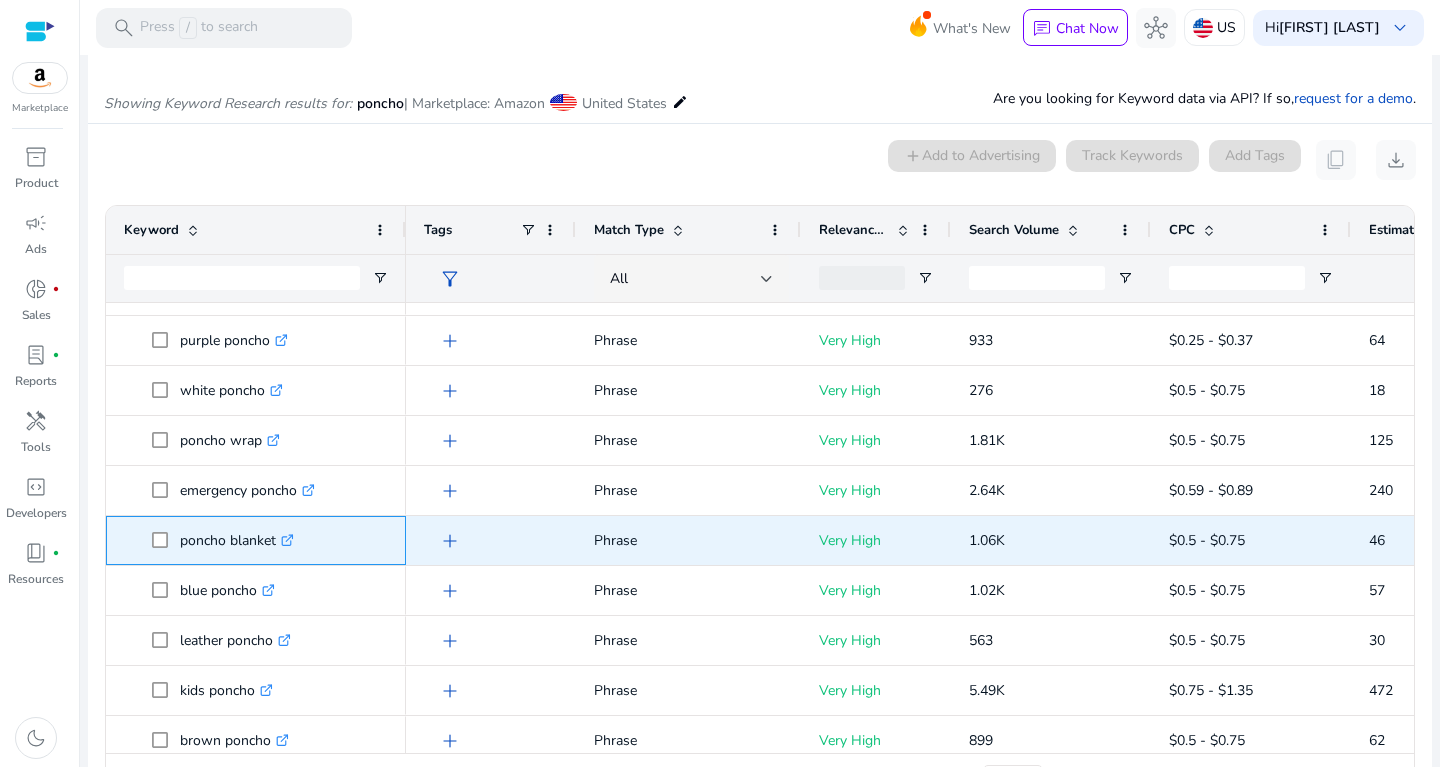 click at bounding box center (166, 540) 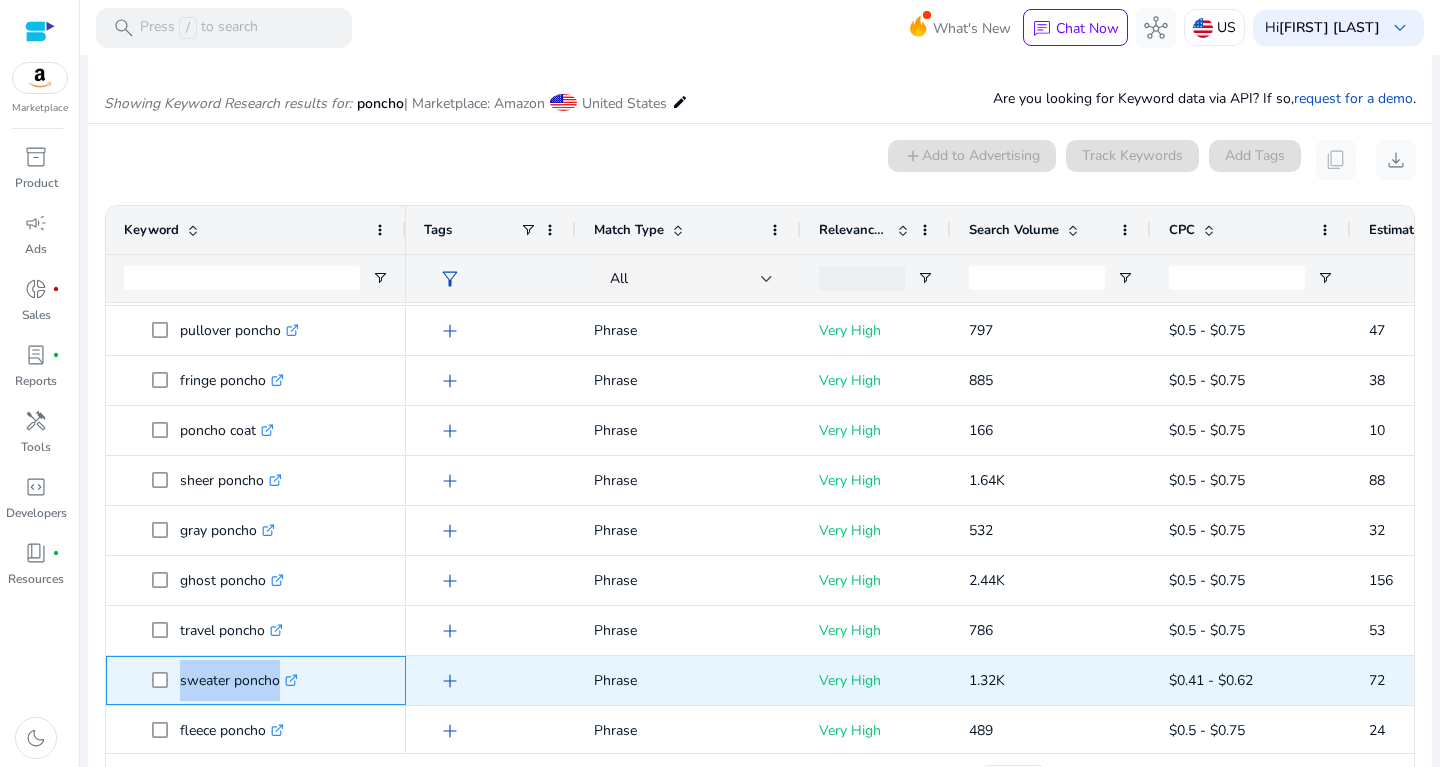 drag, startPoint x: 177, startPoint y: 679, endPoint x: 291, endPoint y: 674, distance: 114.1096 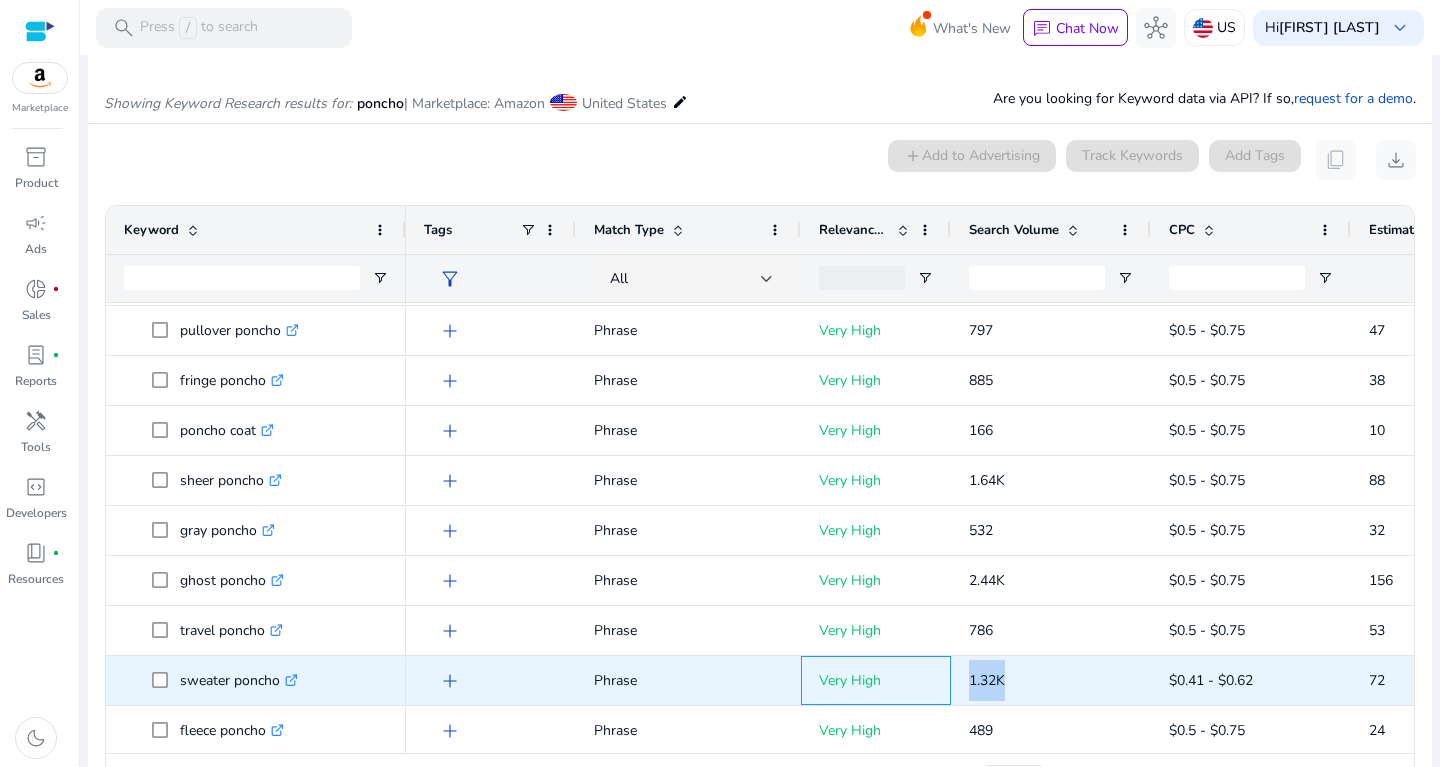 drag, startPoint x: 944, startPoint y: 672, endPoint x: 1015, endPoint y: 673, distance: 71.00704 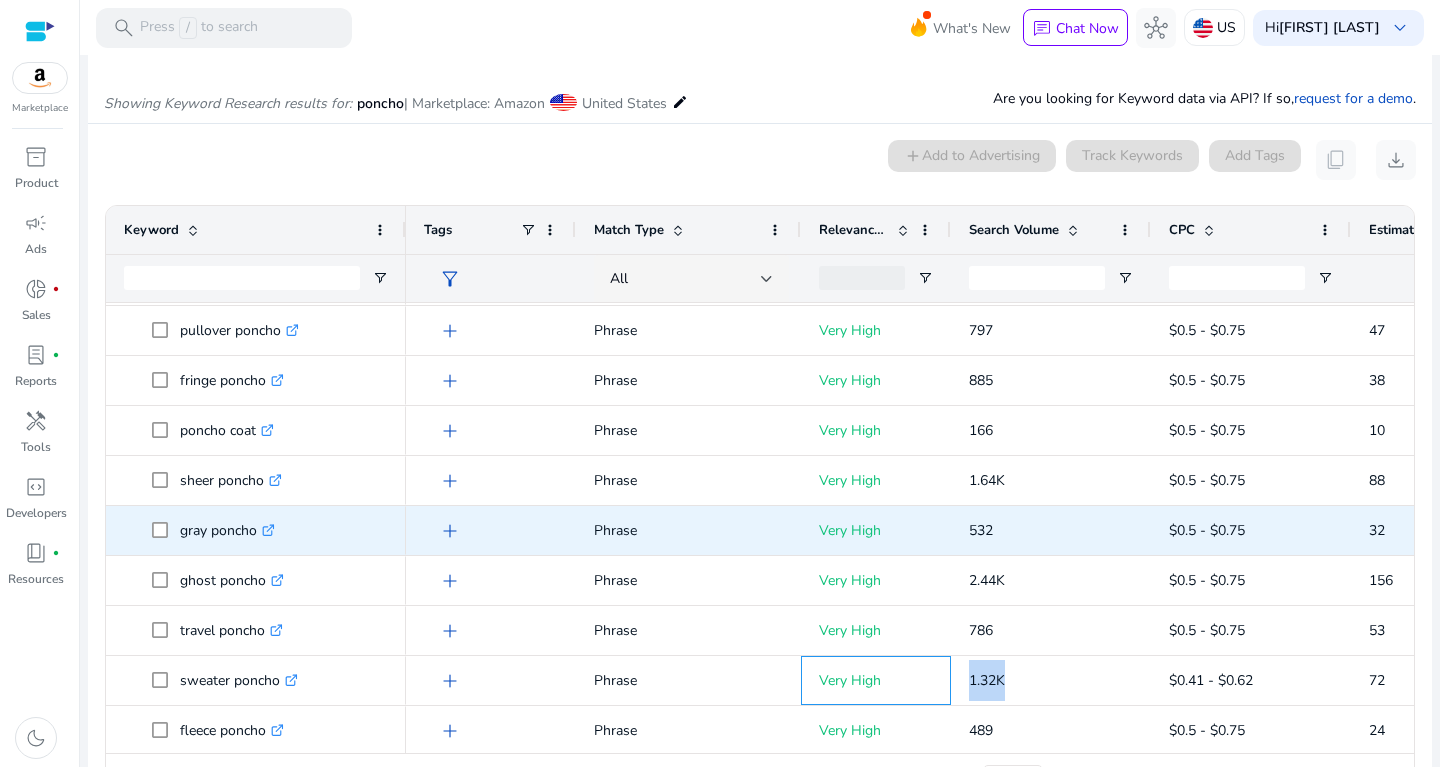 scroll, scrollTop: 1582, scrollLeft: 0, axis: vertical 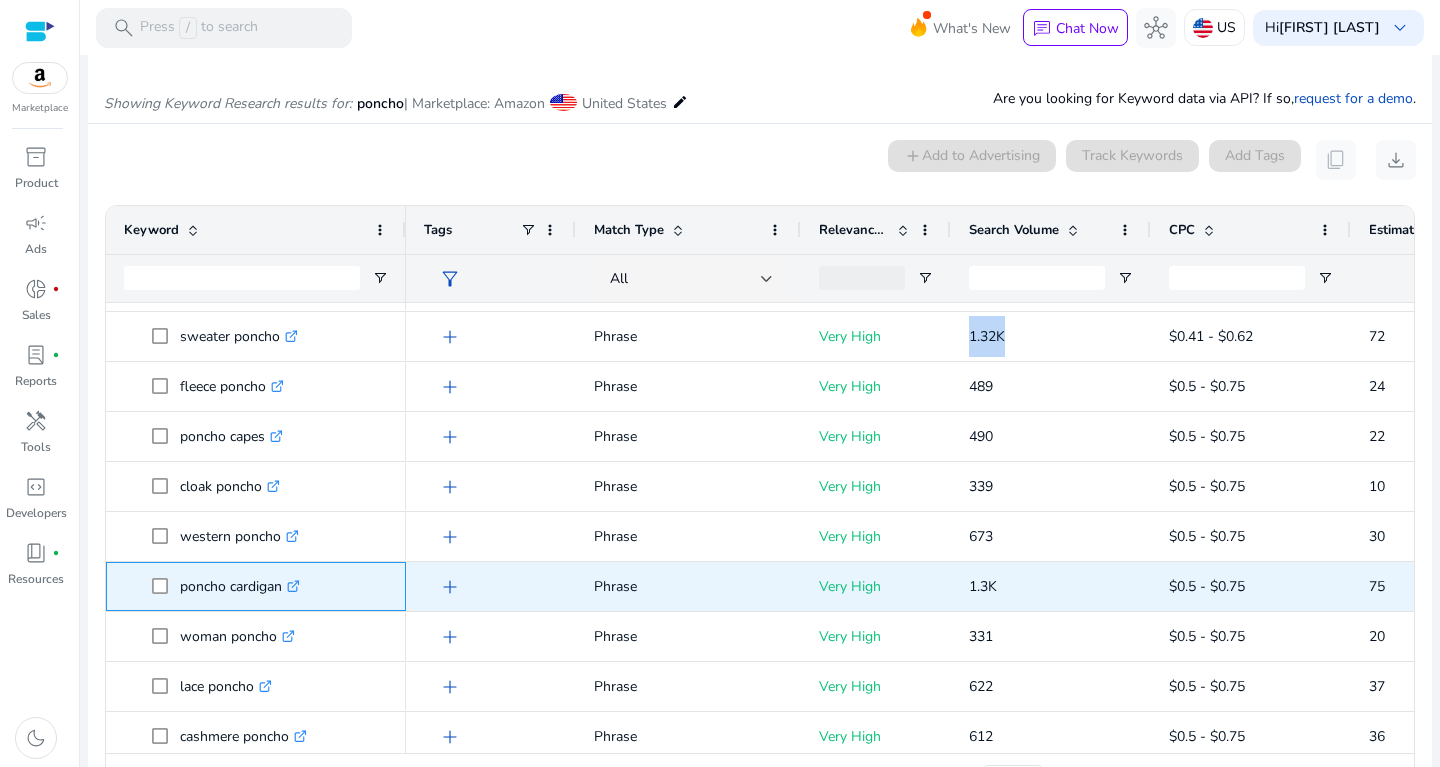 drag, startPoint x: 170, startPoint y: 582, endPoint x: 288, endPoint y: 584, distance: 118.016945 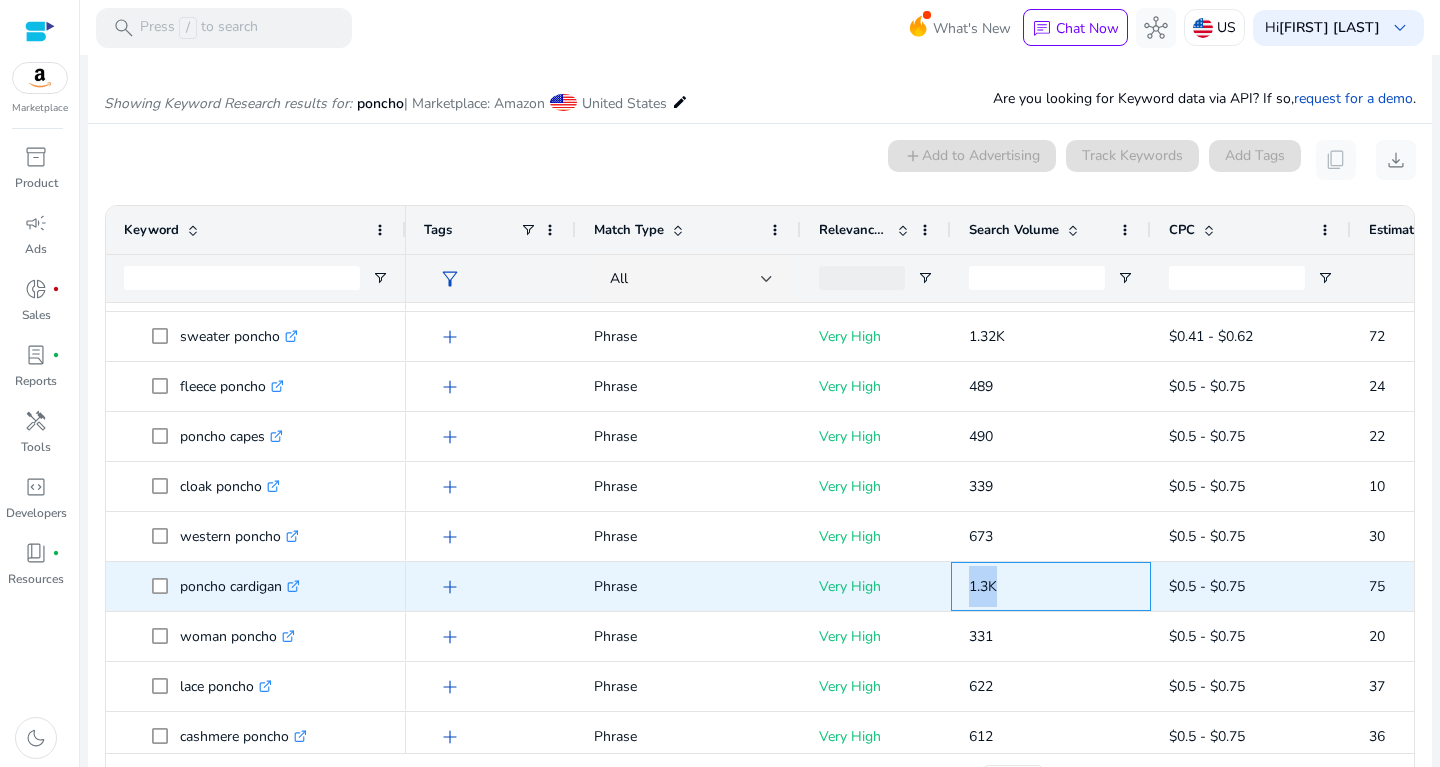 drag, startPoint x: 968, startPoint y: 581, endPoint x: 1010, endPoint y: 577, distance: 42.190044 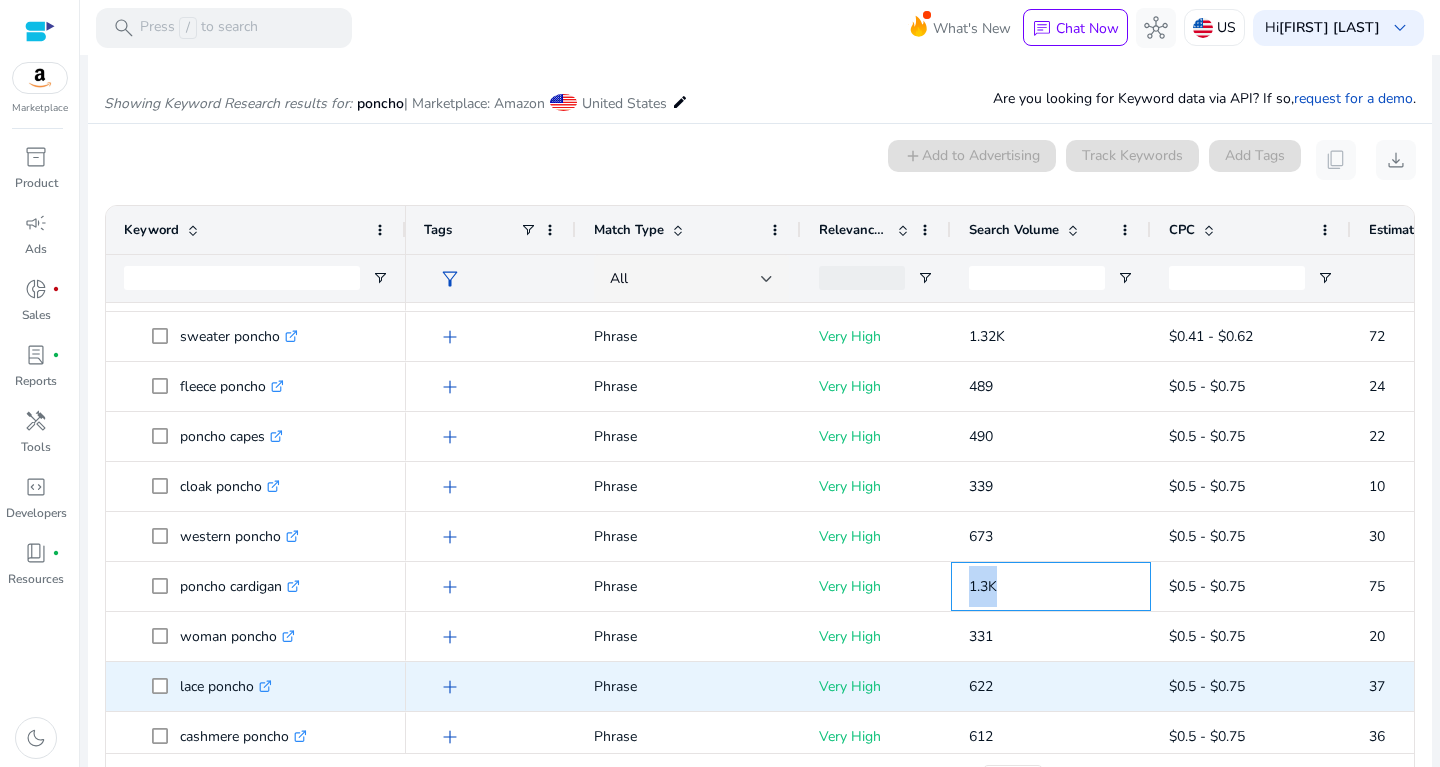 scroll, scrollTop: 1978, scrollLeft: 0, axis: vertical 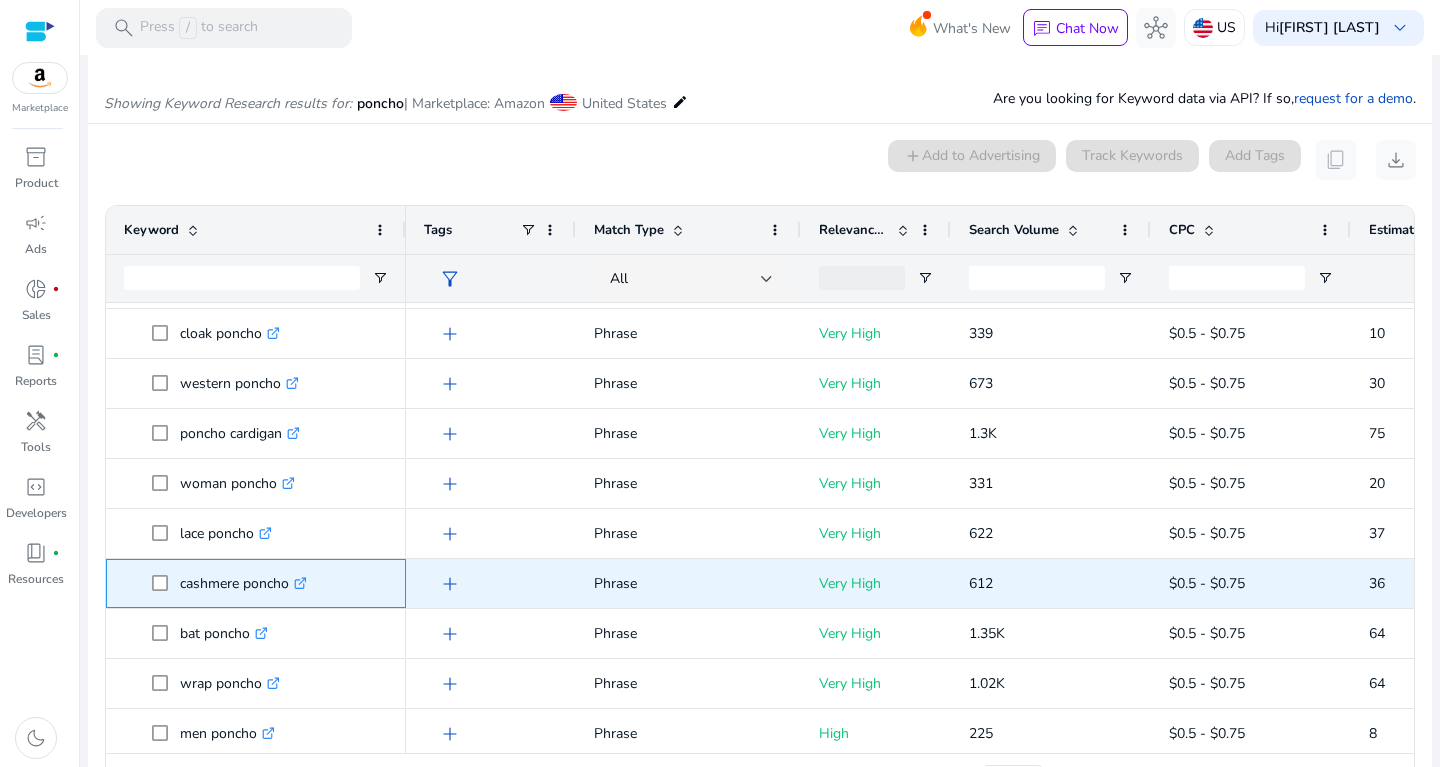 click on "cashmere poncho  .st0{fill:#2c8af8}" at bounding box center (243, 583) 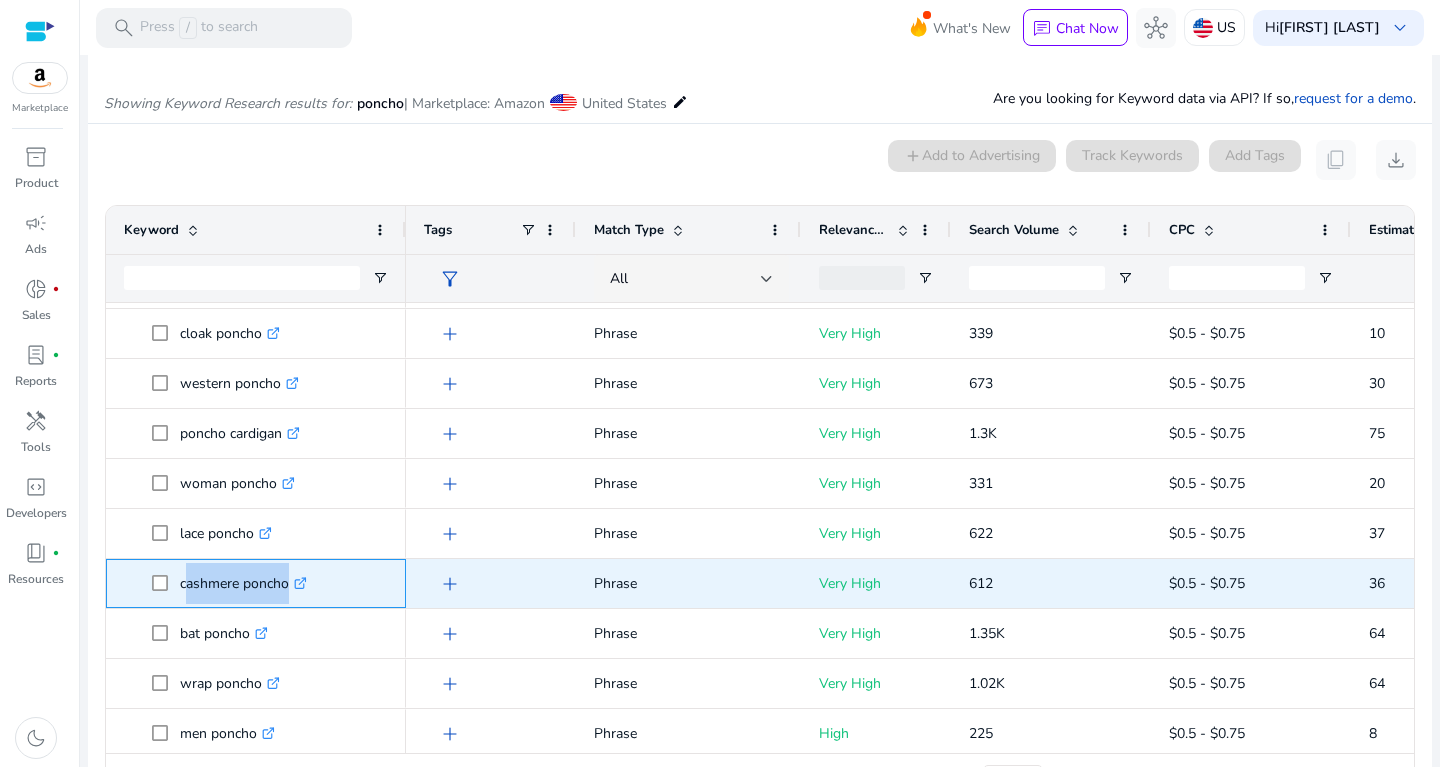 drag, startPoint x: 183, startPoint y: 580, endPoint x: 299, endPoint y: 587, distance: 116.21101 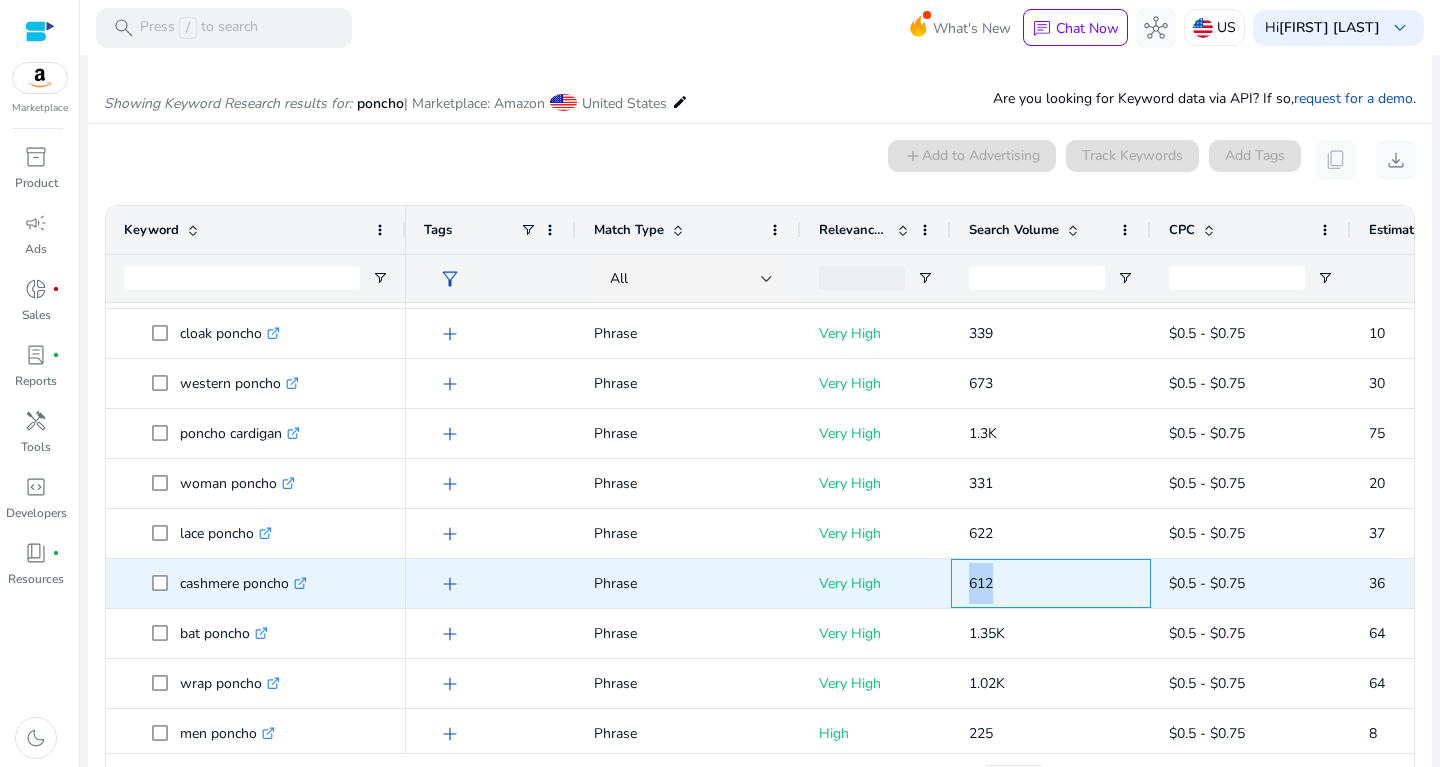 drag, startPoint x: 957, startPoint y: 575, endPoint x: 1032, endPoint y: 577, distance: 75.026665 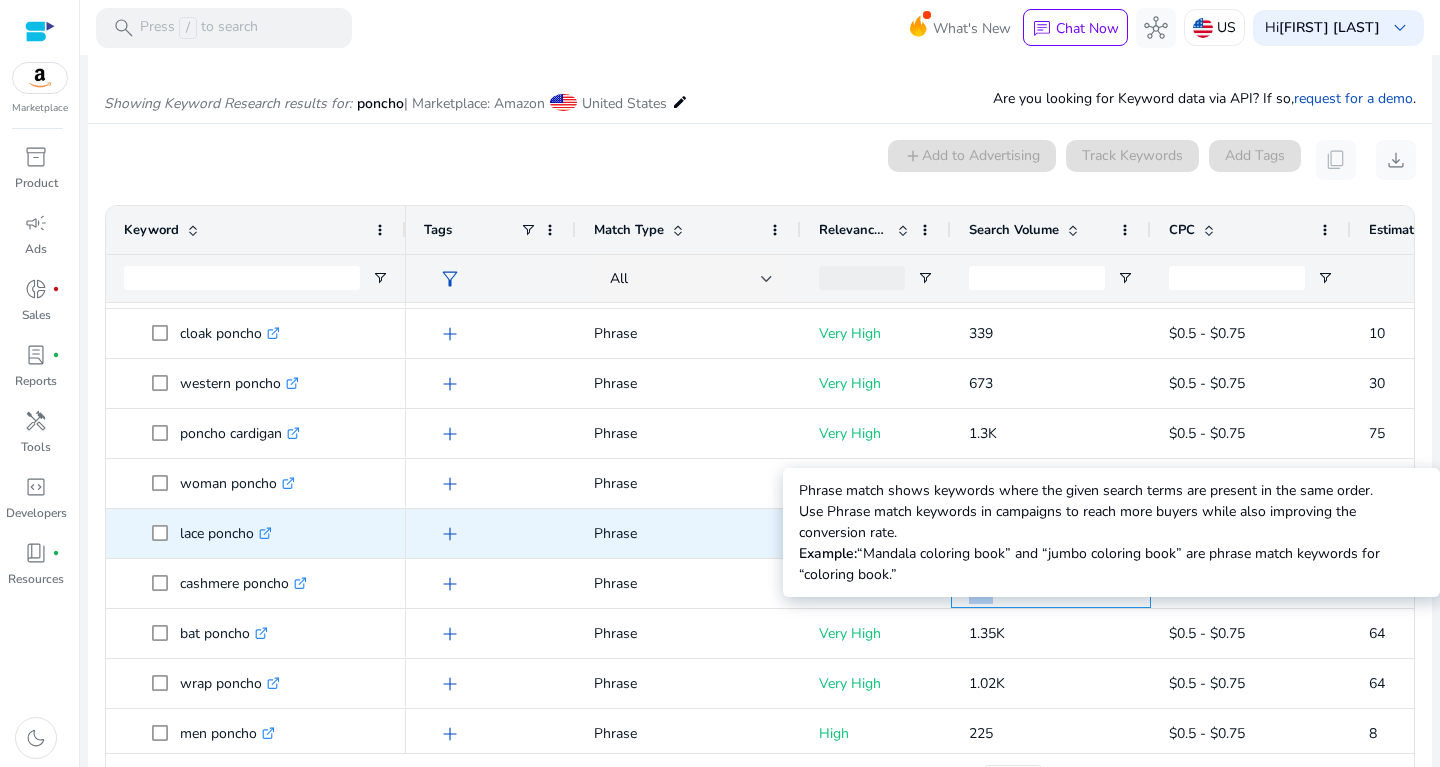 scroll, scrollTop: 2050, scrollLeft: 0, axis: vertical 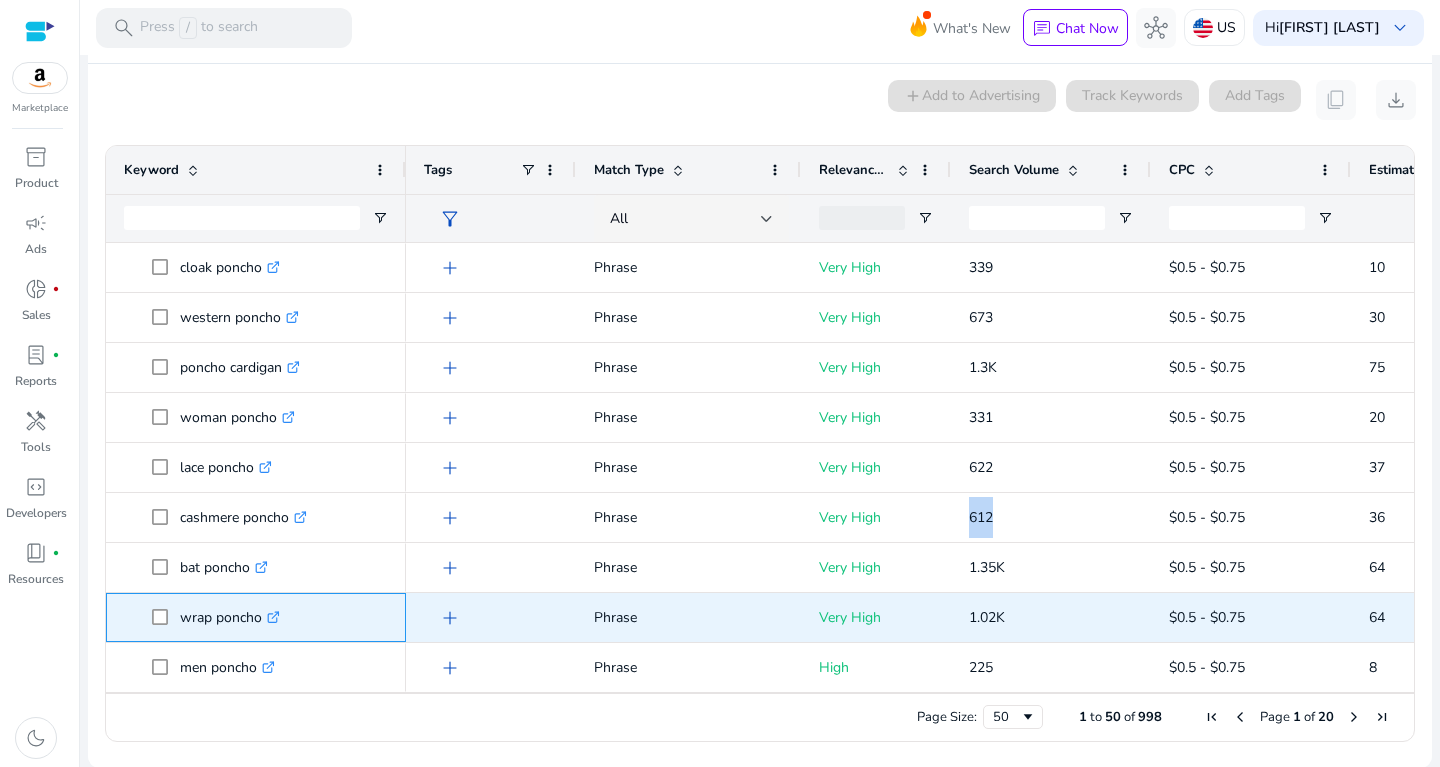 drag, startPoint x: 183, startPoint y: 606, endPoint x: 258, endPoint y: 614, distance: 75.42546 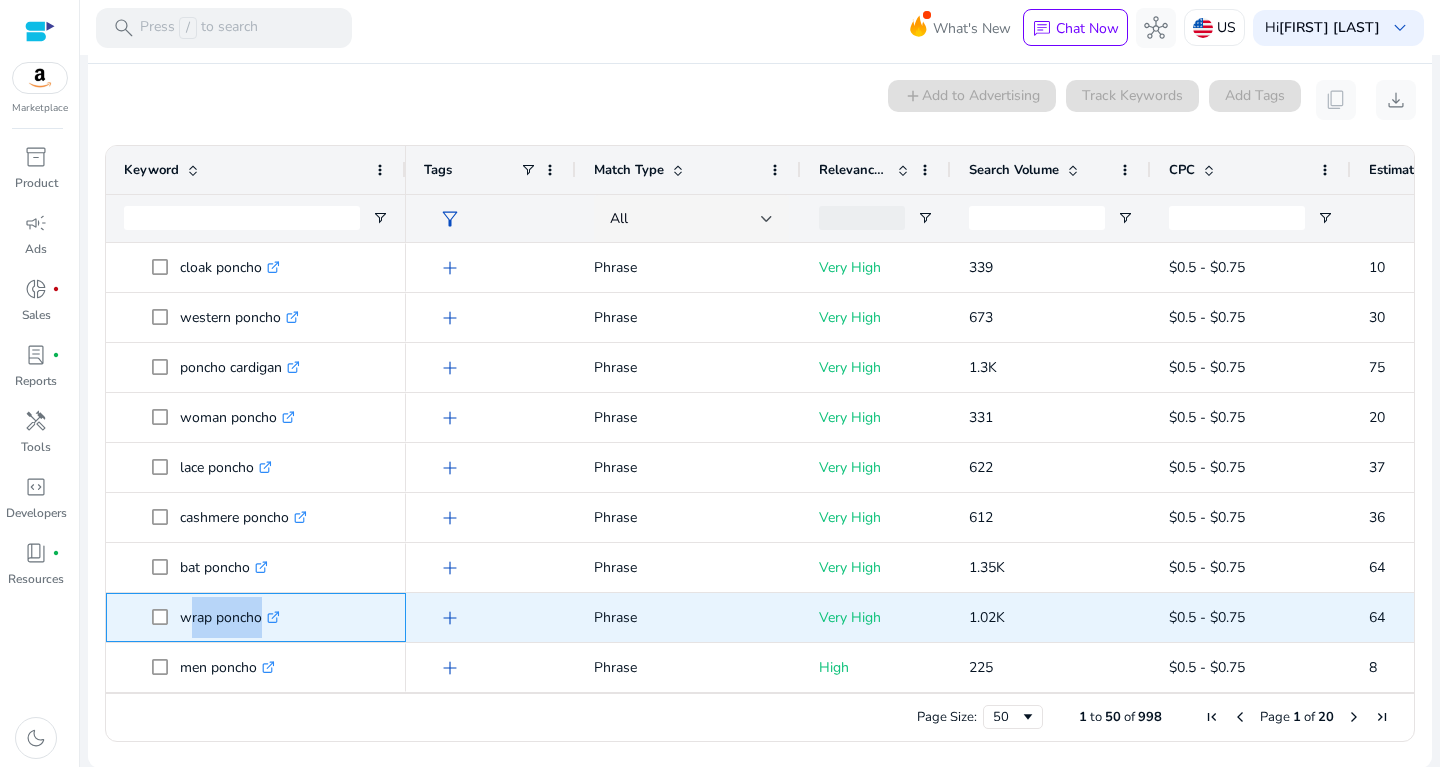 click on "wrap poncho  .st0{fill:#2c8af8}" at bounding box center (230, 617) 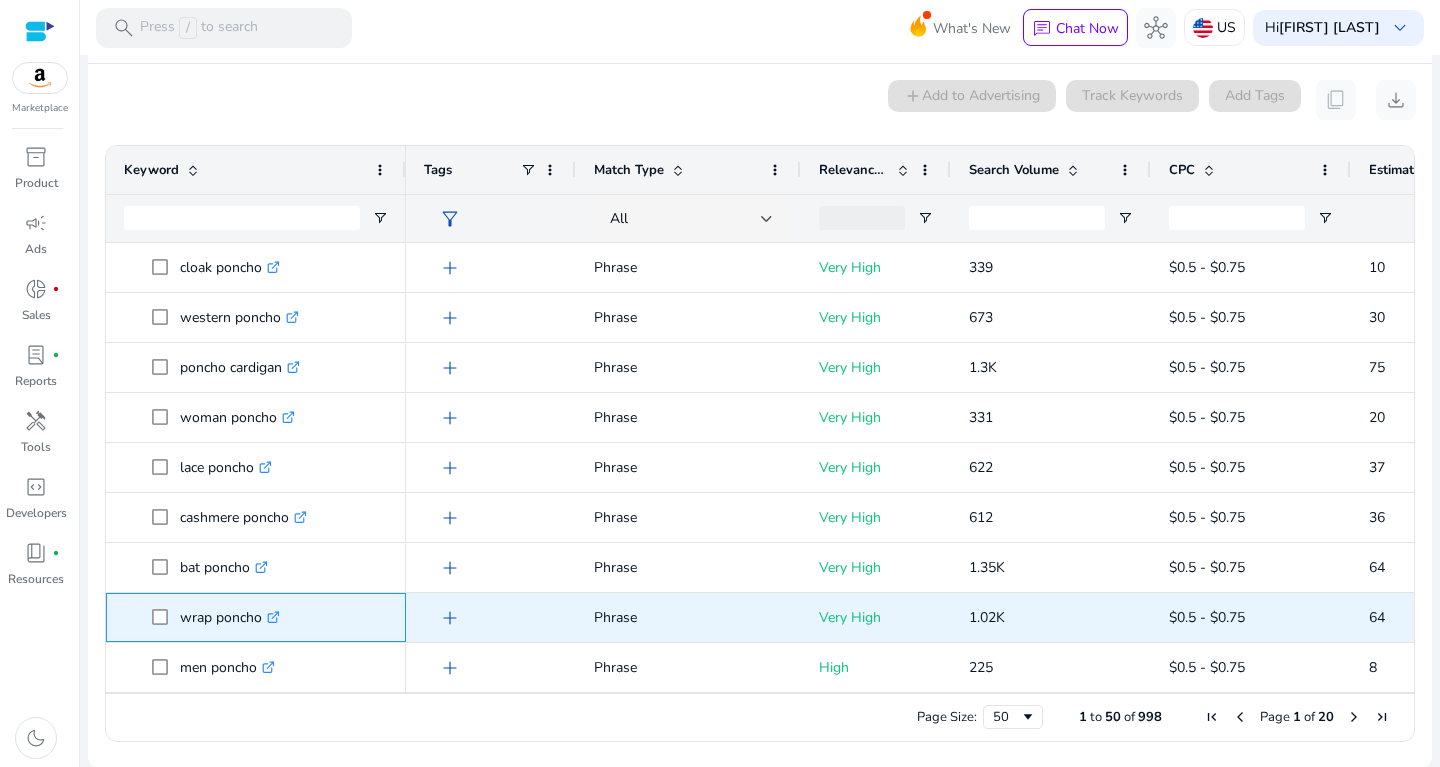 drag, startPoint x: 263, startPoint y: 613, endPoint x: 182, endPoint y: 619, distance: 81.22192 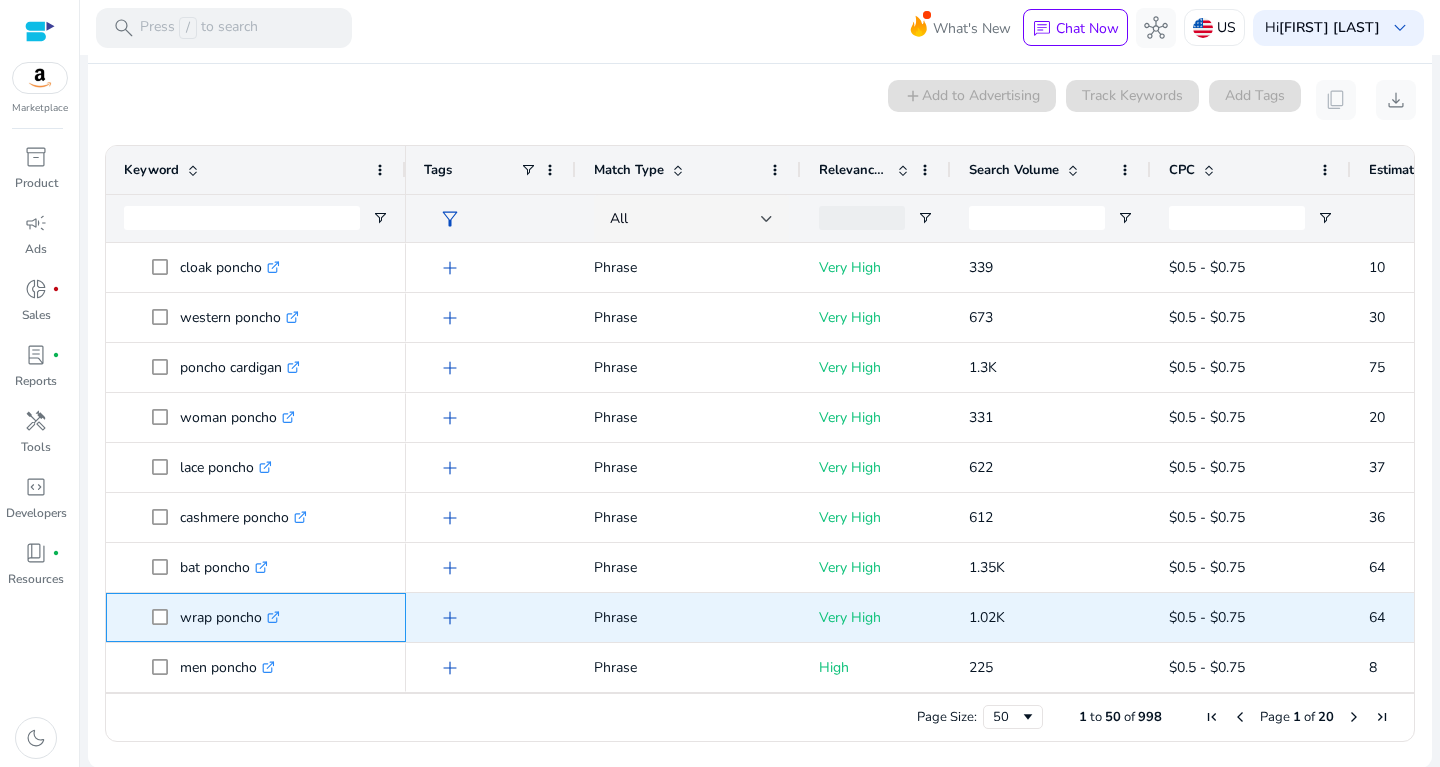 click on "wrap poncho  .st0{fill:#2c8af8}" at bounding box center [230, 617] 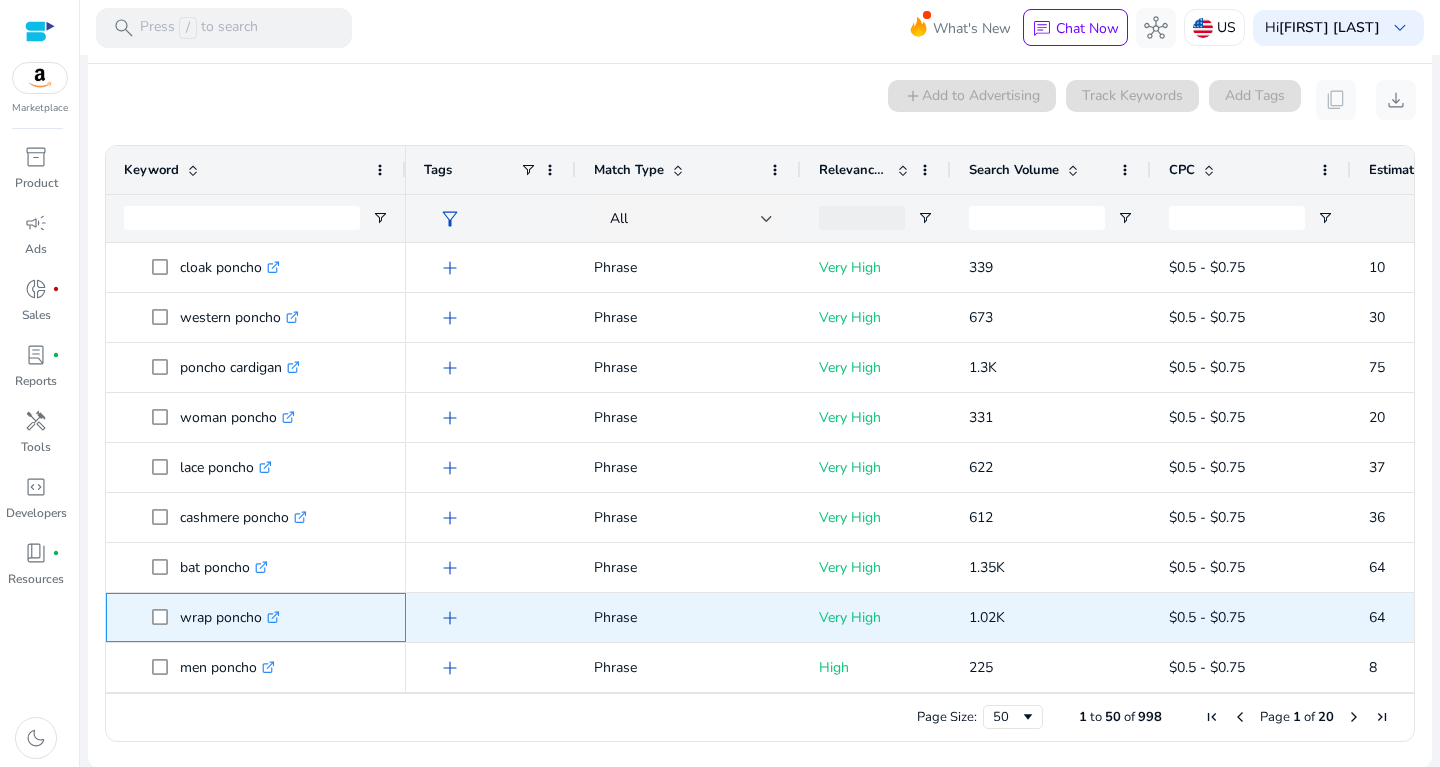 drag, startPoint x: 182, startPoint y: 619, endPoint x: 261, endPoint y: 621, distance: 79.025314 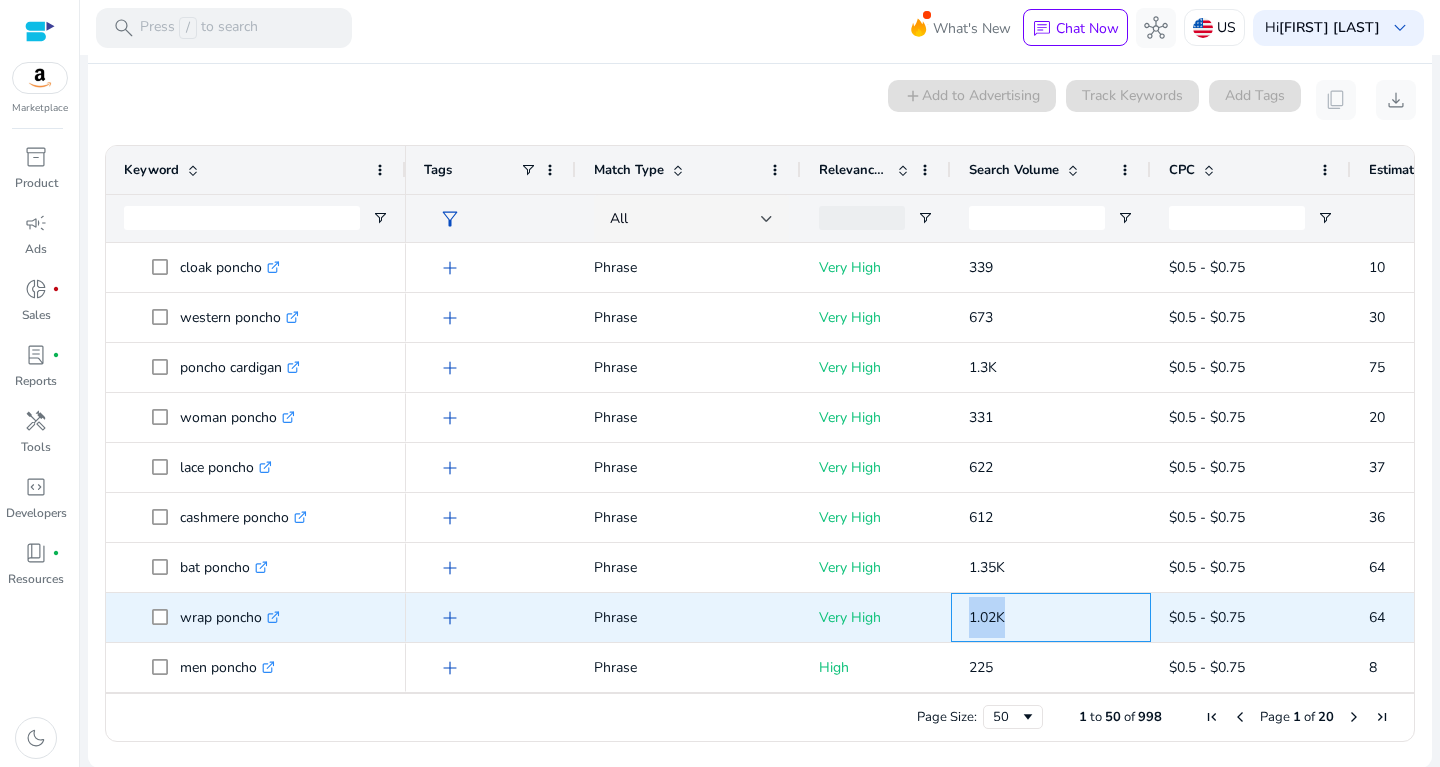 drag, startPoint x: 960, startPoint y: 609, endPoint x: 1029, endPoint y: 615, distance: 69.260376 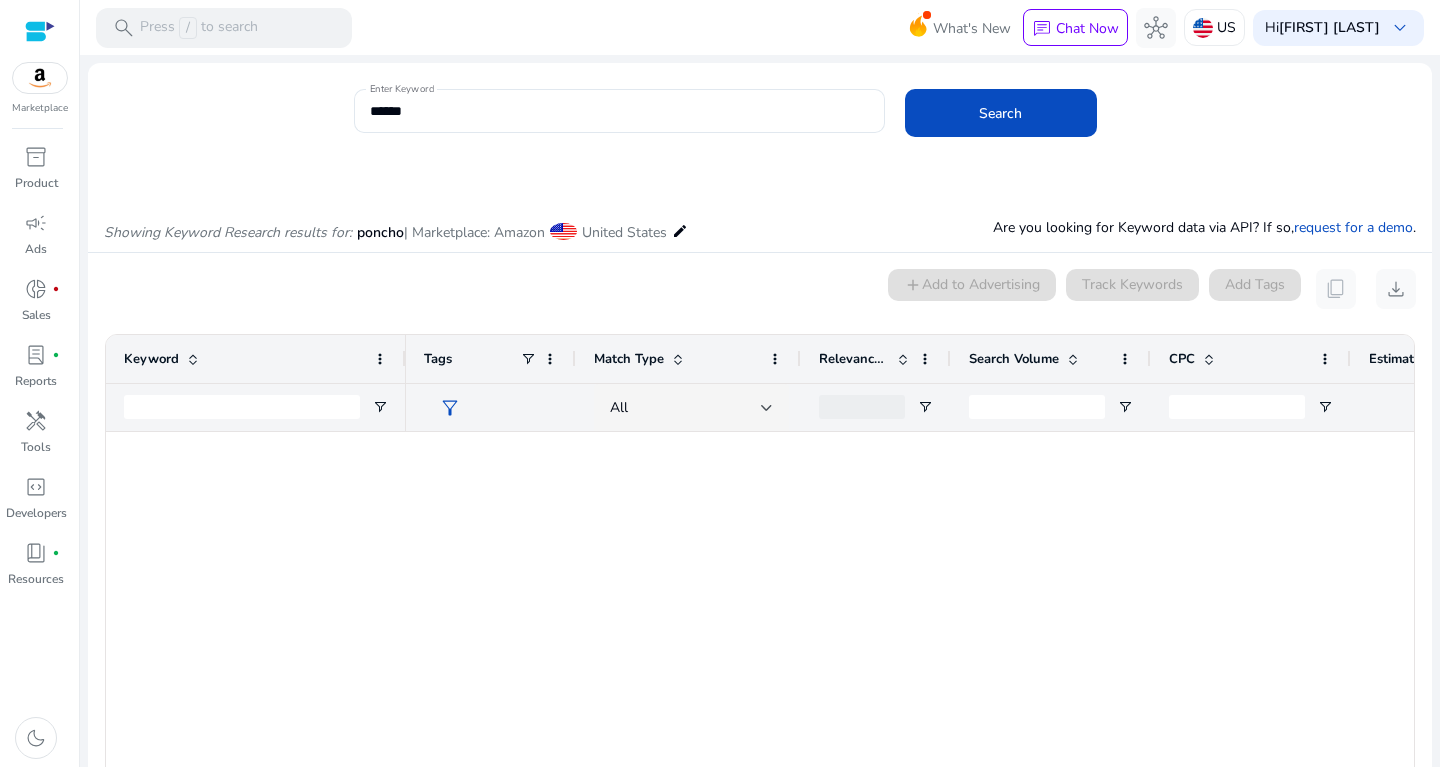 scroll, scrollTop: 0, scrollLeft: 0, axis: both 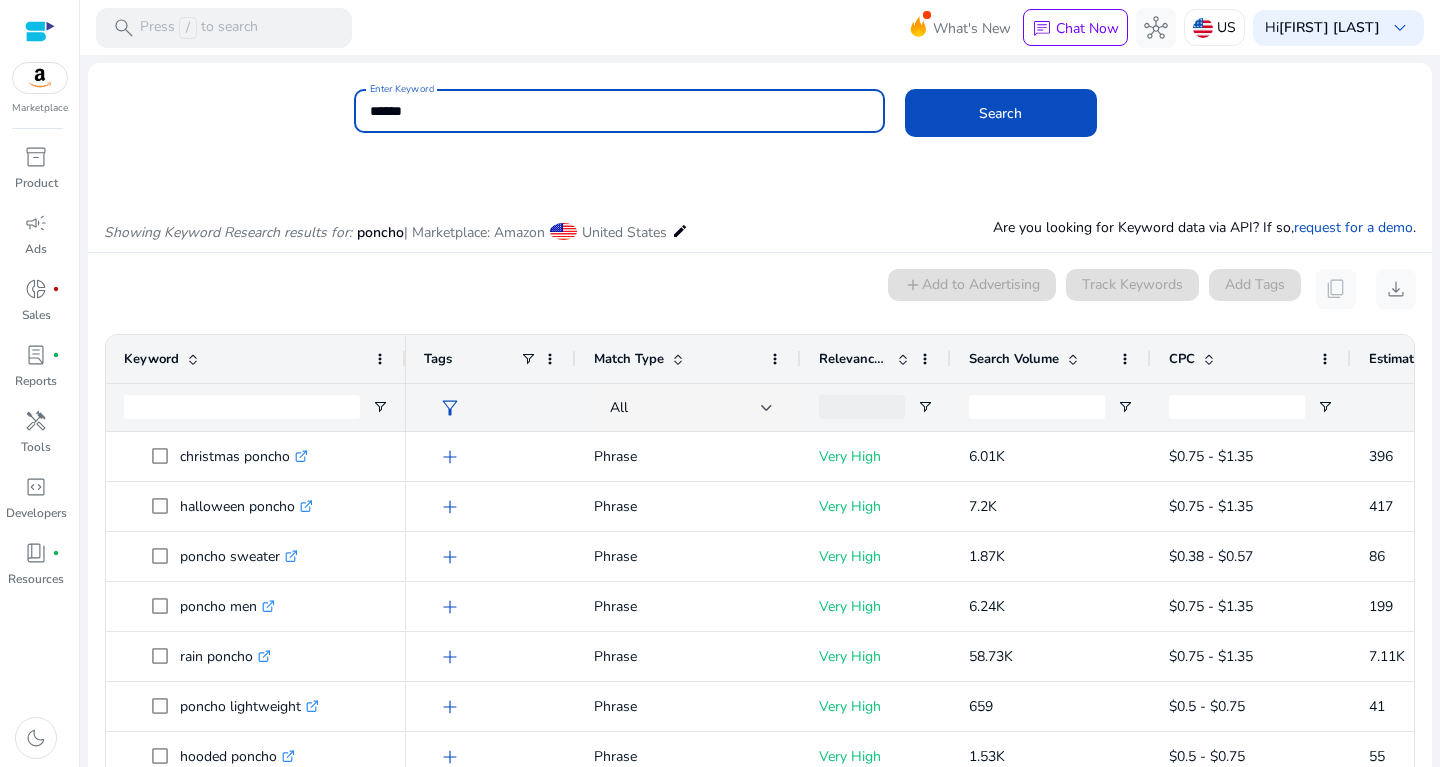 drag, startPoint x: 472, startPoint y: 121, endPoint x: 301, endPoint y: 125, distance: 171.04678 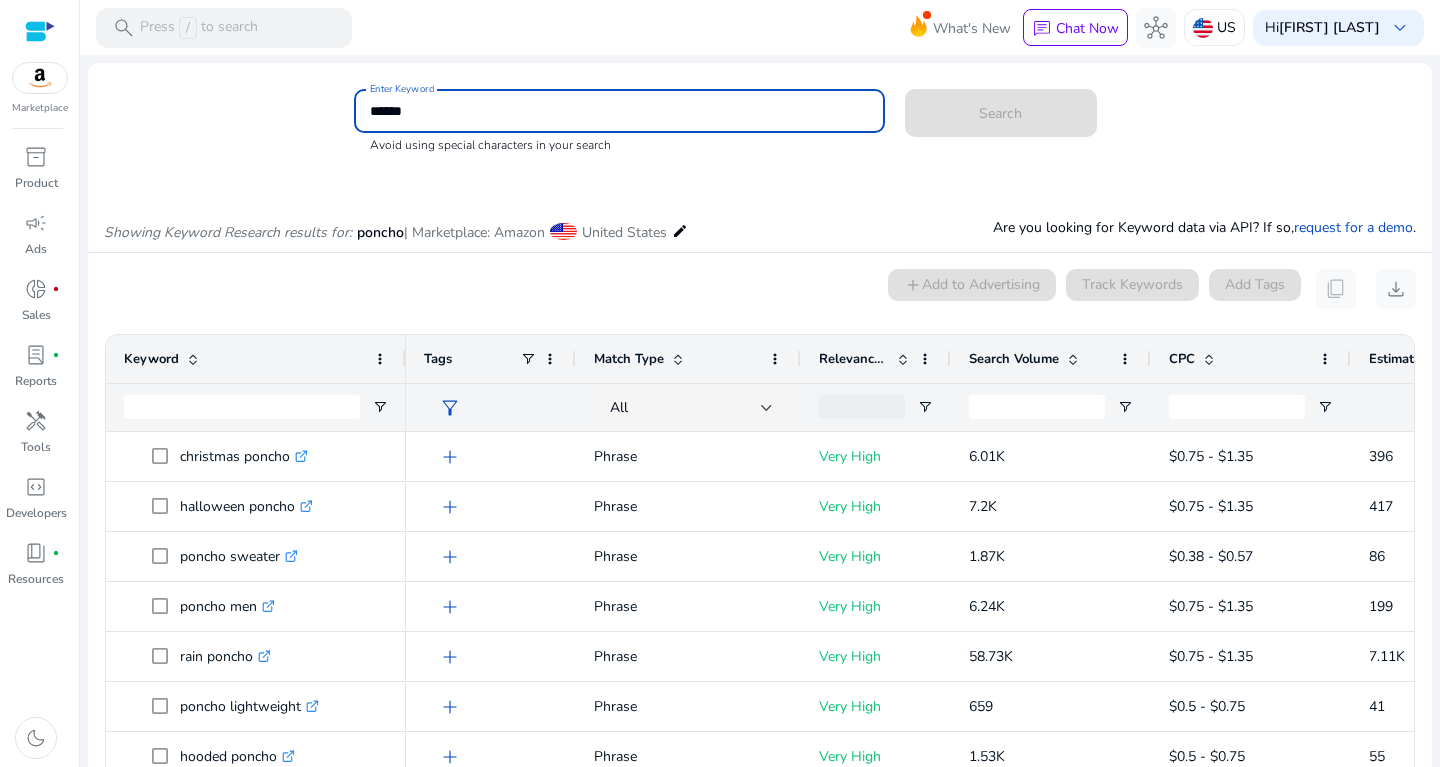 type on "*" 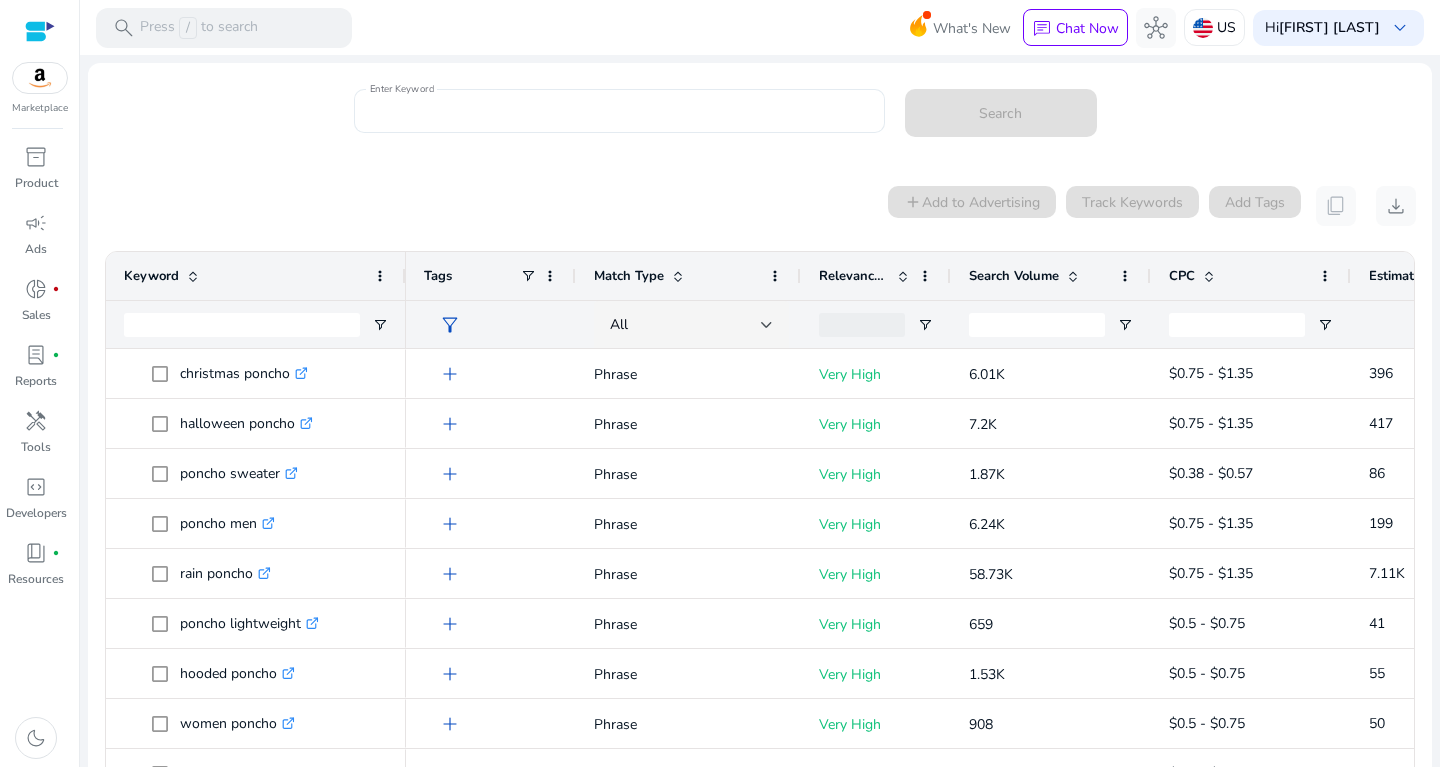 click 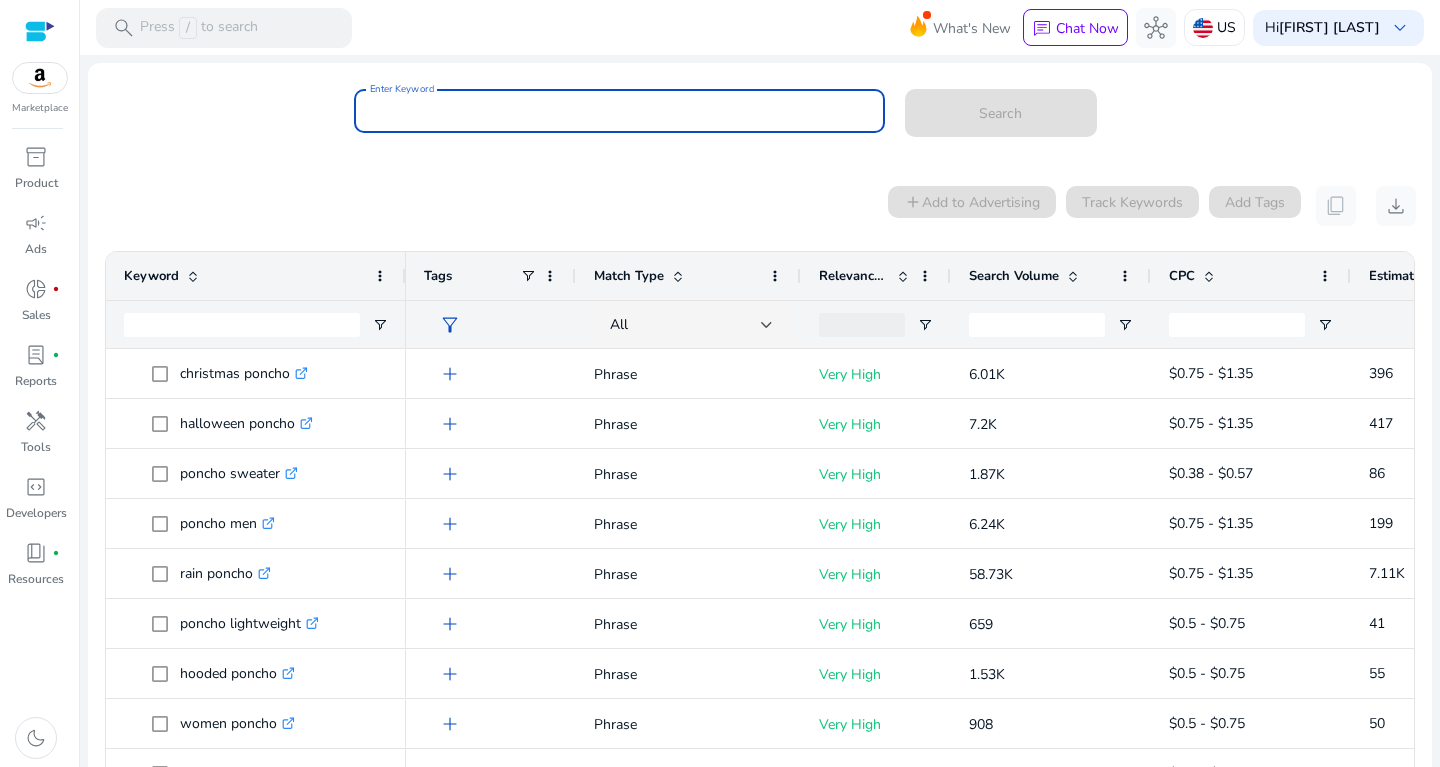 click on "Enter Keyword" at bounding box center [619, 111] 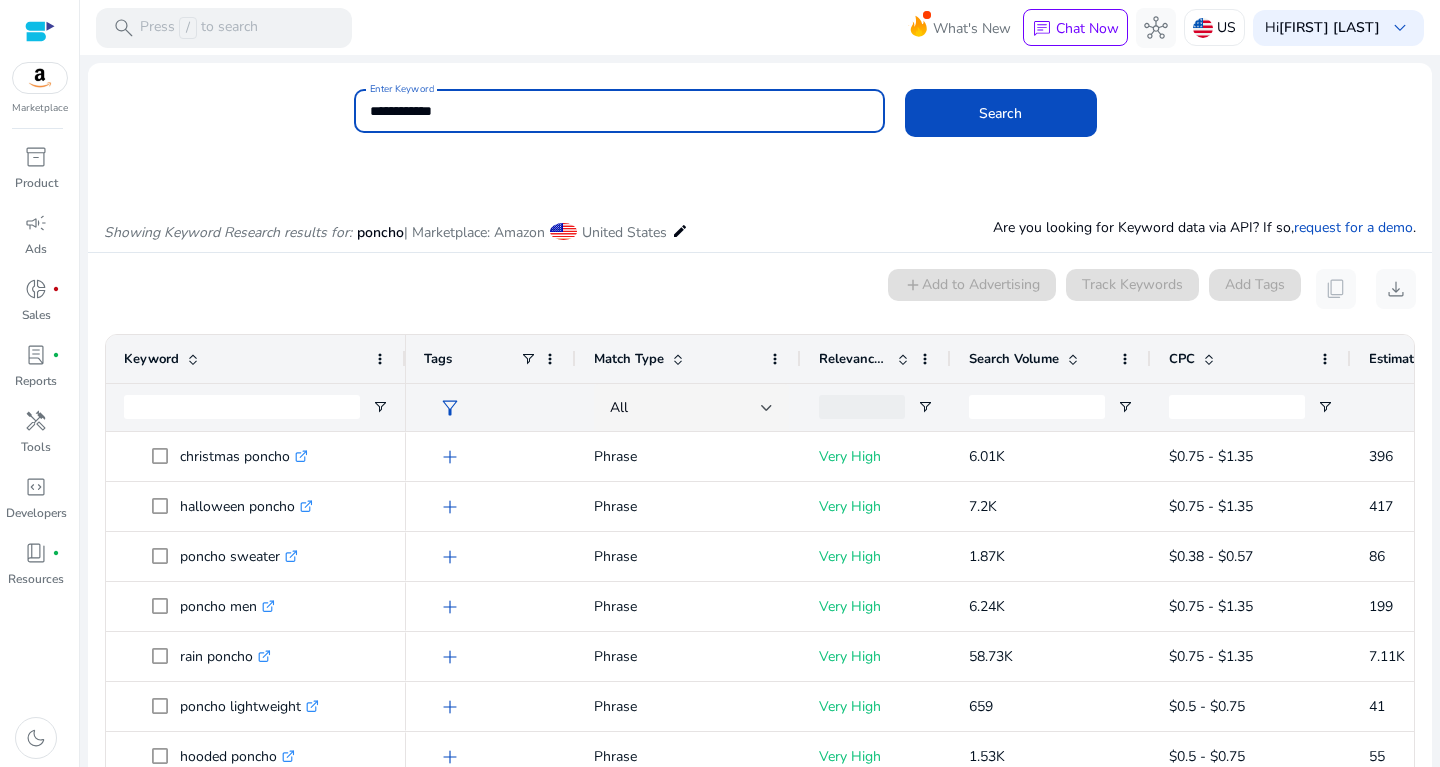 type on "**********" 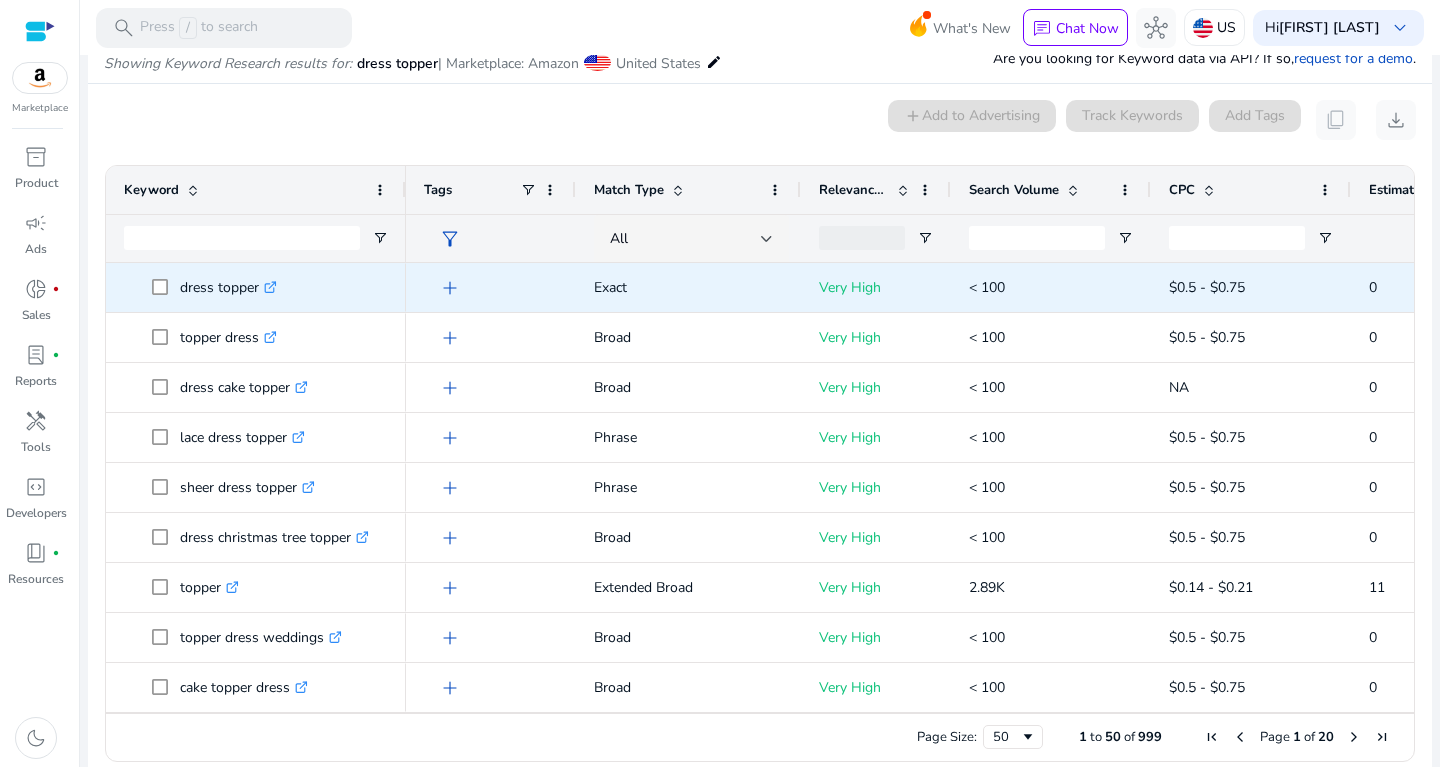 scroll, scrollTop: 170, scrollLeft: 0, axis: vertical 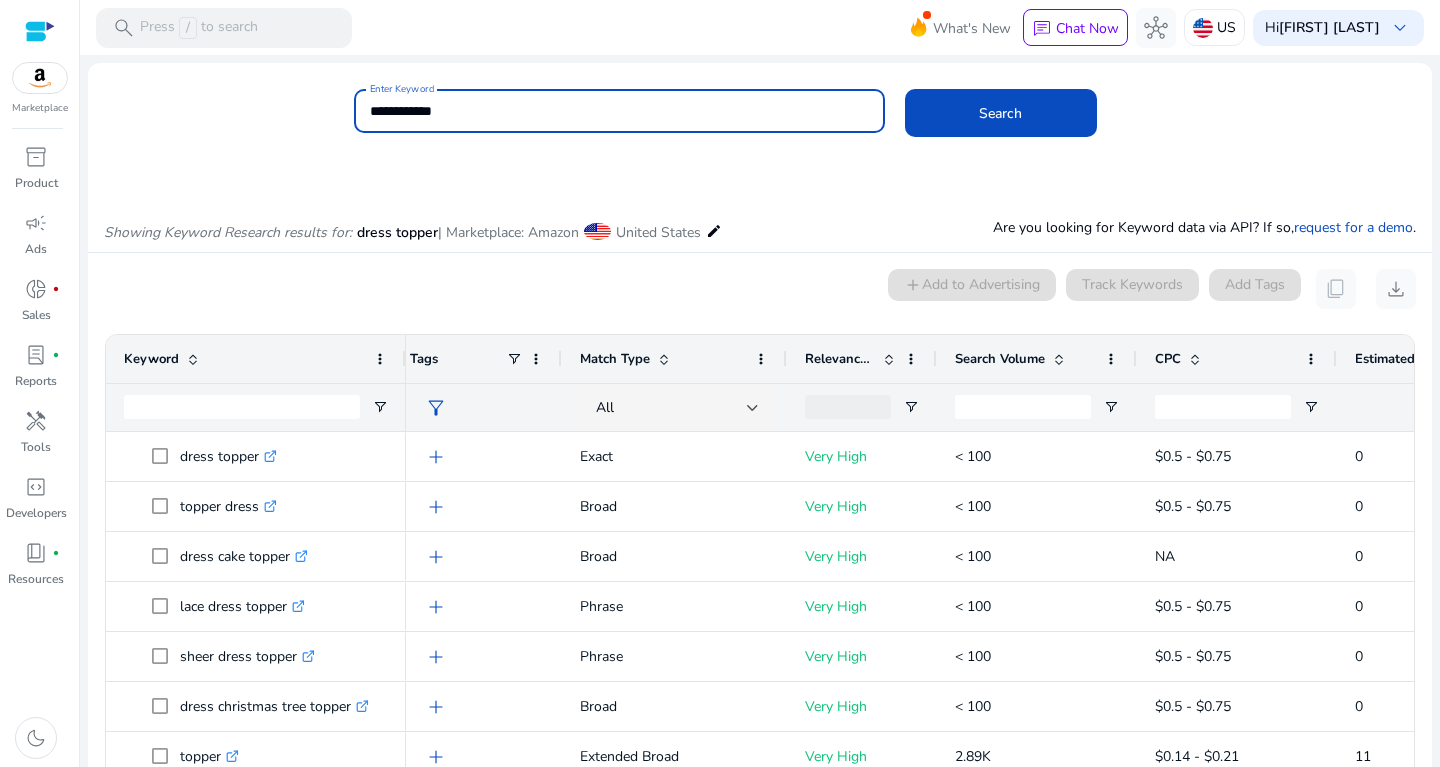drag, startPoint x: 523, startPoint y: 106, endPoint x: 279, endPoint y: 104, distance: 244.0082 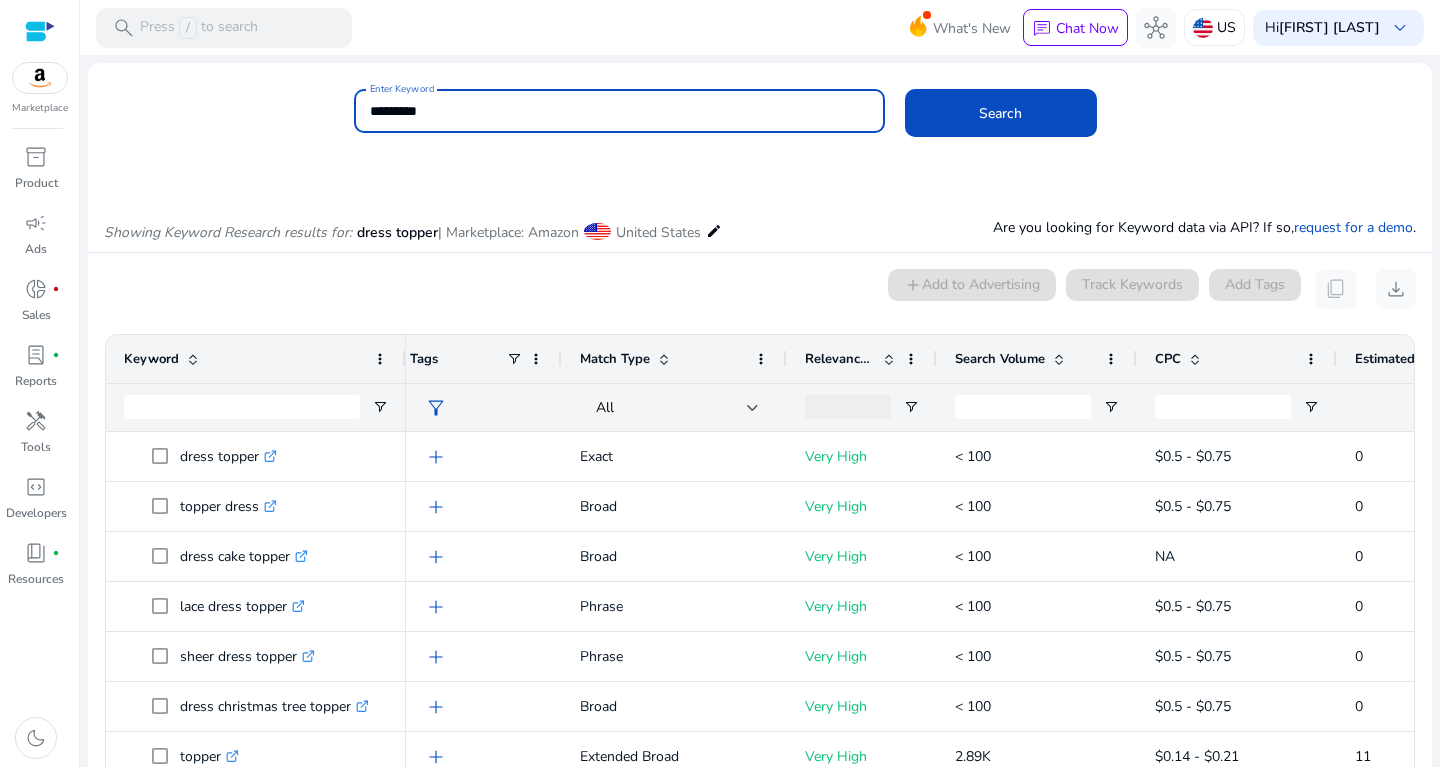 click on "Search" 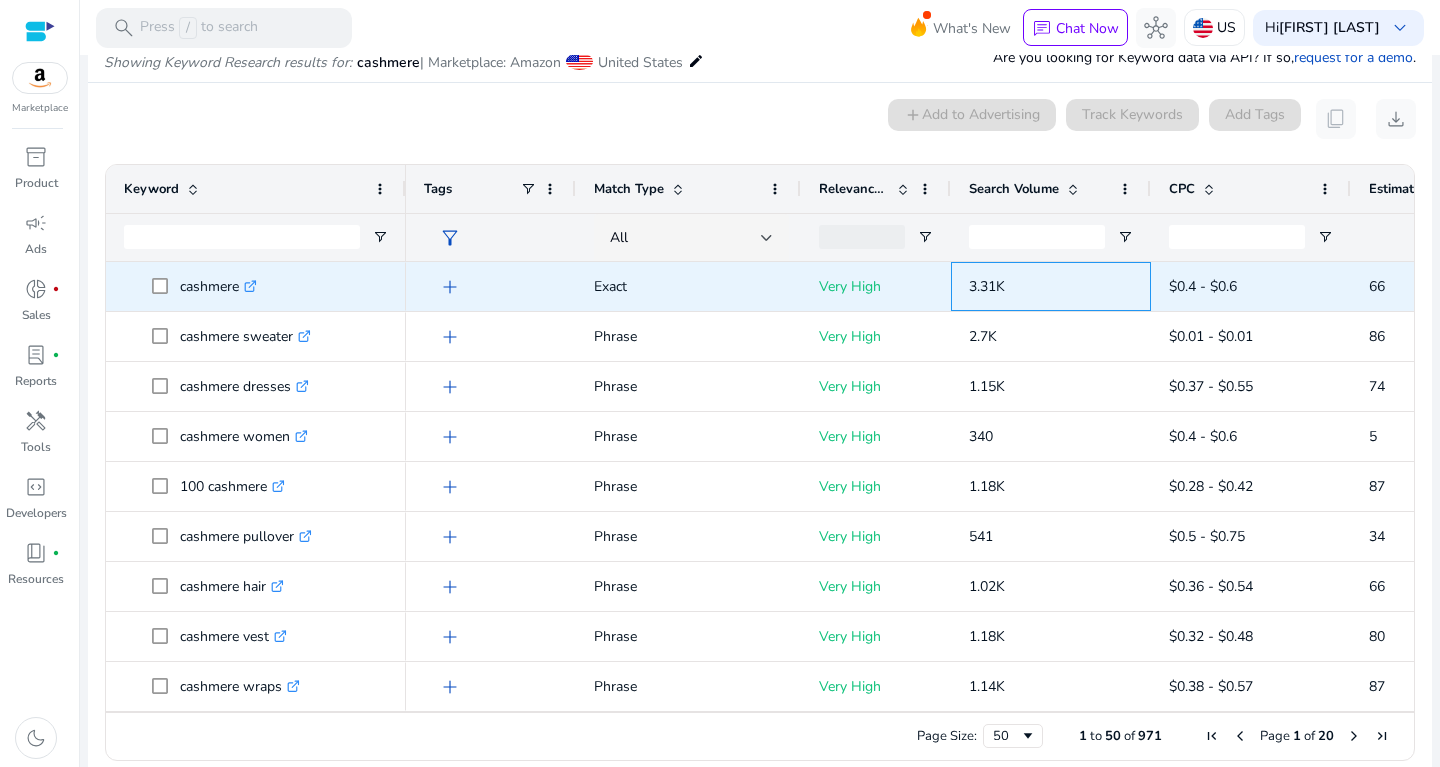 drag, startPoint x: 955, startPoint y: 290, endPoint x: 1054, endPoint y: 284, distance: 99.18165 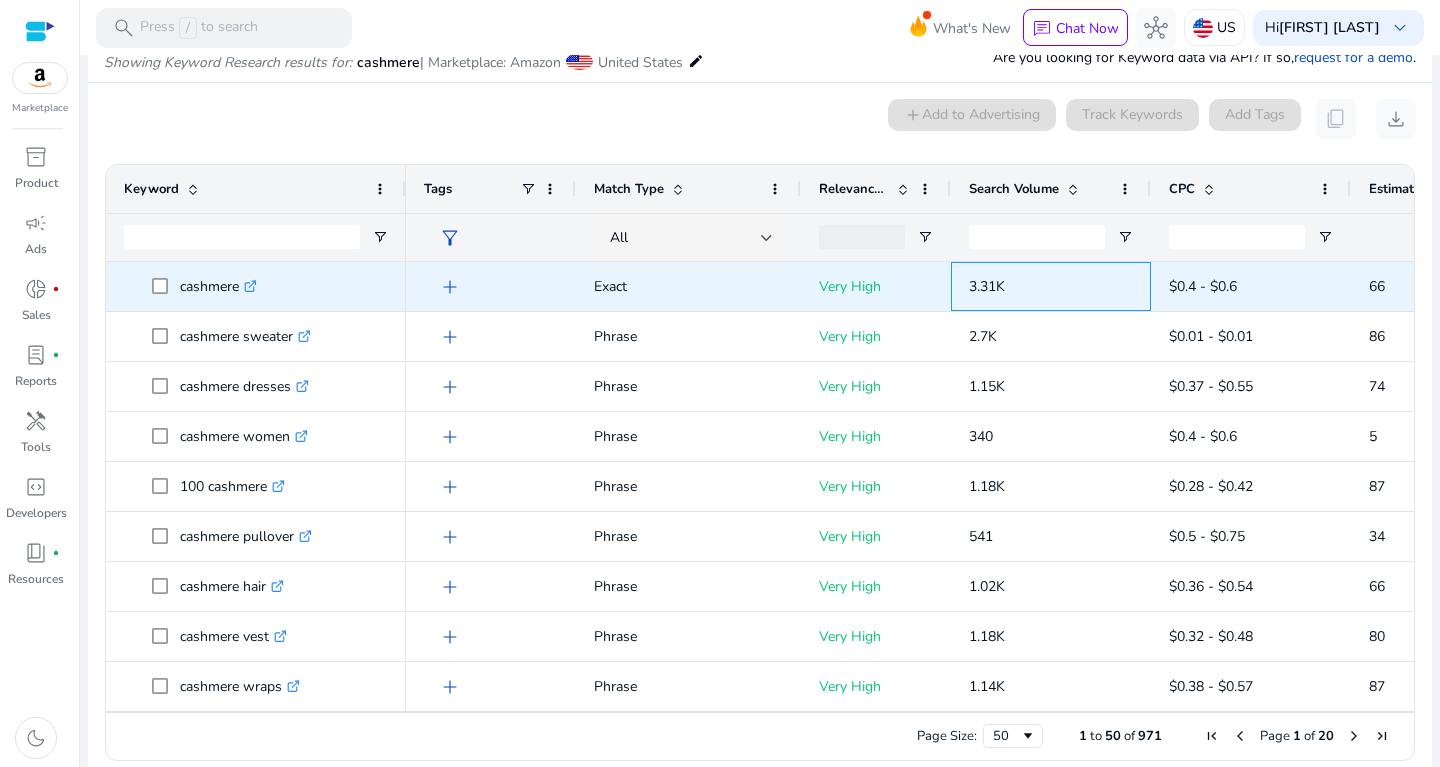 copy on "3.31K" 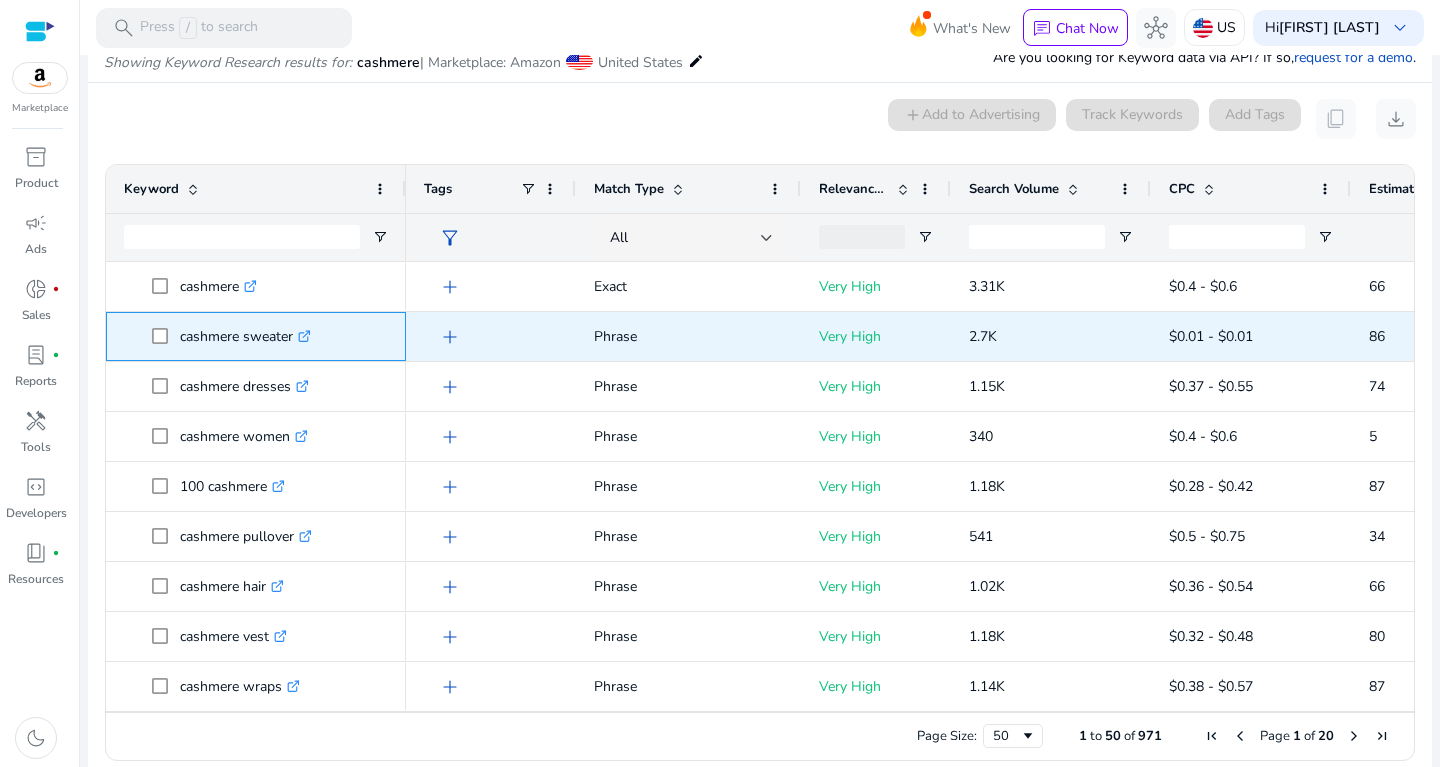 drag, startPoint x: 182, startPoint y: 334, endPoint x: 305, endPoint y: 335, distance: 123.00407 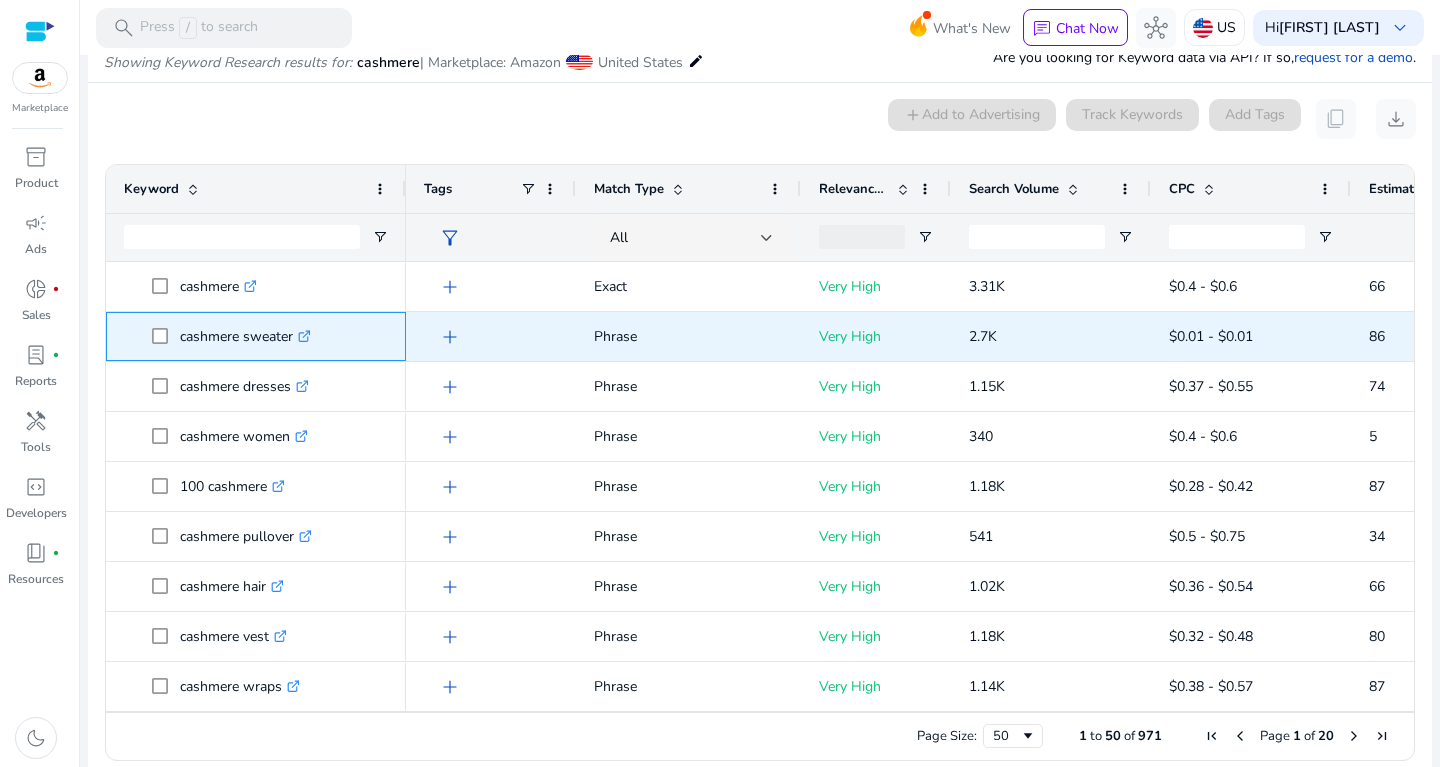 copy on "cashmere sweater" 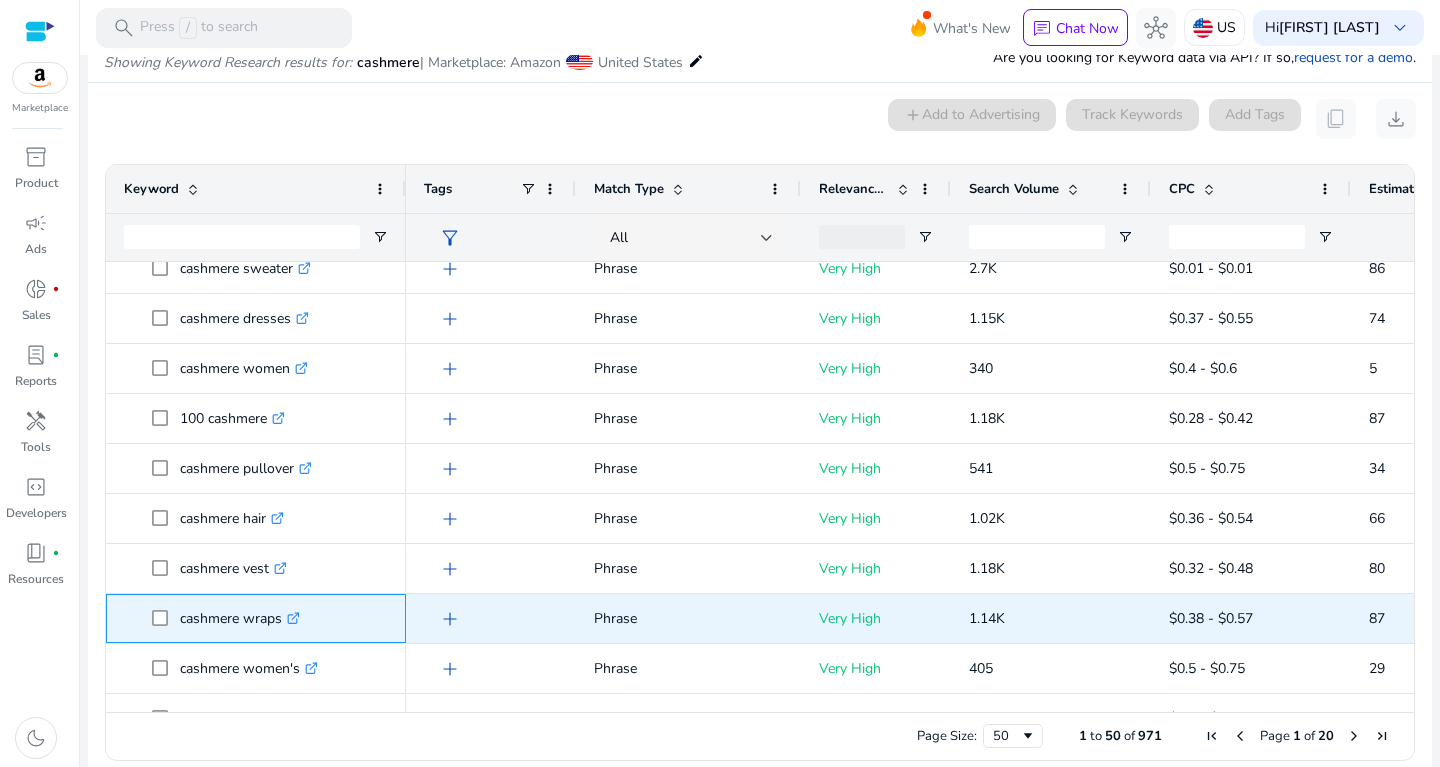drag, startPoint x: 181, startPoint y: 628, endPoint x: 291, endPoint y: 618, distance: 110.45361 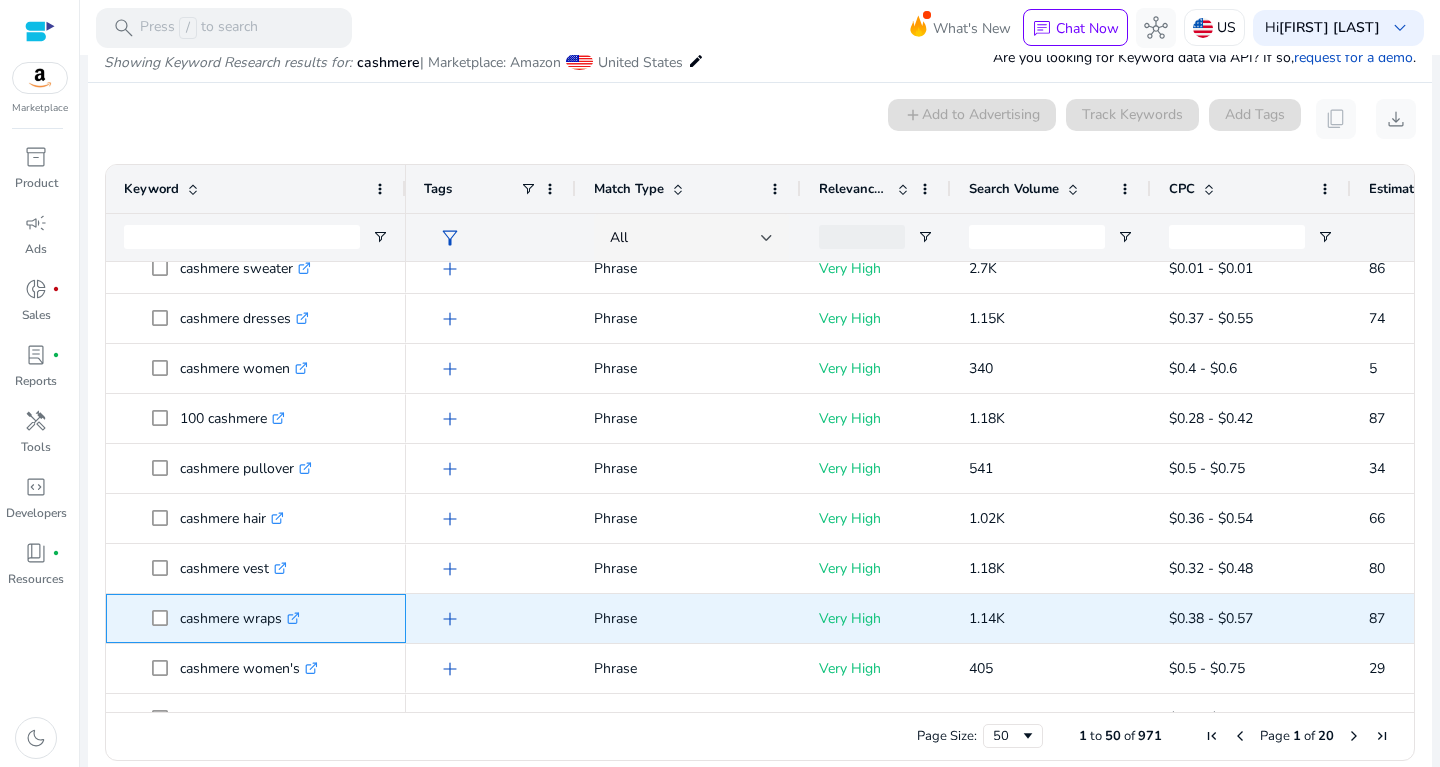 copy on "cashmere wraps" 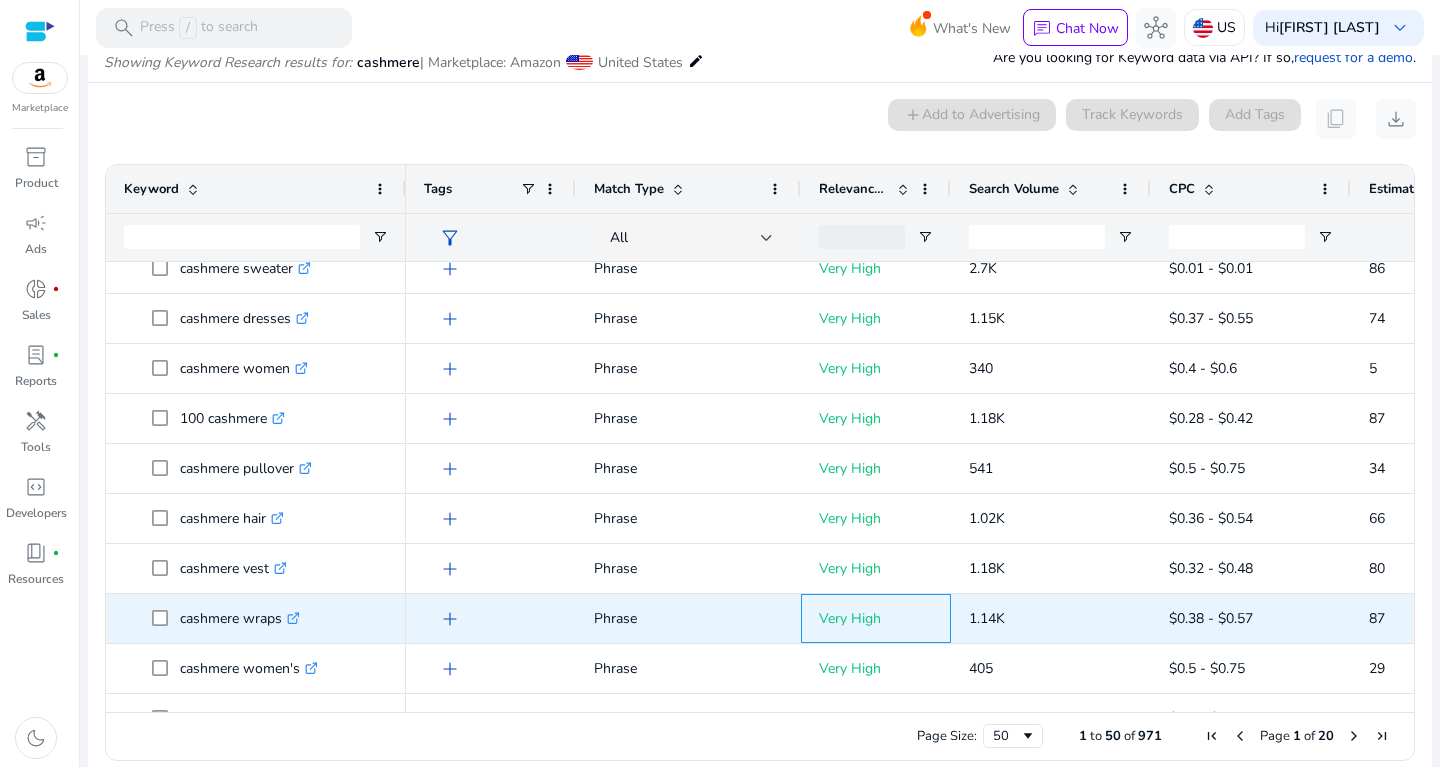drag, startPoint x: 945, startPoint y: 609, endPoint x: 1030, endPoint y: 625, distance: 86.492775 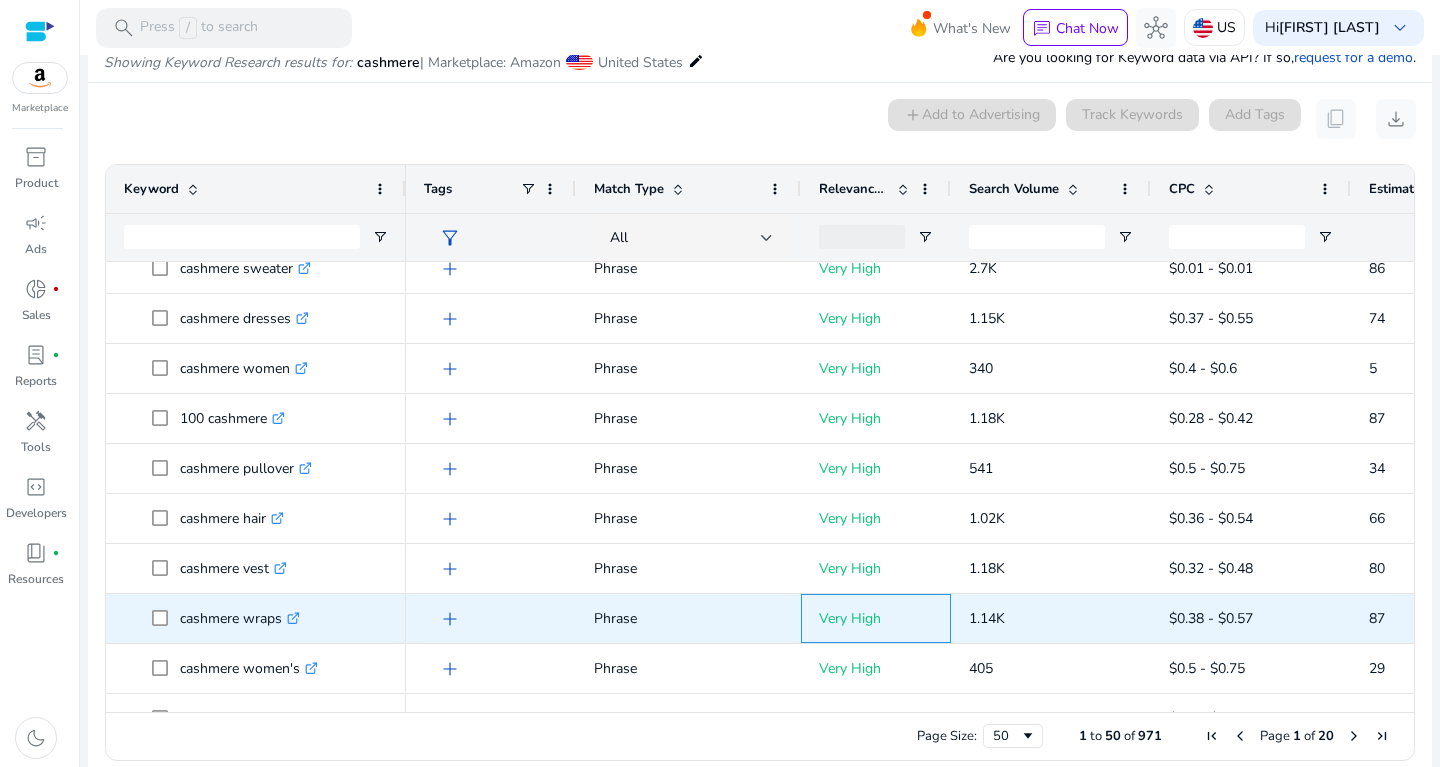 copy on "1.14K" 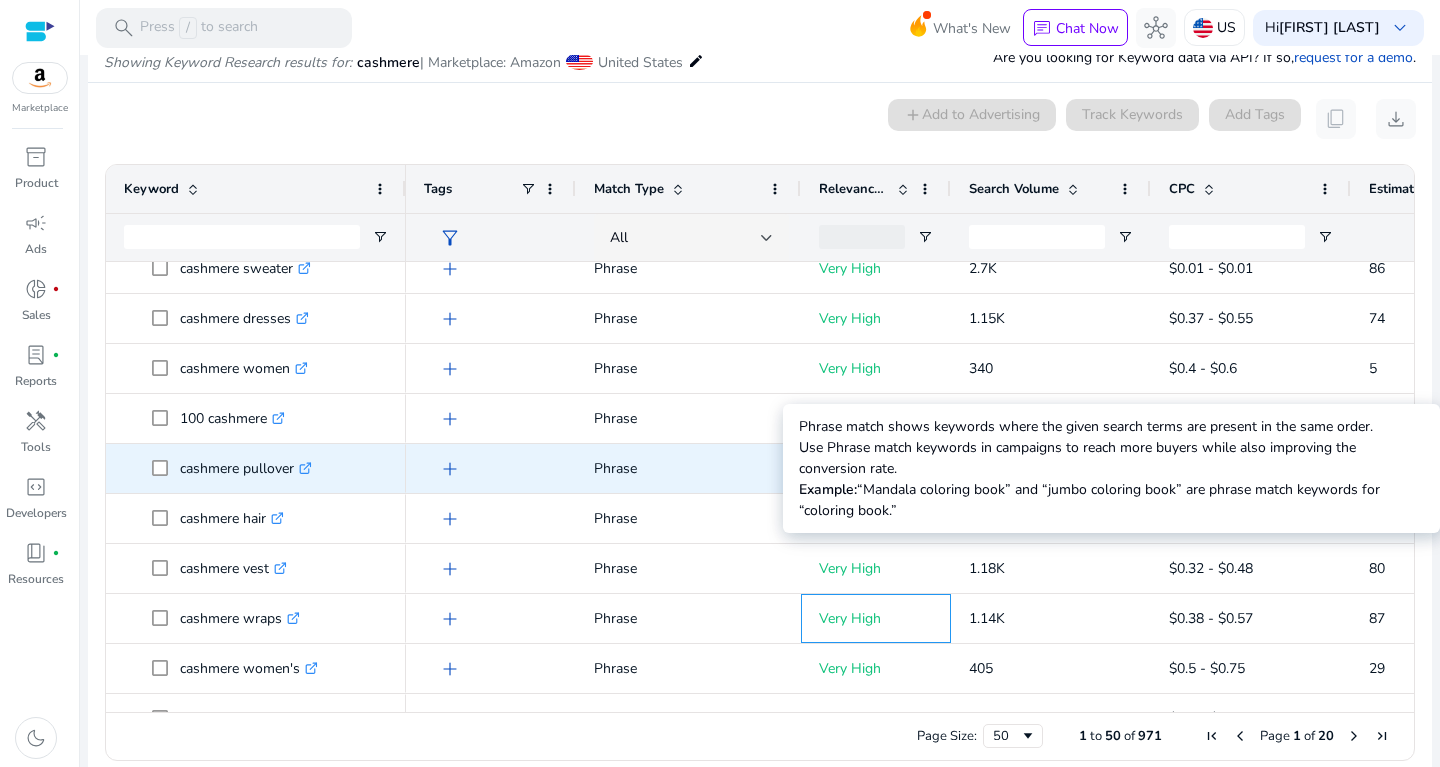 scroll, scrollTop: 120, scrollLeft: 0, axis: vertical 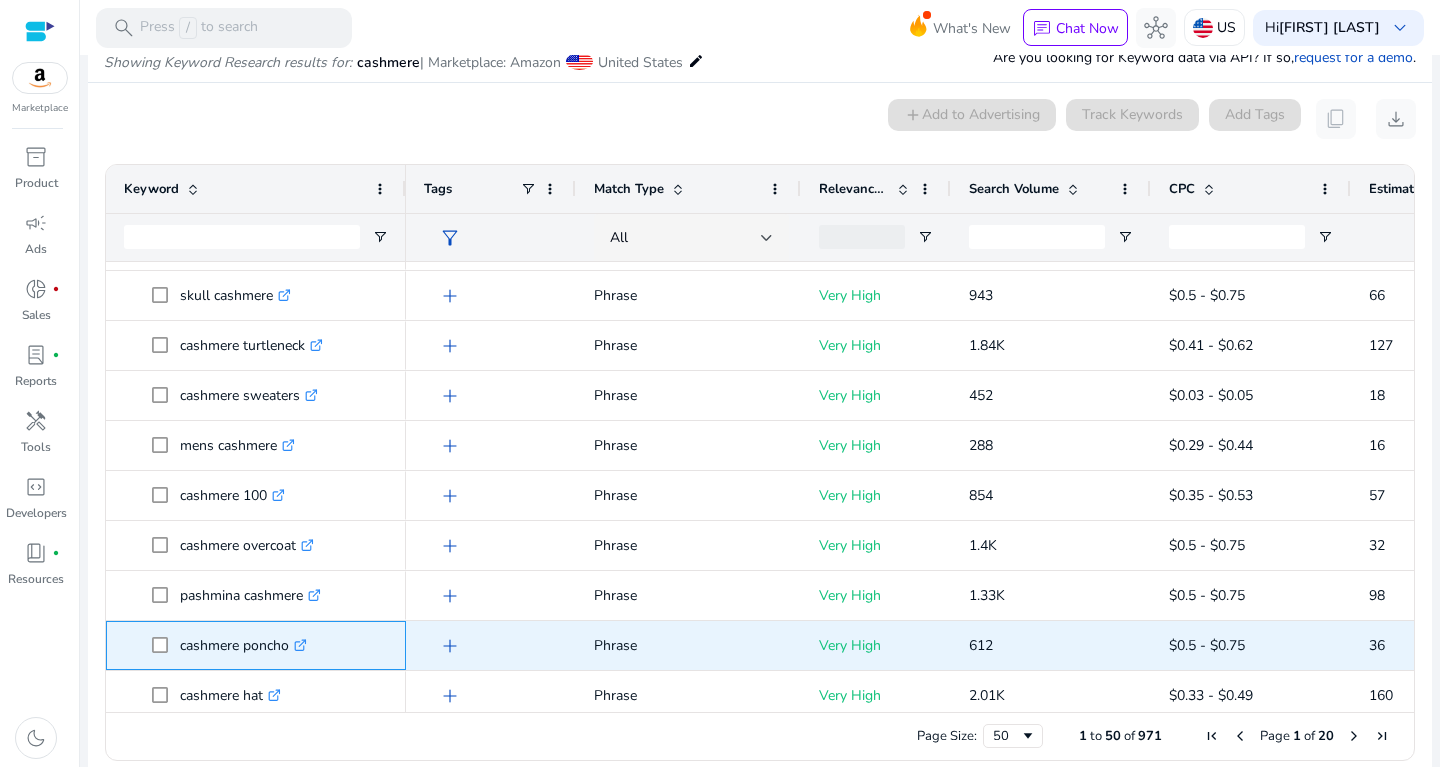 click on "cashmere poncho  .st0{fill:#2c8af8}" at bounding box center [243, 645] 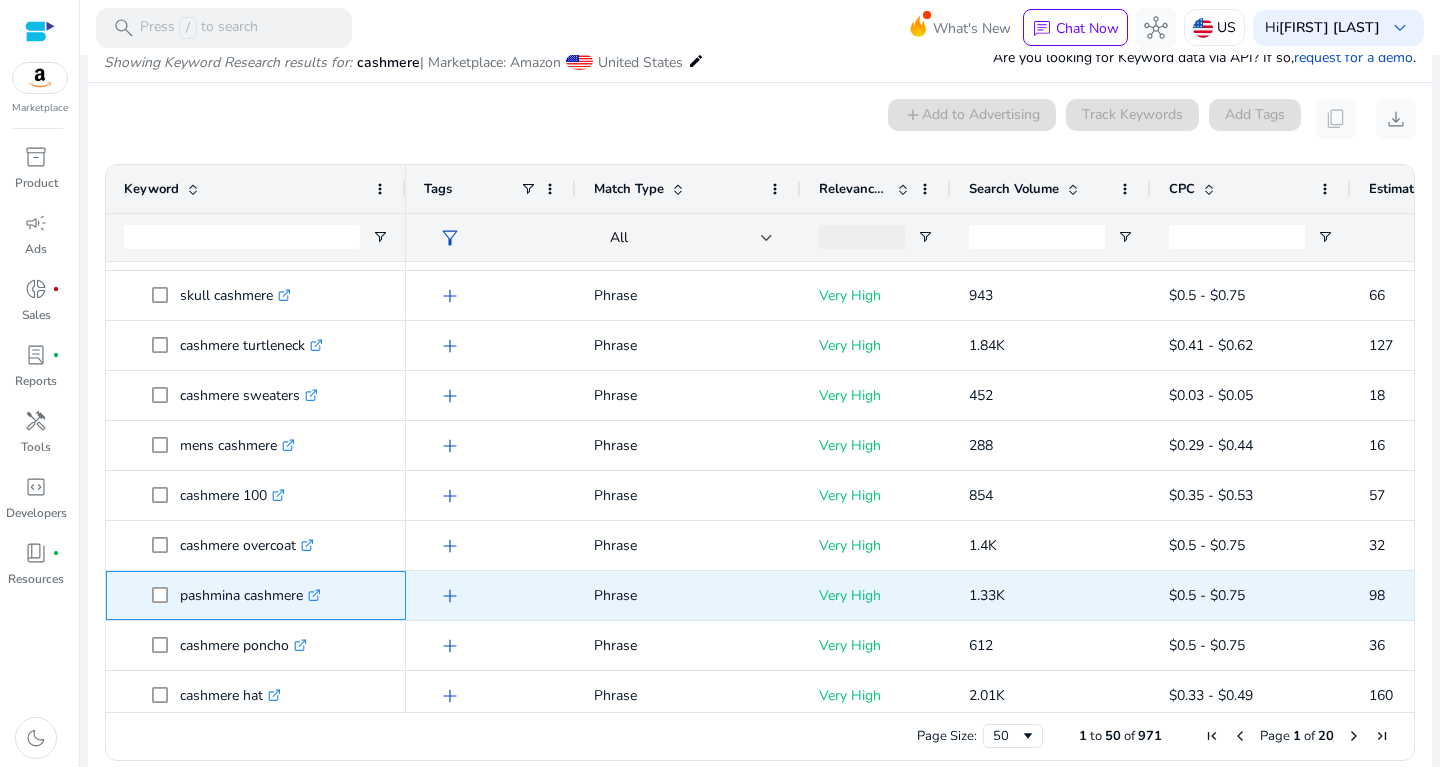 drag, startPoint x: 182, startPoint y: 605, endPoint x: 327, endPoint y: 605, distance: 145 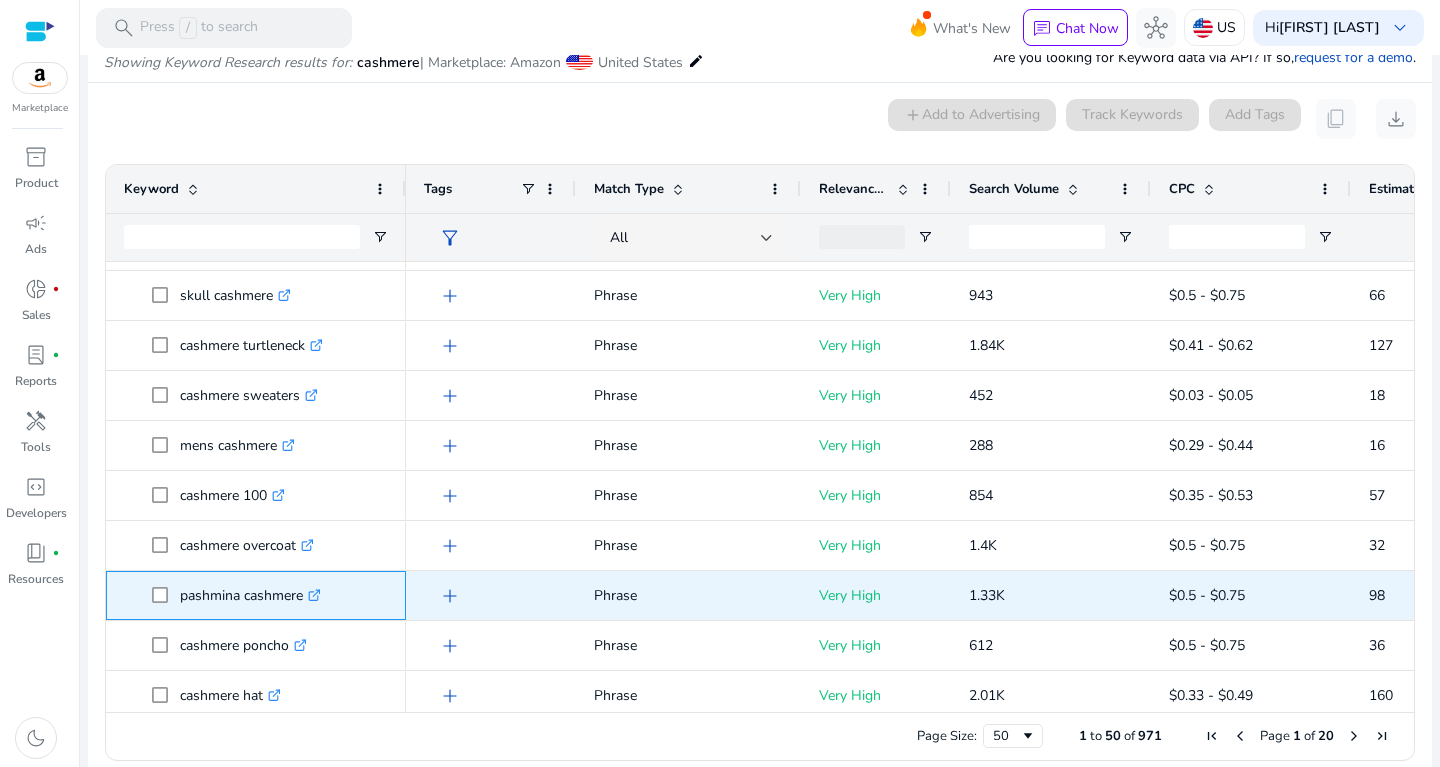 copy on "pashmina cashmere" 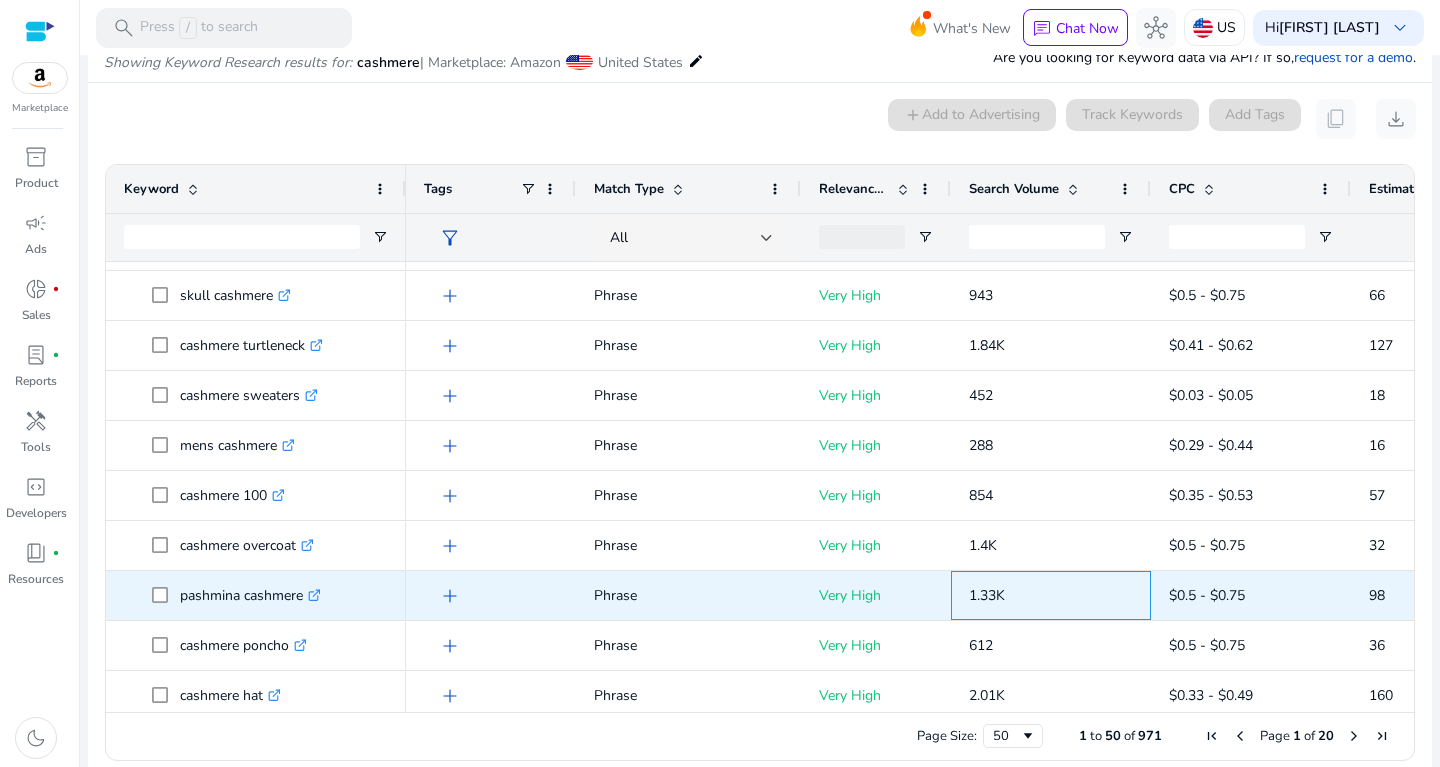 drag, startPoint x: 959, startPoint y: 599, endPoint x: 1025, endPoint y: 595, distance: 66.1211 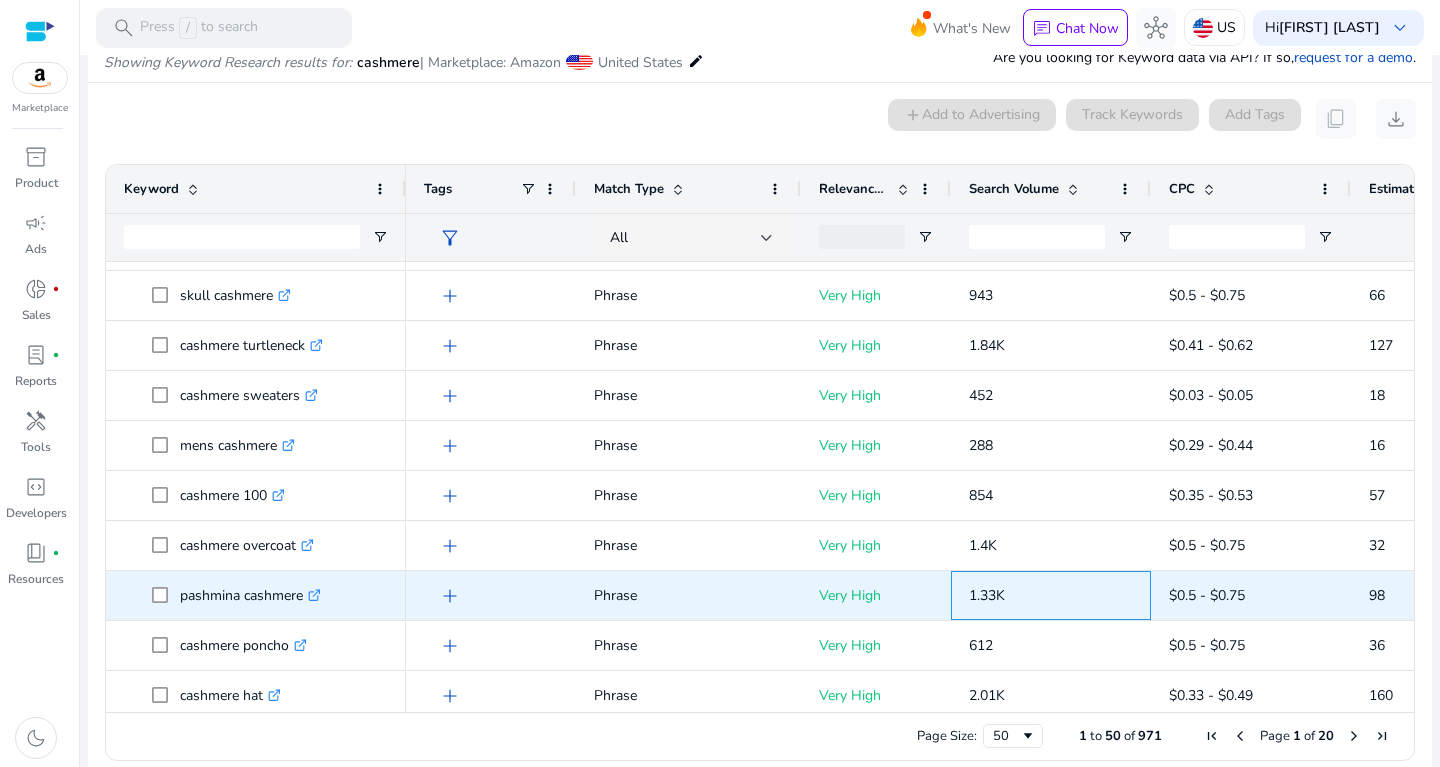 copy on "1.33K" 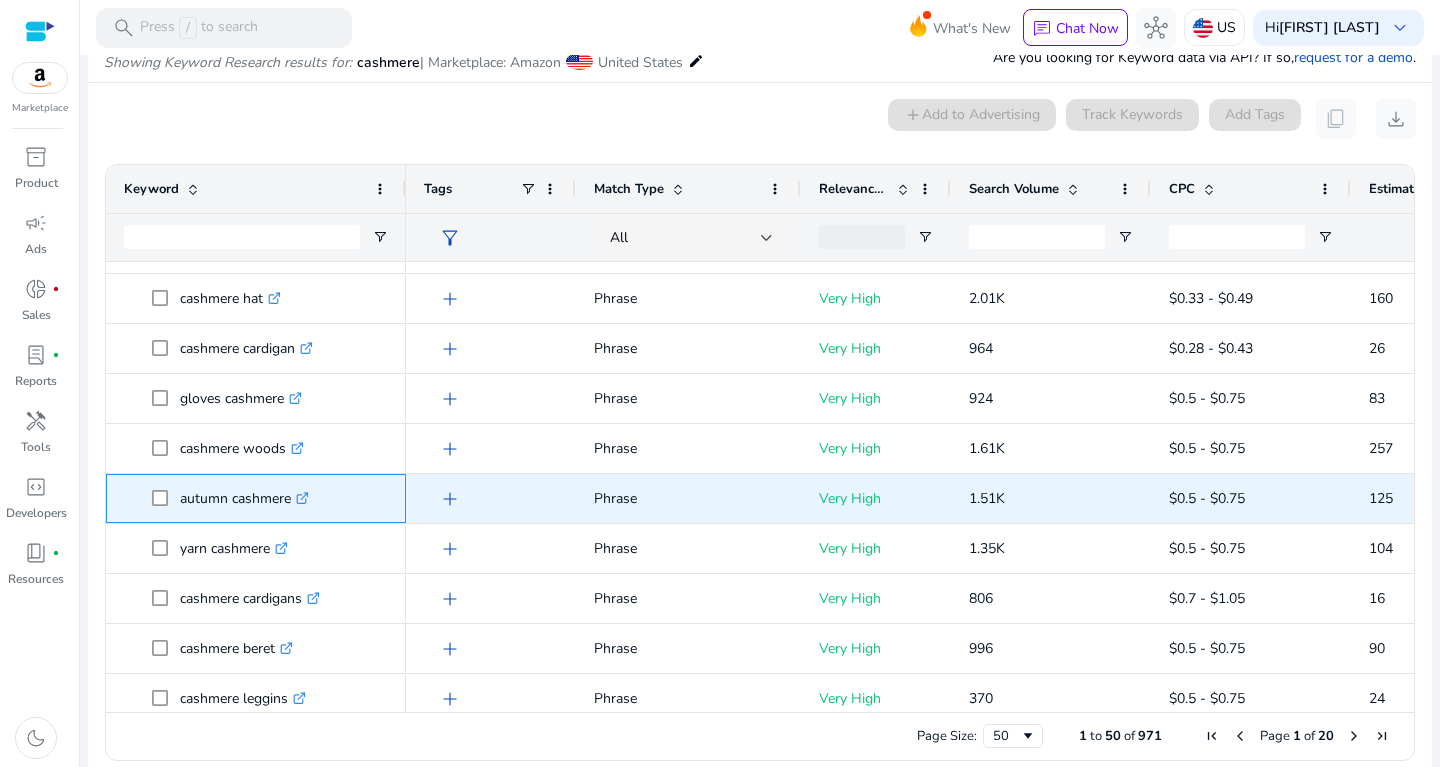 drag, startPoint x: 179, startPoint y: 494, endPoint x: 296, endPoint y: 503, distance: 117.34564 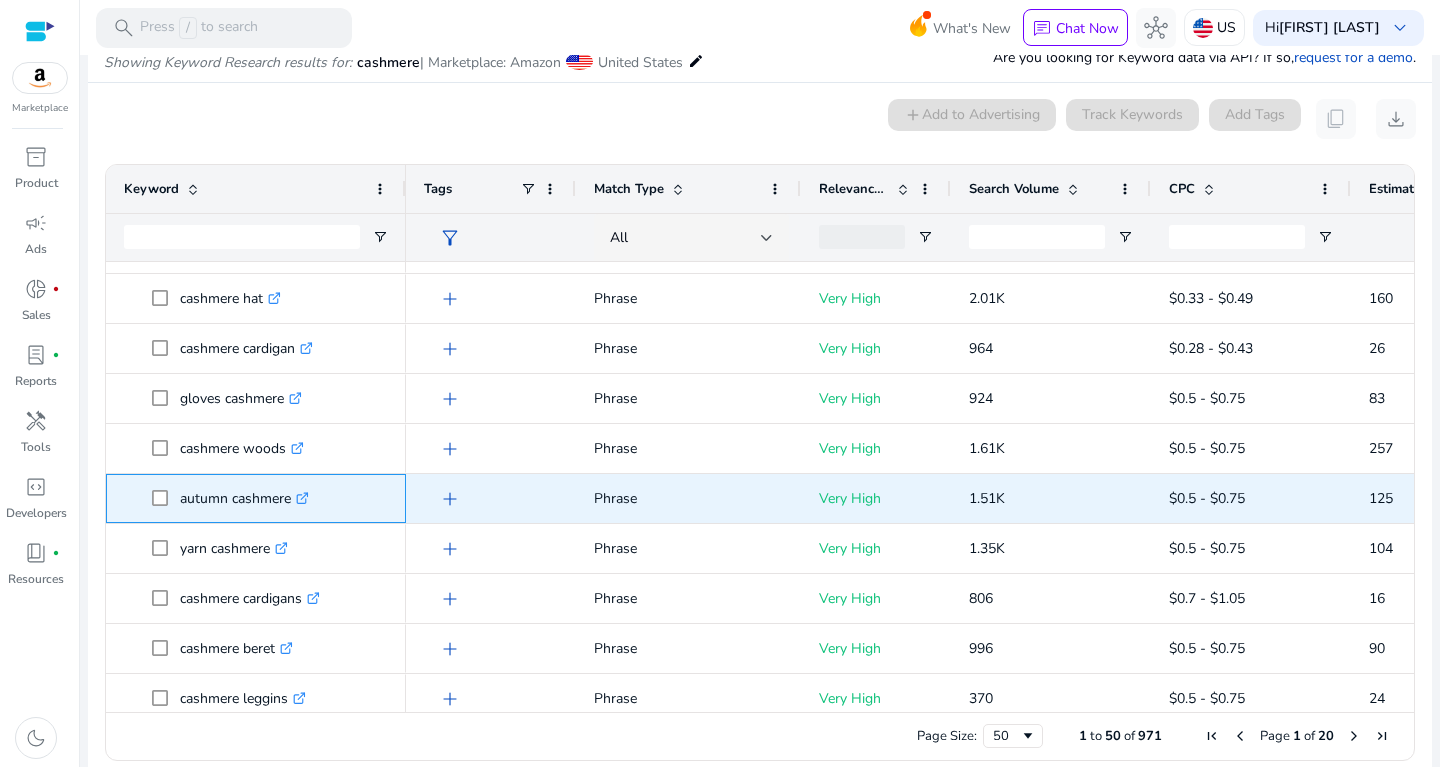 copy on "autumn cashmere" 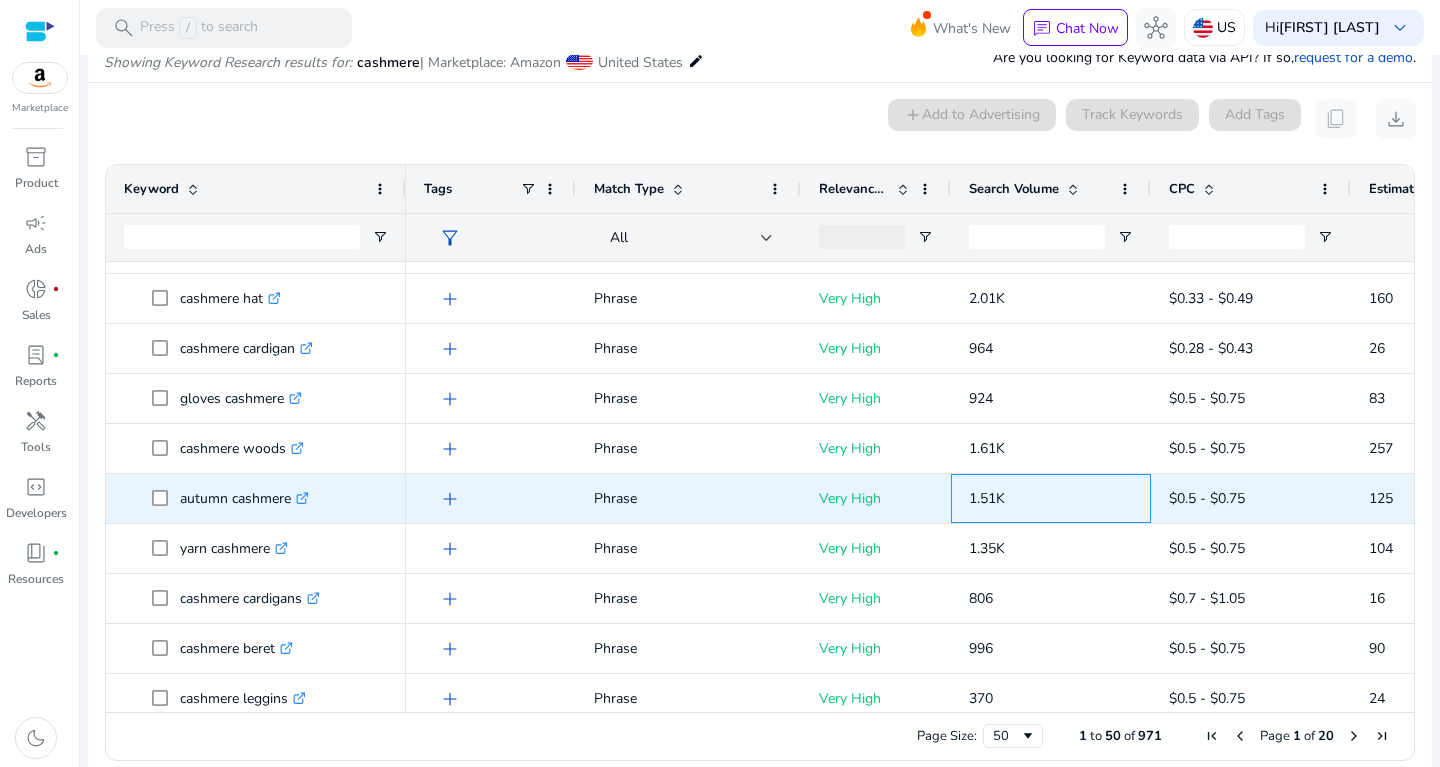 drag, startPoint x: 960, startPoint y: 484, endPoint x: 1035, endPoint y: 505, distance: 77.88453 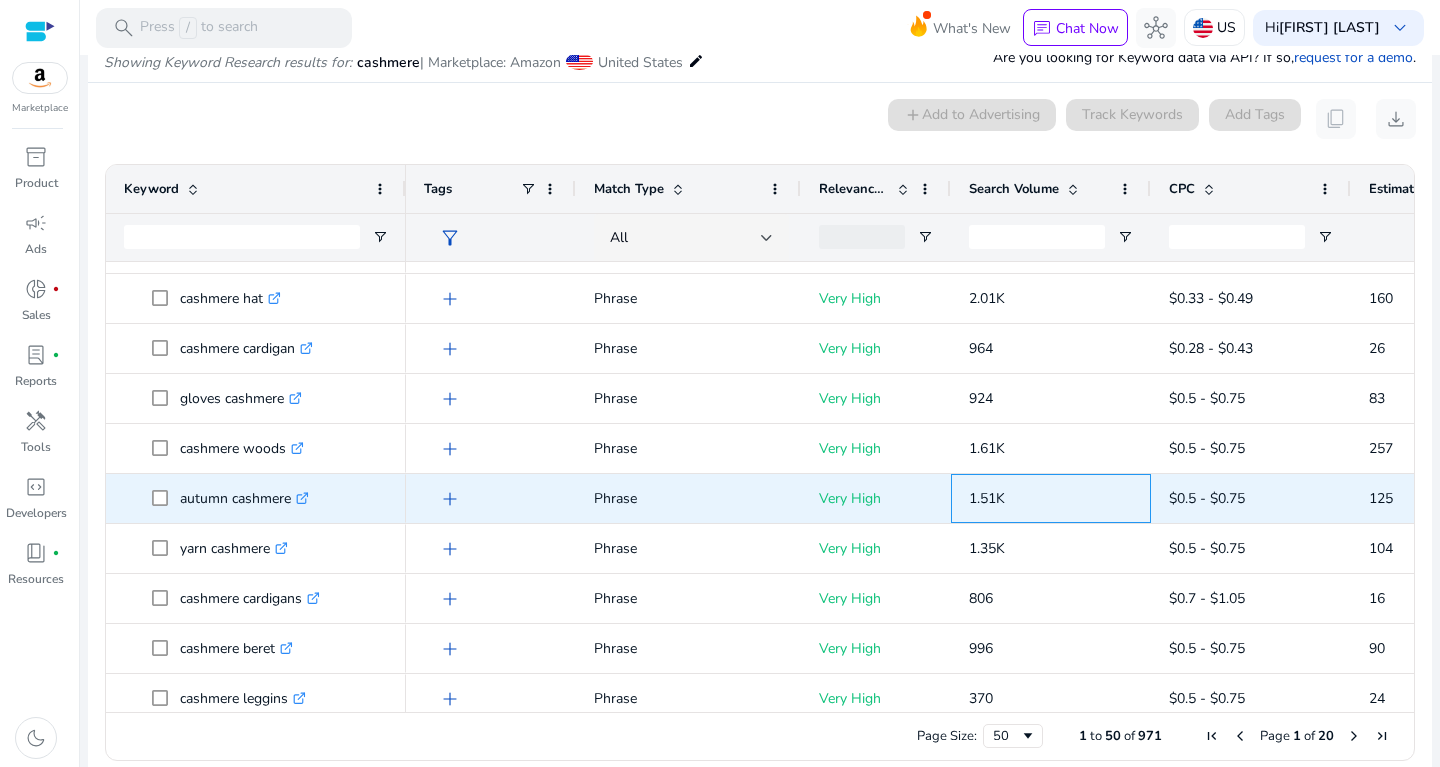 copy on "1.51K" 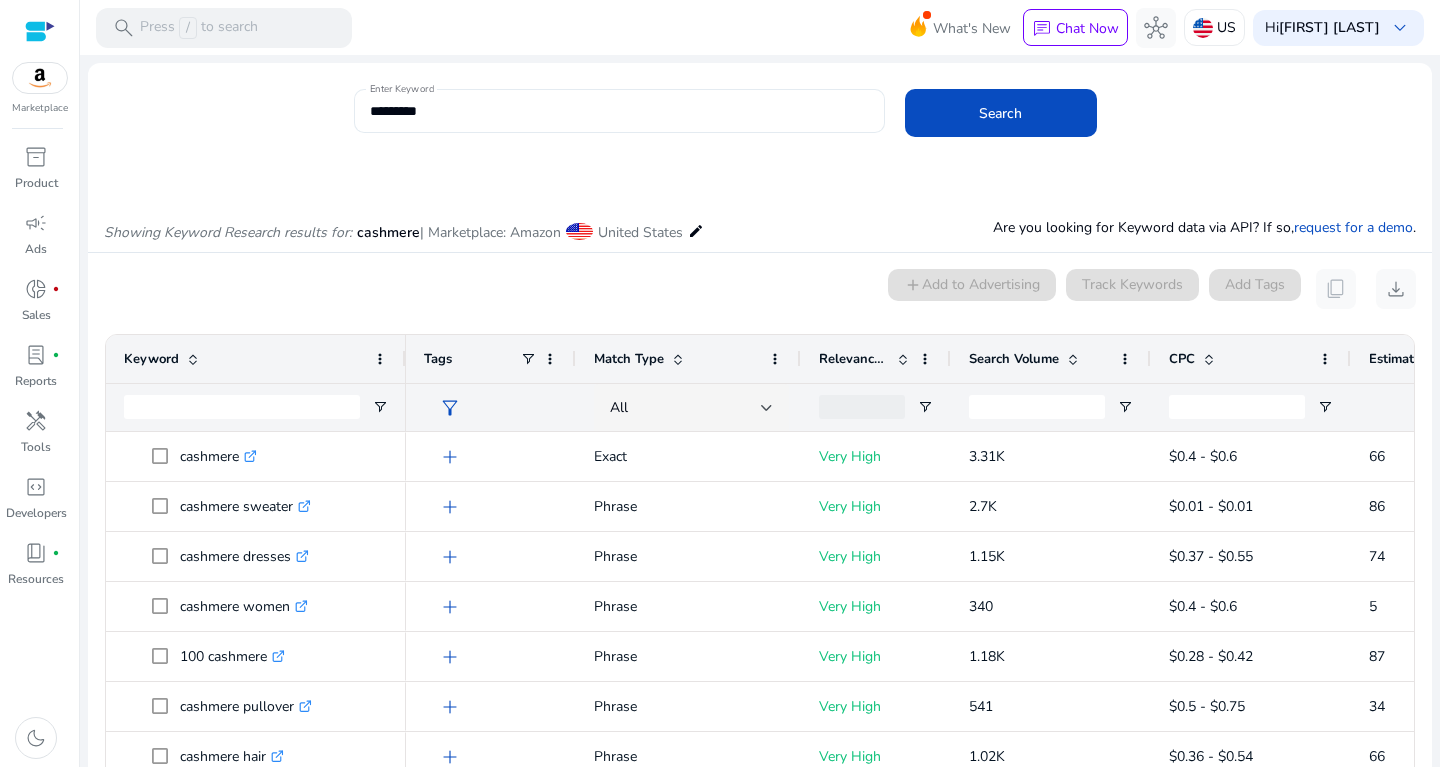 click on "********" 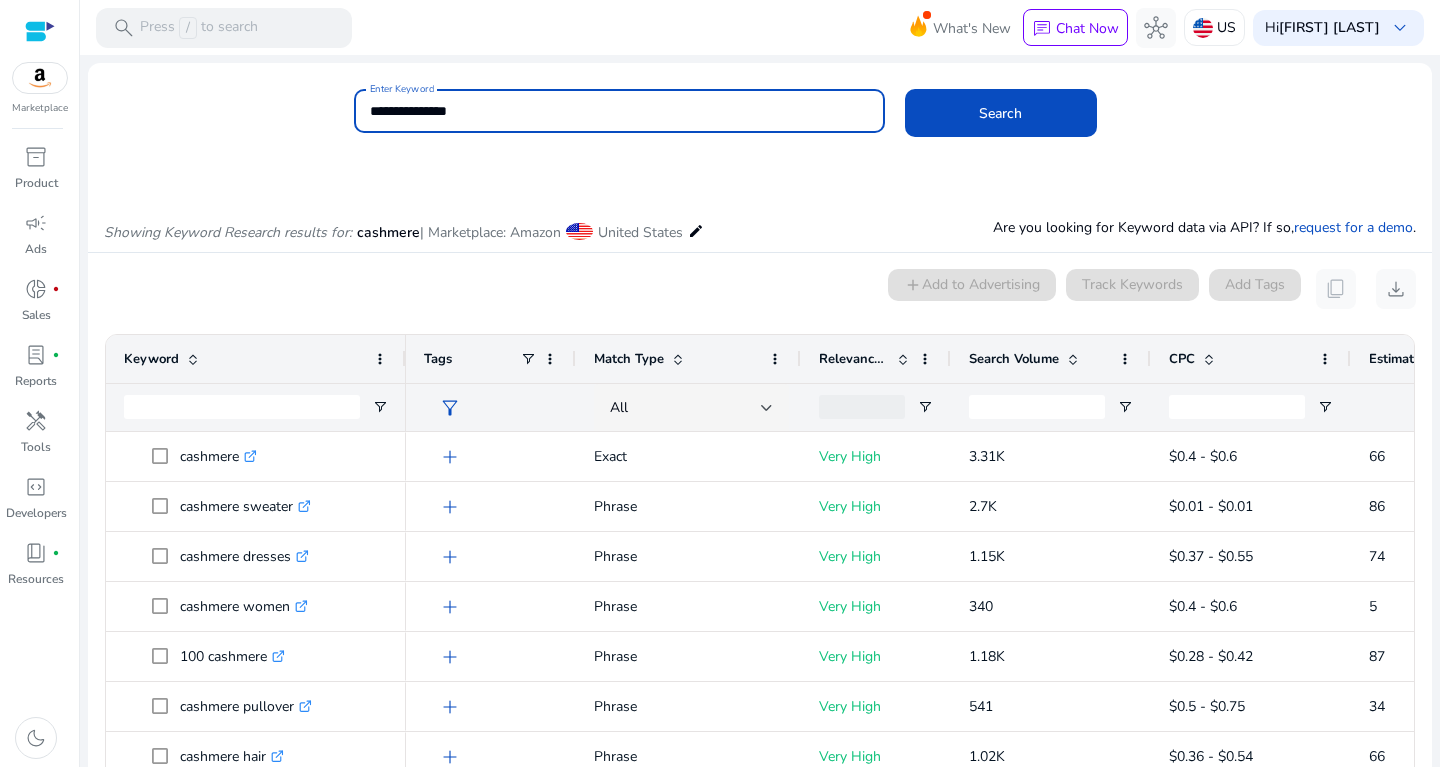 type on "**********" 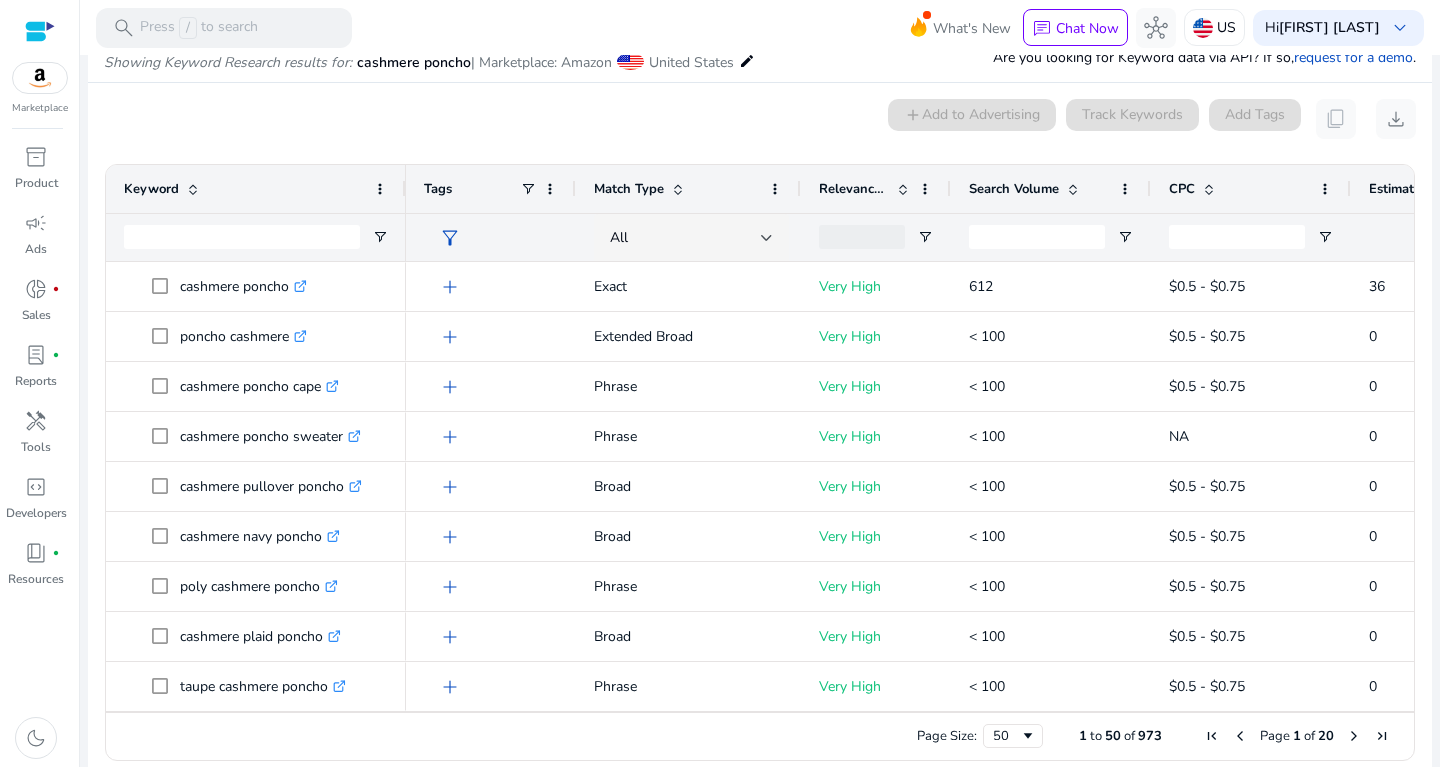 click at bounding box center (1073, 189) 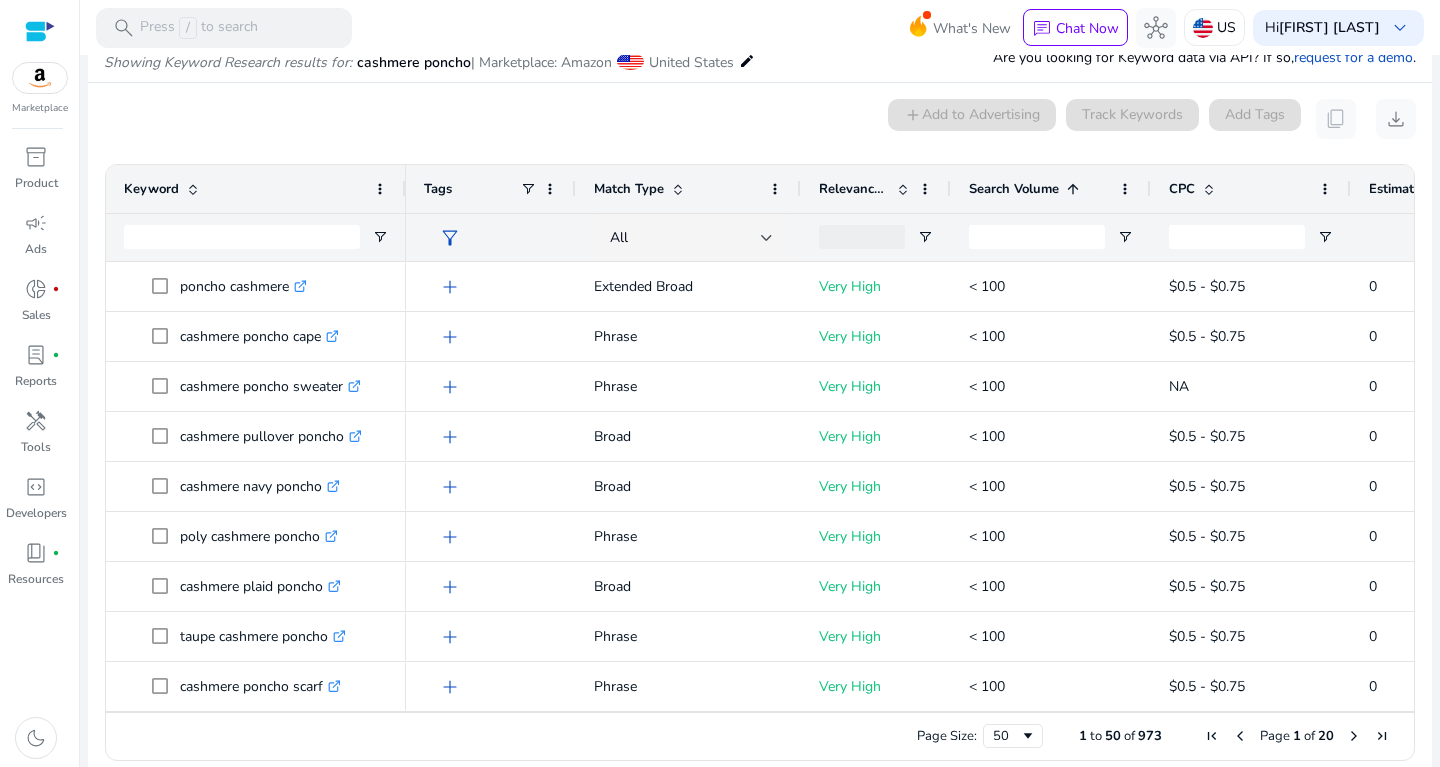 click at bounding box center [1073, 189] 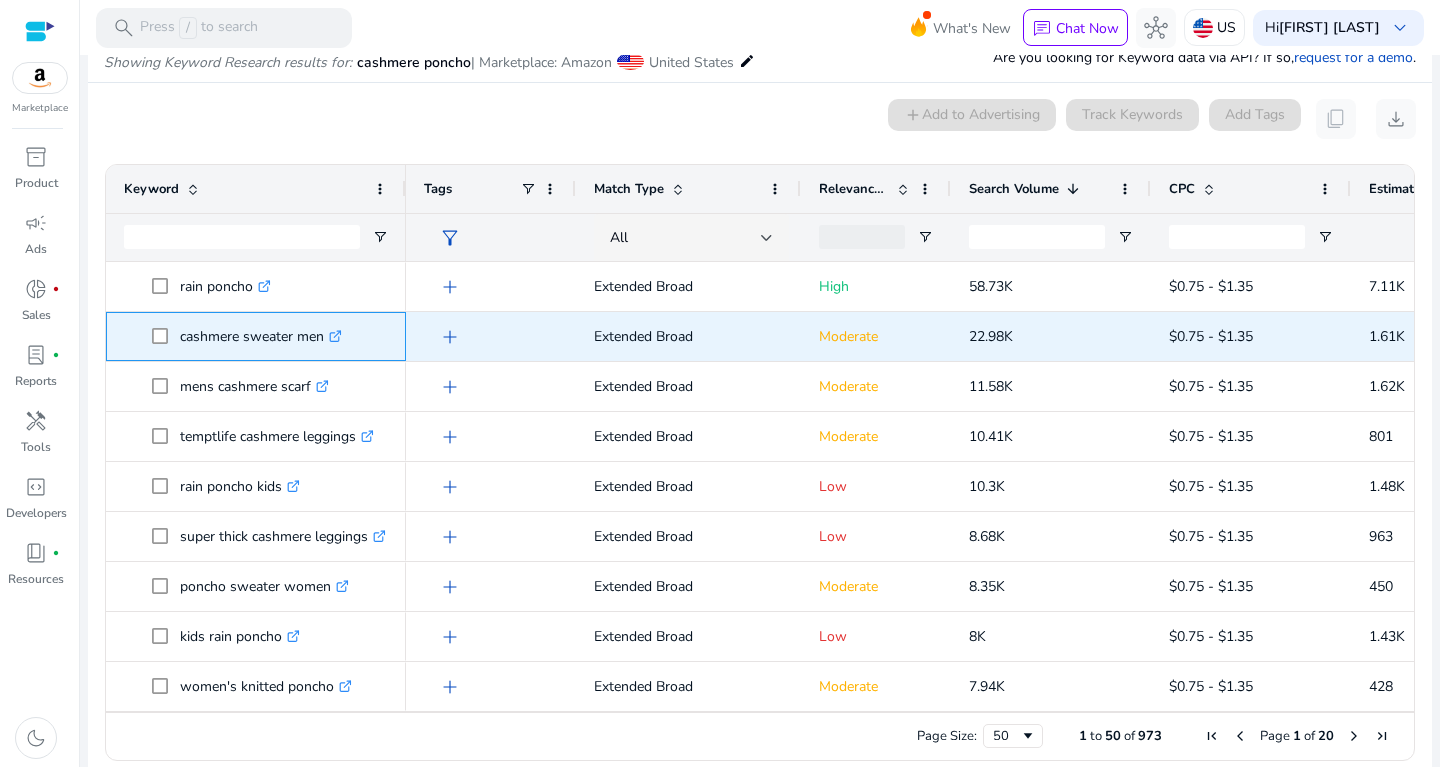 drag, startPoint x: 177, startPoint y: 335, endPoint x: 329, endPoint y: 341, distance: 152.11838 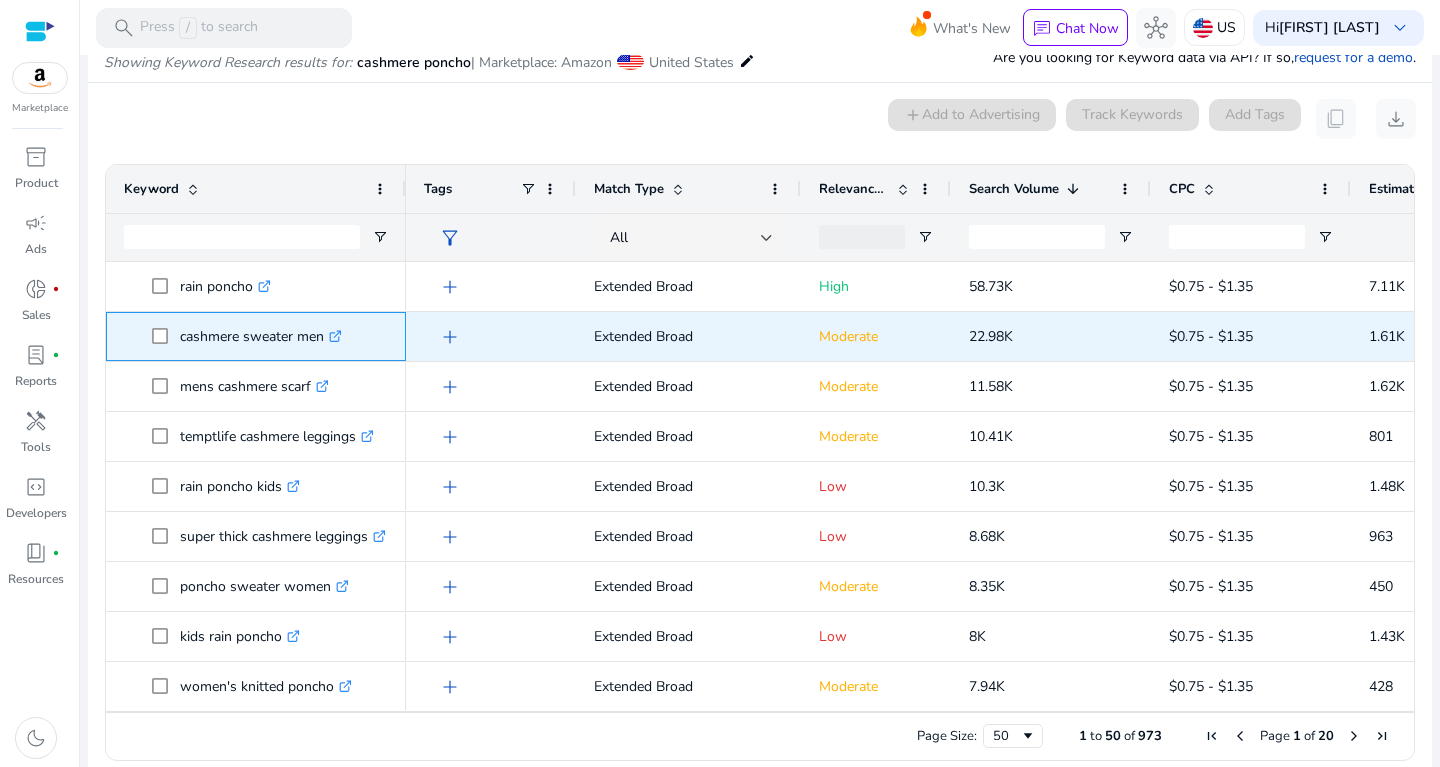 copy on "cashmere sweater men" 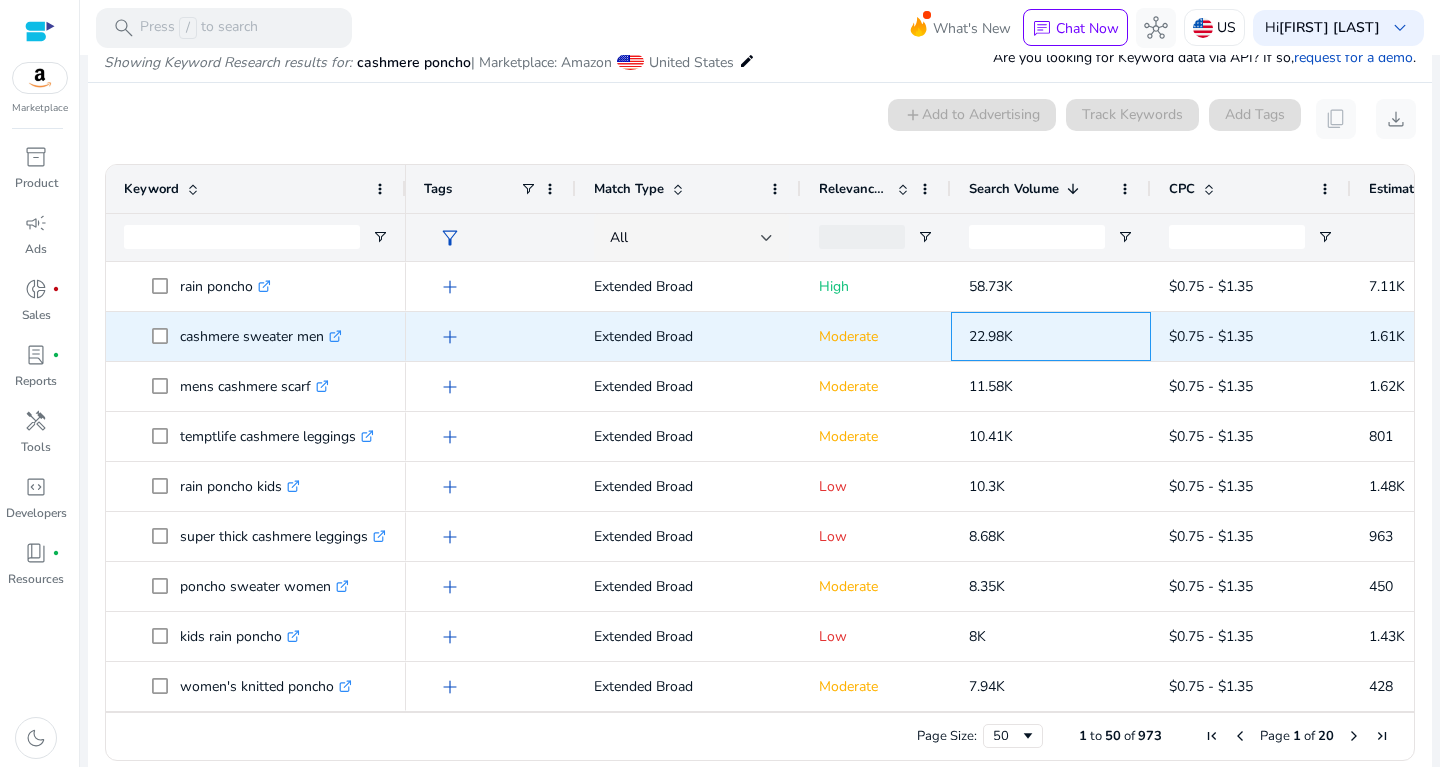 drag, startPoint x: 968, startPoint y: 329, endPoint x: 1034, endPoint y: 337, distance: 66.48308 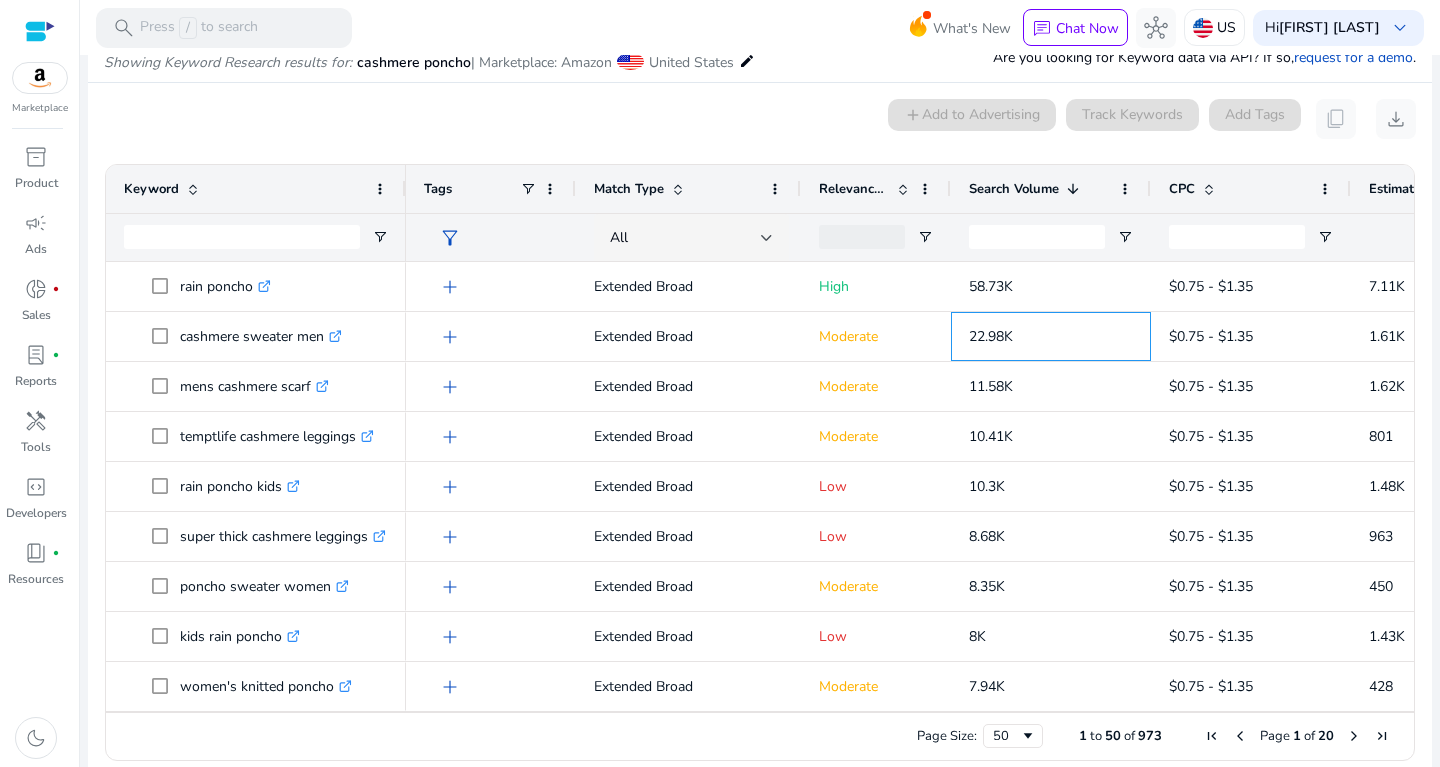 copy on "22.98K" 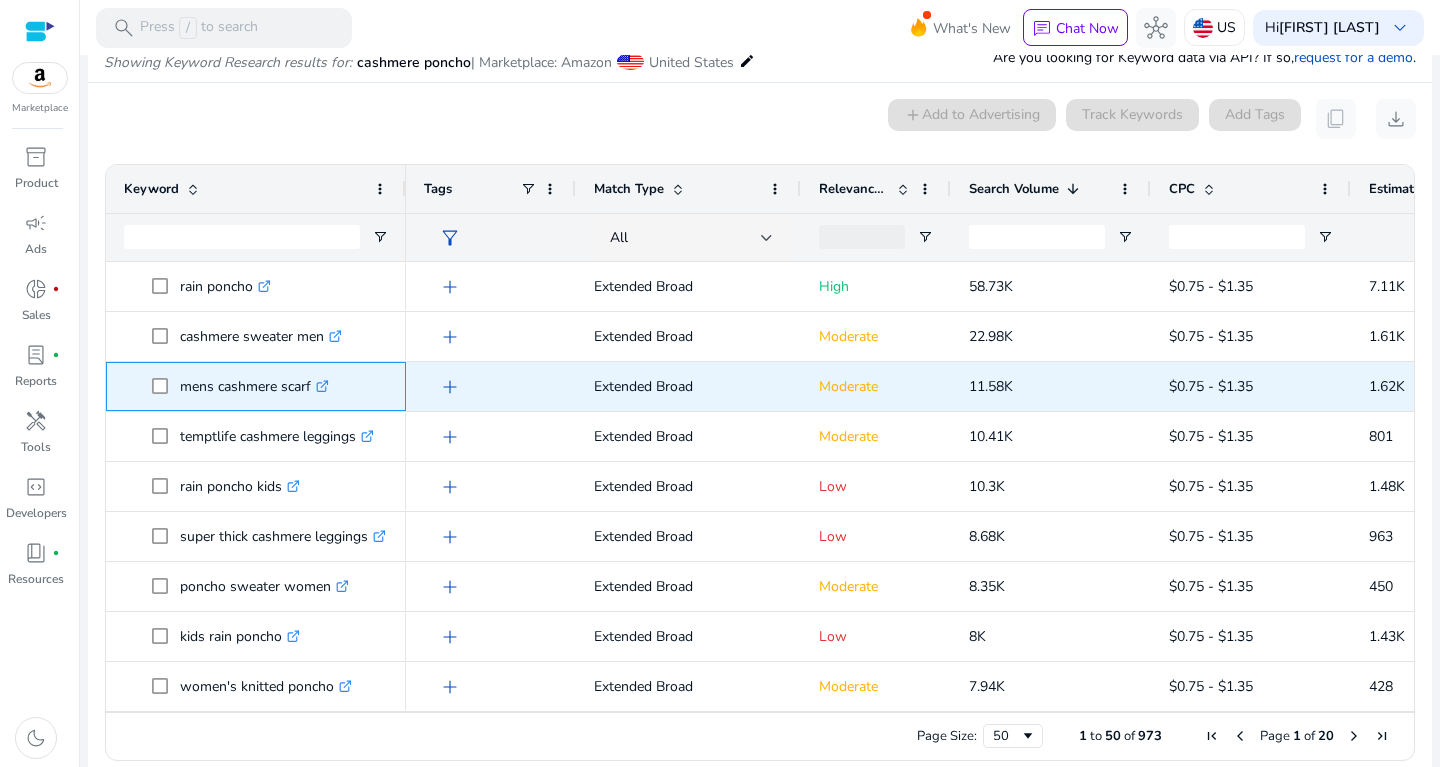drag, startPoint x: 170, startPoint y: 385, endPoint x: 318, endPoint y: 398, distance: 148.56985 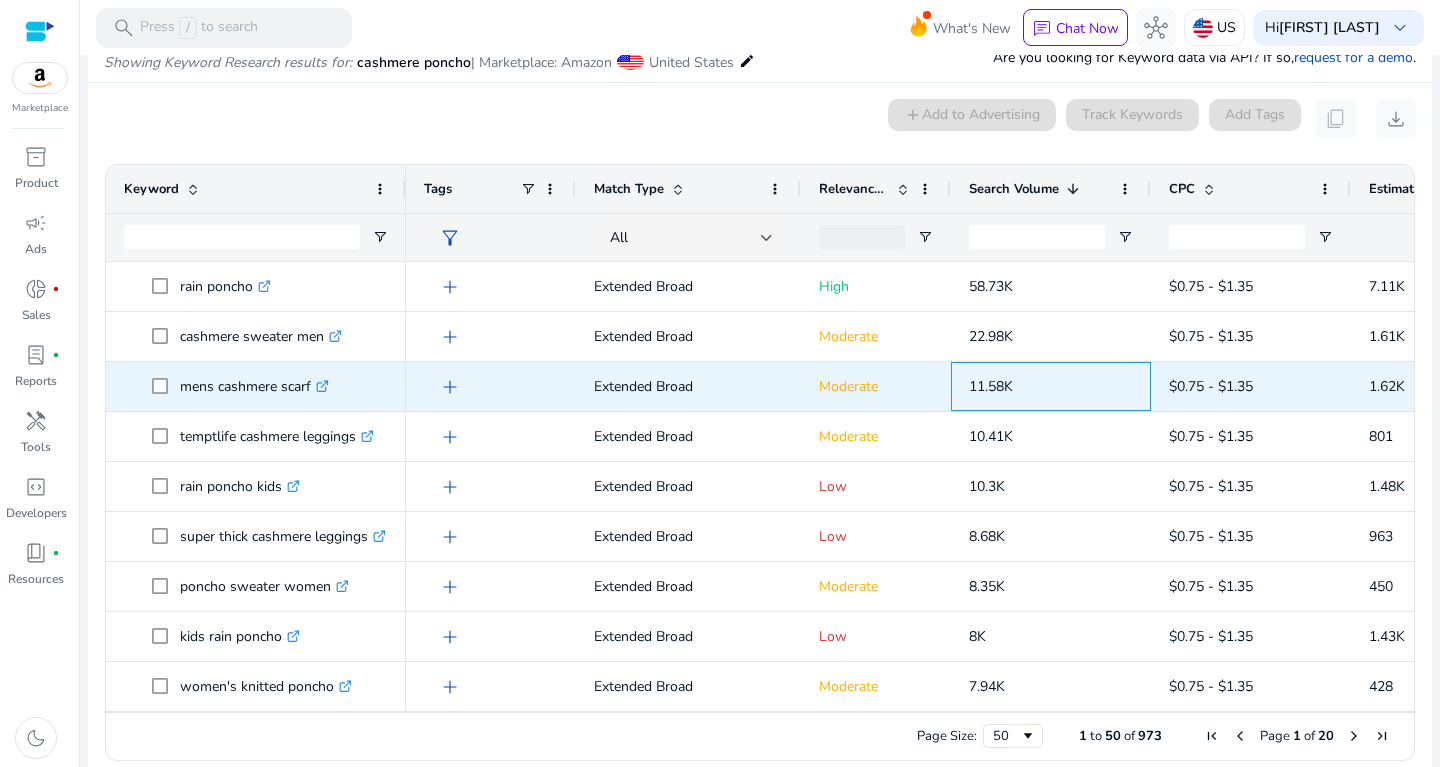 drag, startPoint x: 952, startPoint y: 385, endPoint x: 1061, endPoint y: 397, distance: 109.65856 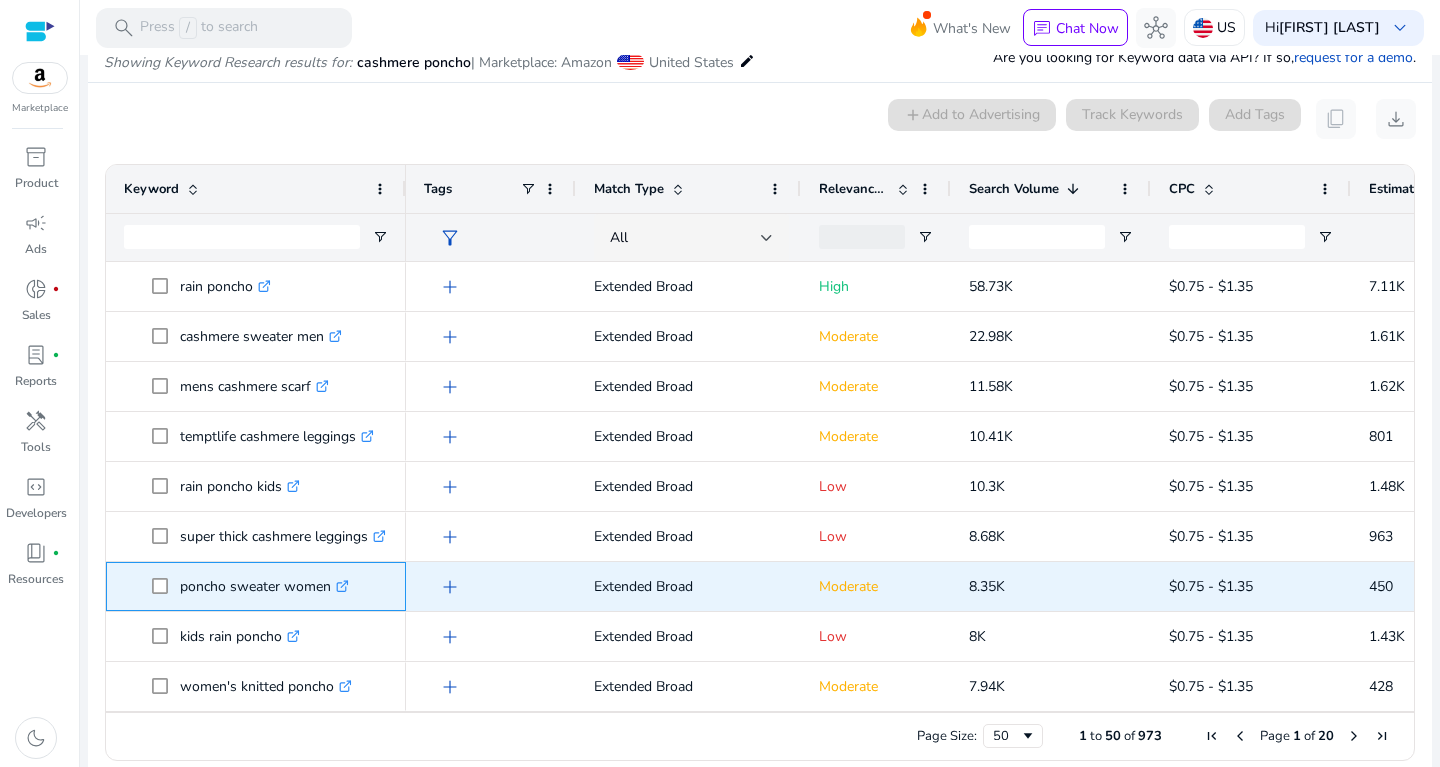 drag, startPoint x: 176, startPoint y: 580, endPoint x: 340, endPoint y: 595, distance: 164.68454 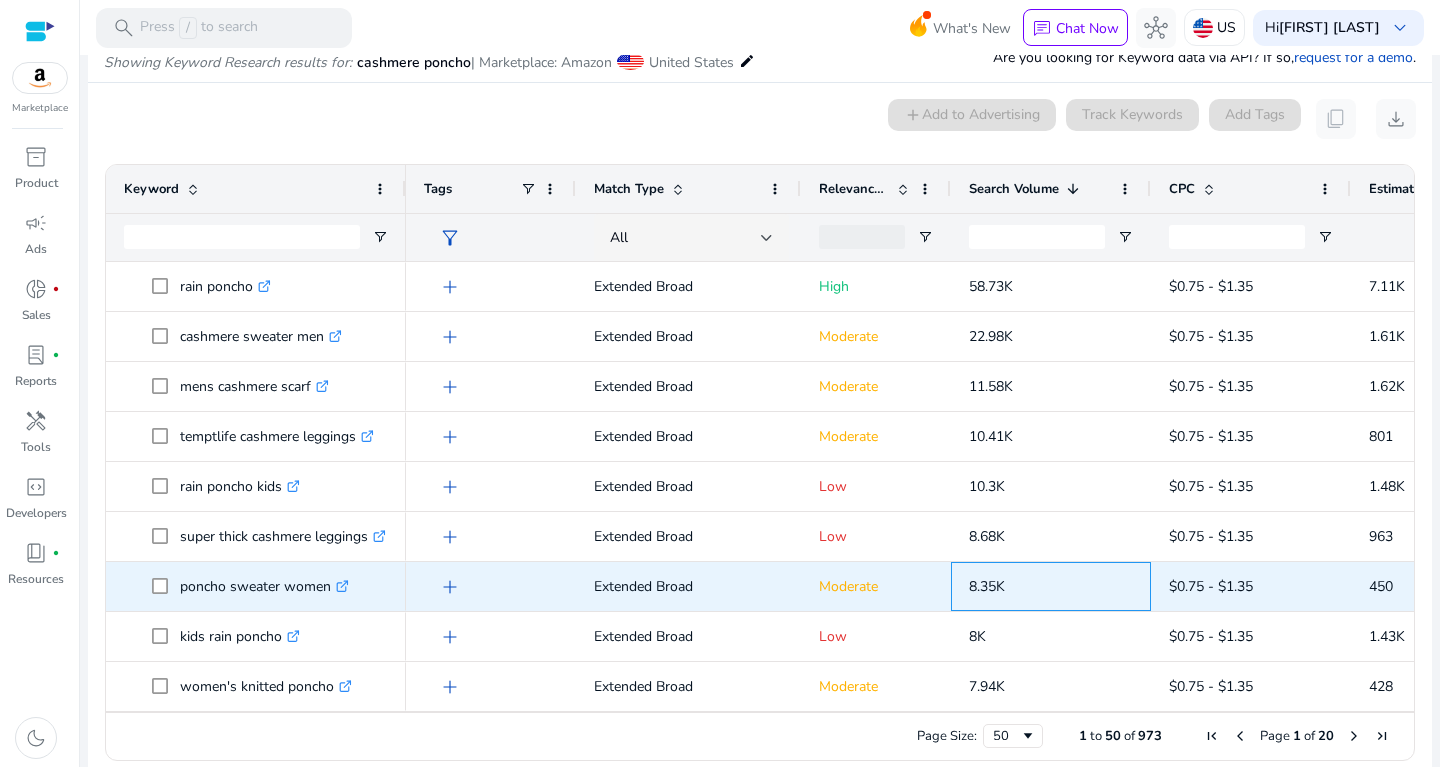 drag, startPoint x: 967, startPoint y: 578, endPoint x: 1039, endPoint y: 578, distance: 72 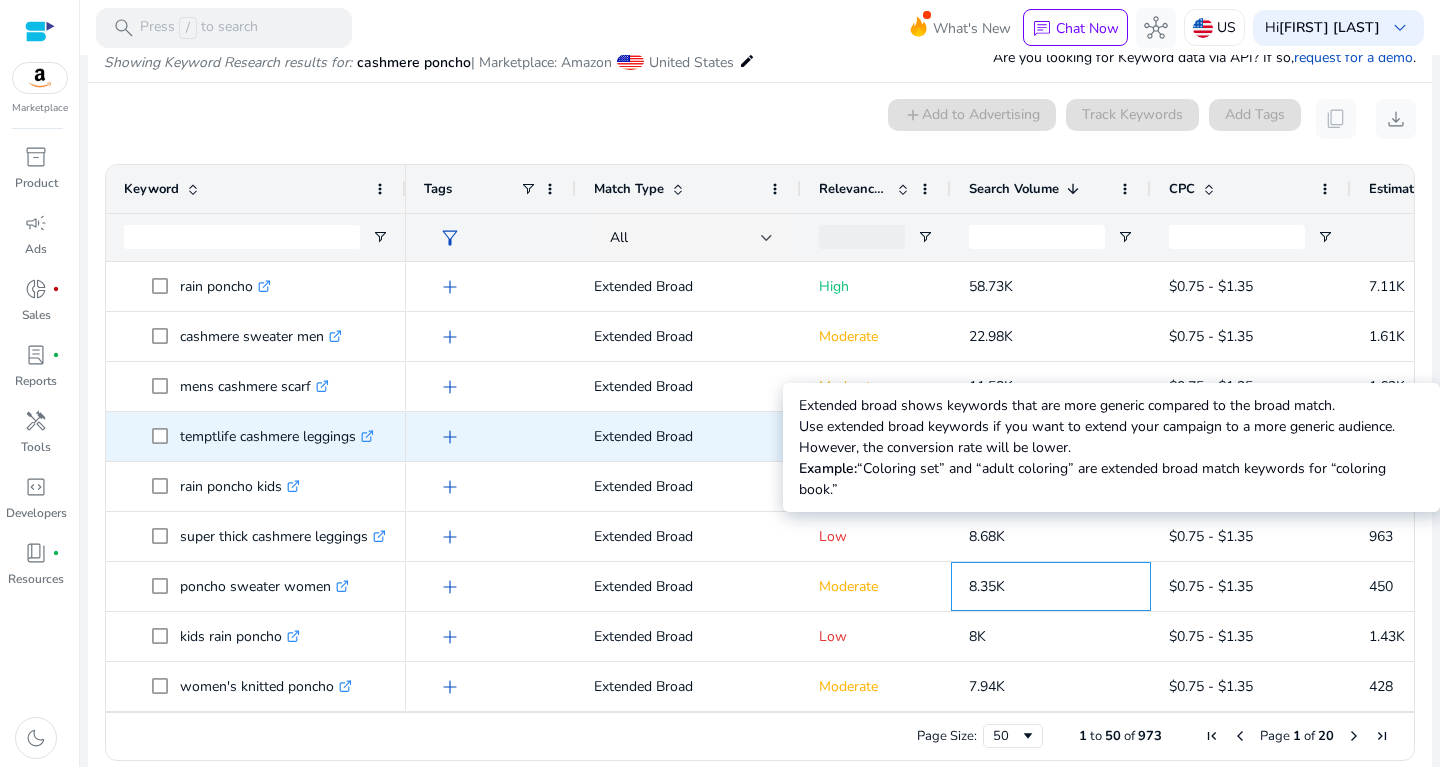 scroll, scrollTop: 47, scrollLeft: 0, axis: vertical 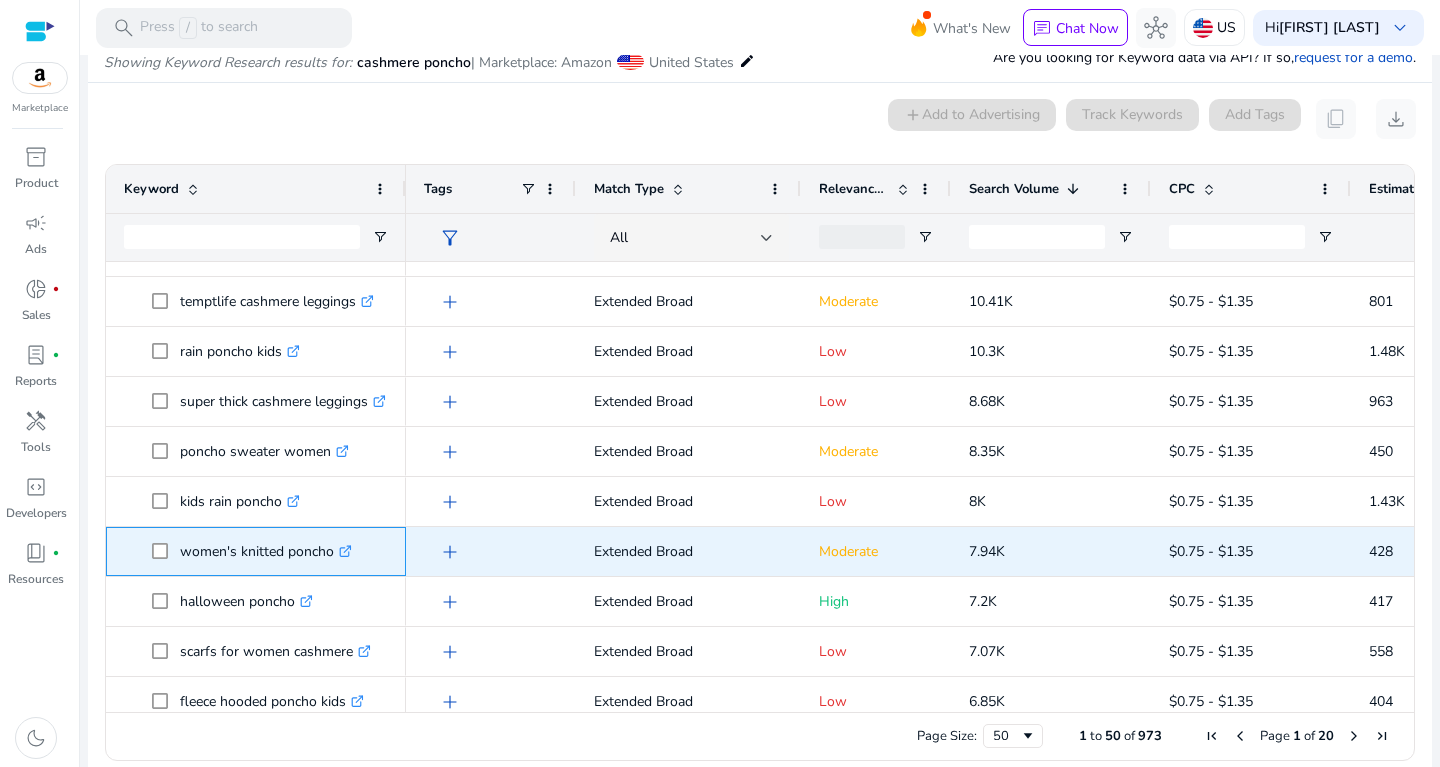 drag, startPoint x: 181, startPoint y: 549, endPoint x: 338, endPoint y: 556, distance: 157.15598 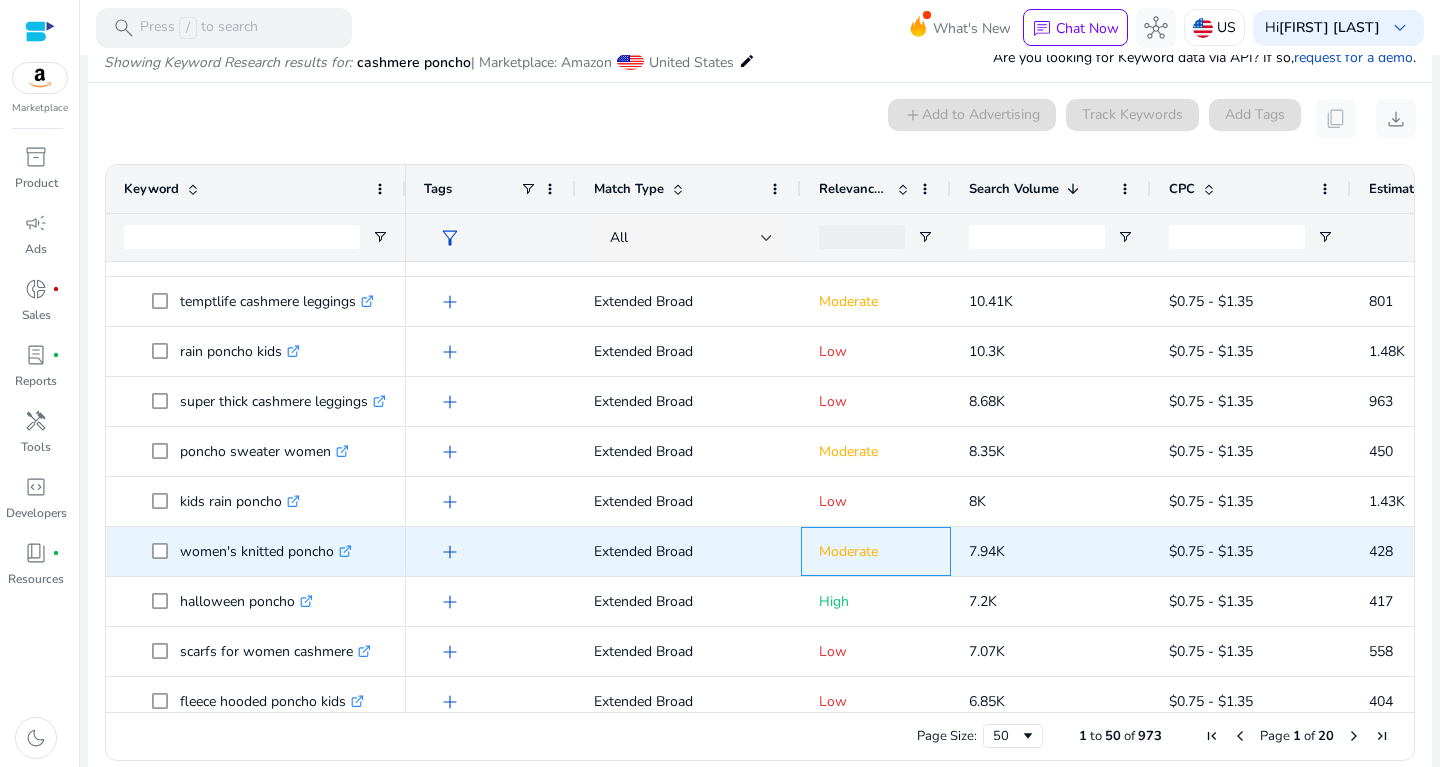 drag, startPoint x: 948, startPoint y: 531, endPoint x: 1033, endPoint y: 533, distance: 85.02353 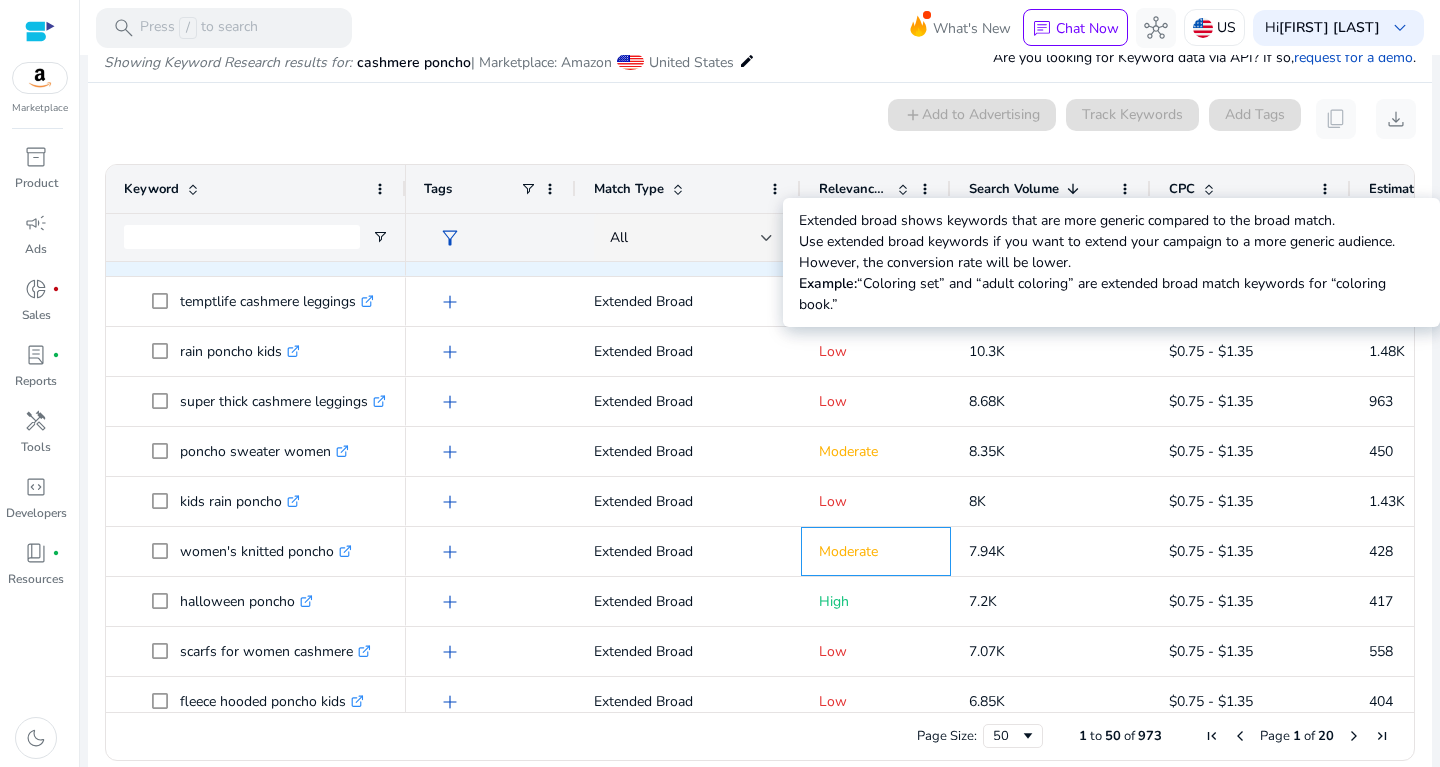 scroll, scrollTop: 153, scrollLeft: 0, axis: vertical 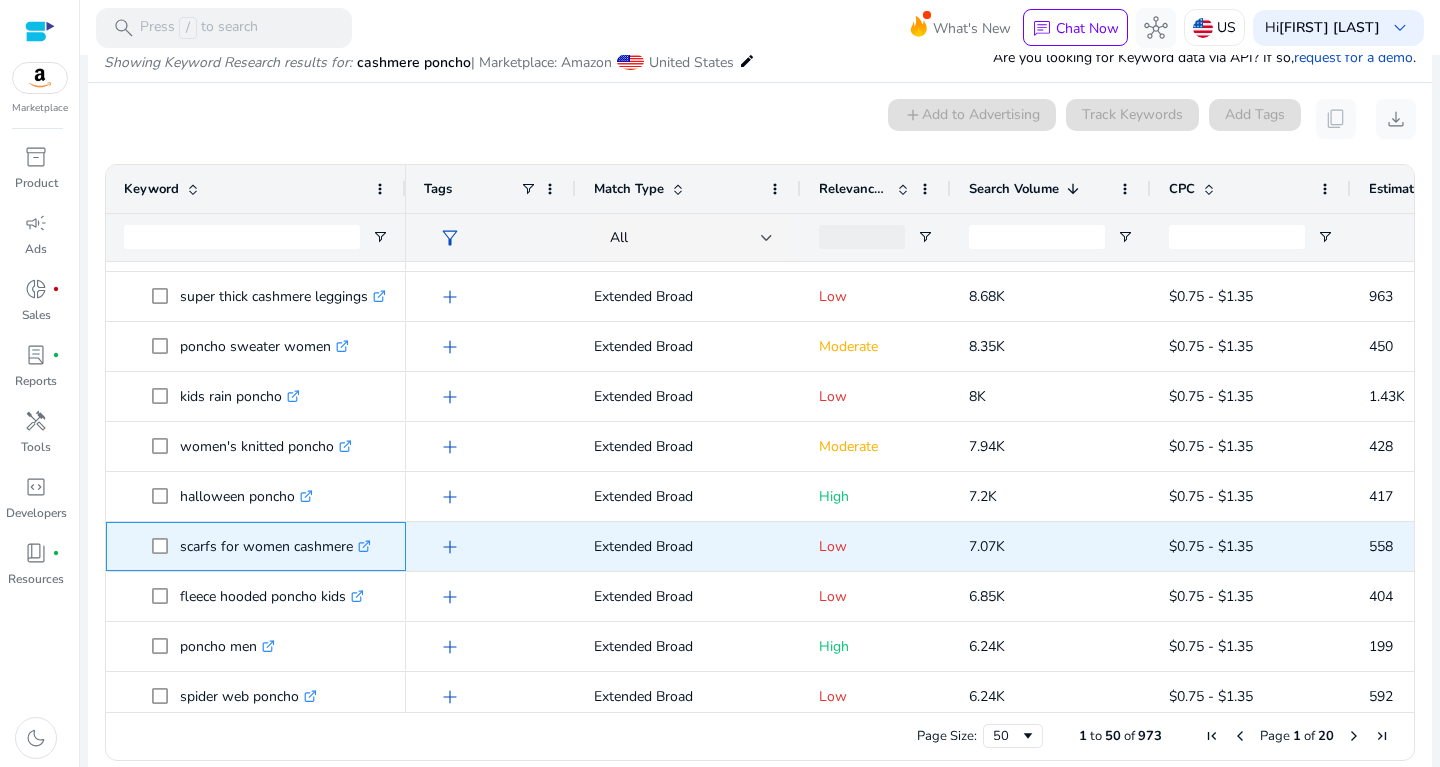 drag, startPoint x: 180, startPoint y: 544, endPoint x: 360, endPoint y: 545, distance: 180.00278 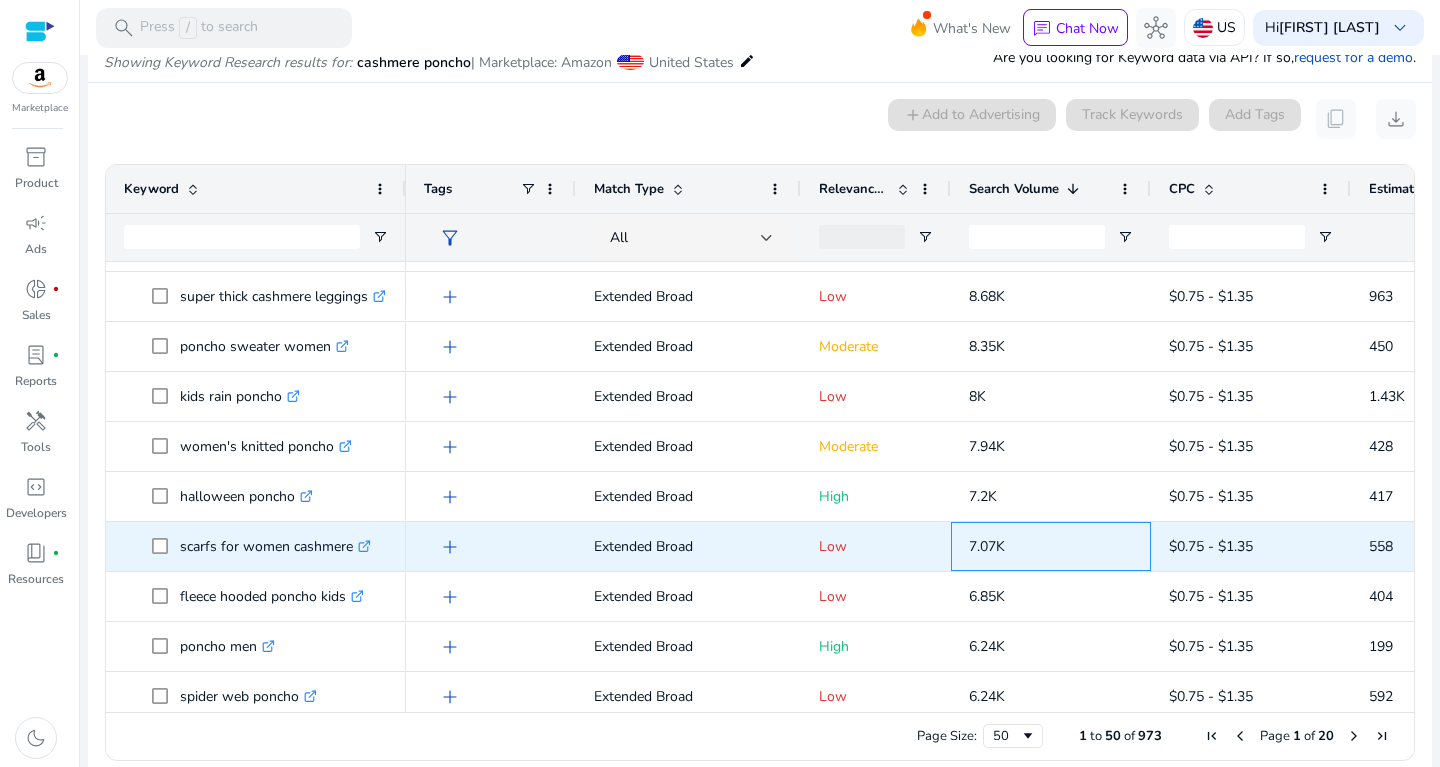 drag, startPoint x: 961, startPoint y: 542, endPoint x: 1045, endPoint y: 538, distance: 84.095184 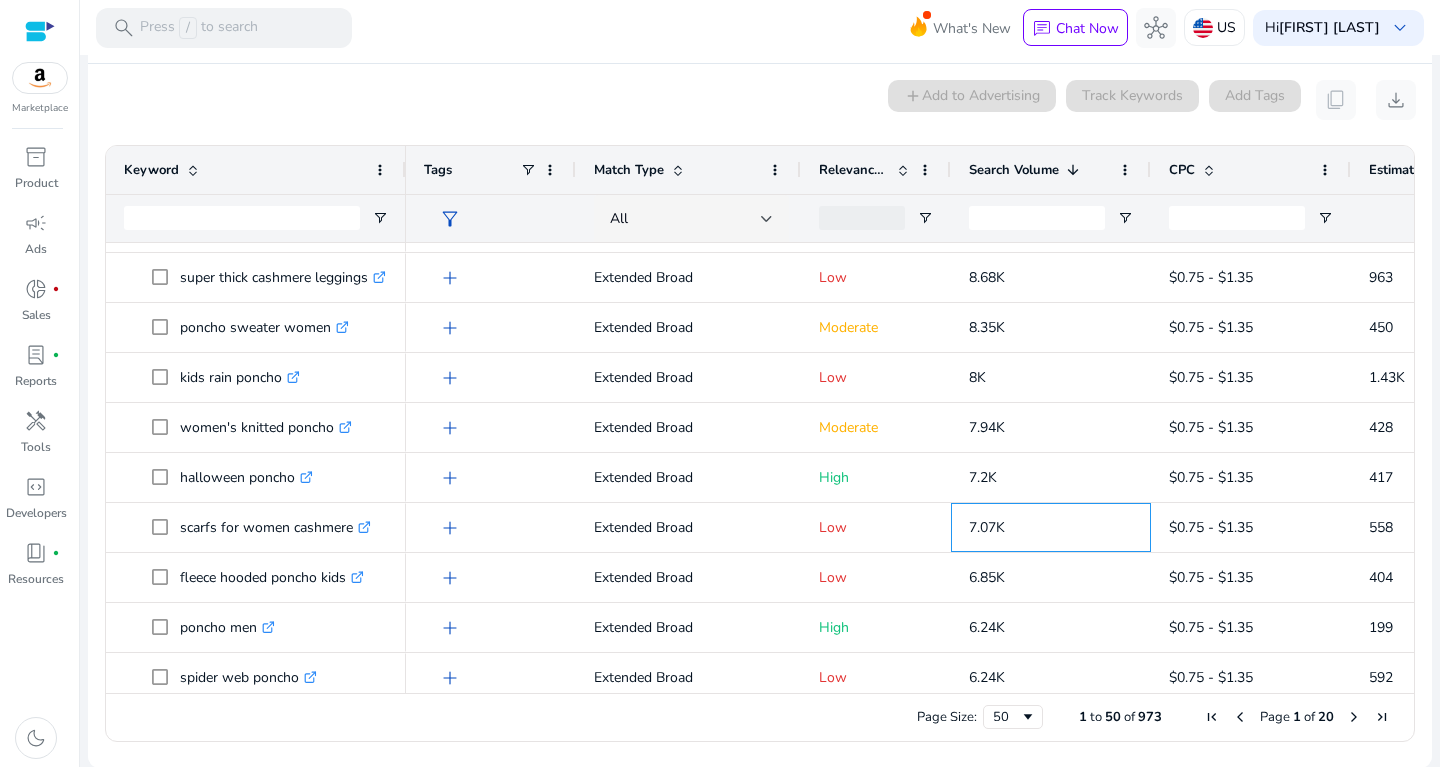 scroll, scrollTop: 0, scrollLeft: 0, axis: both 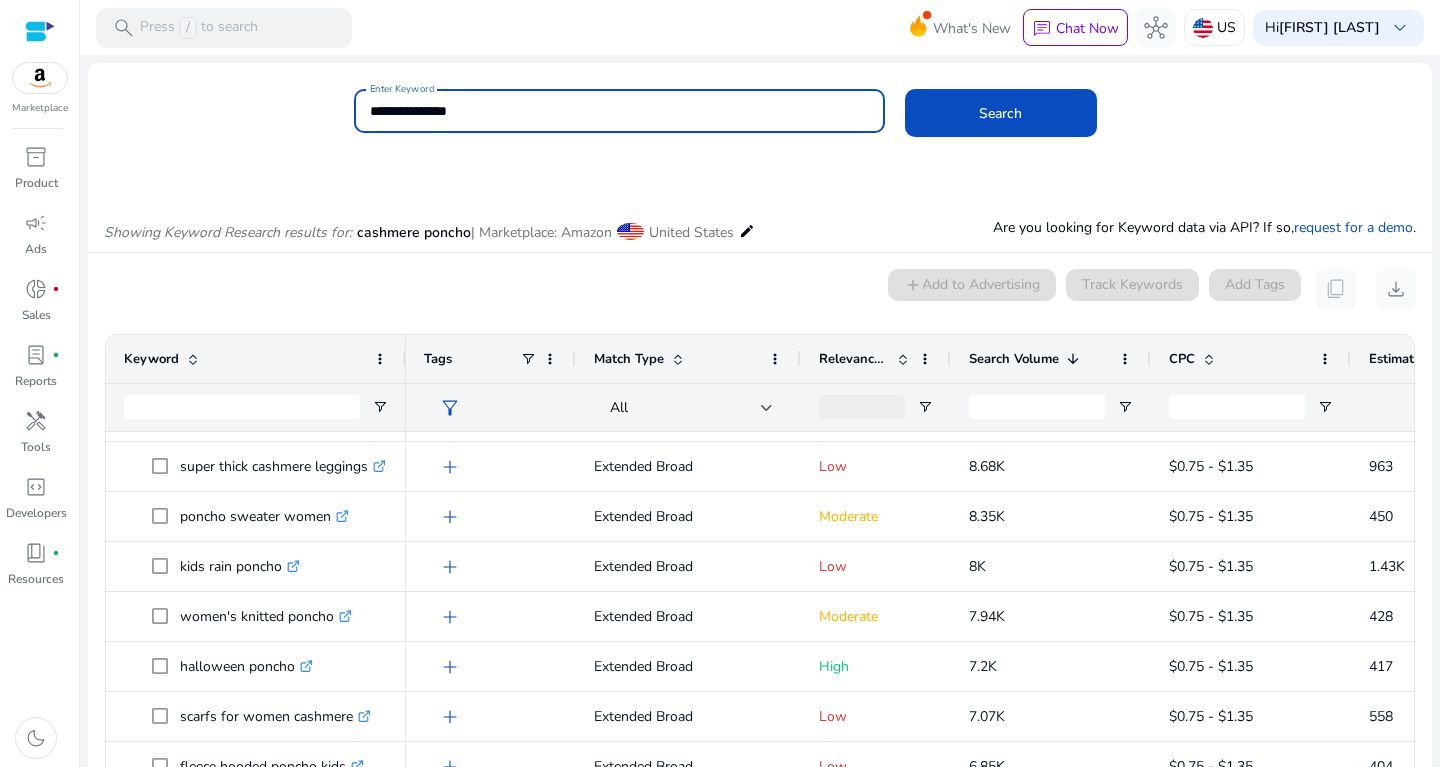 drag, startPoint x: 571, startPoint y: 114, endPoint x: 189, endPoint y: 116, distance: 382.00525 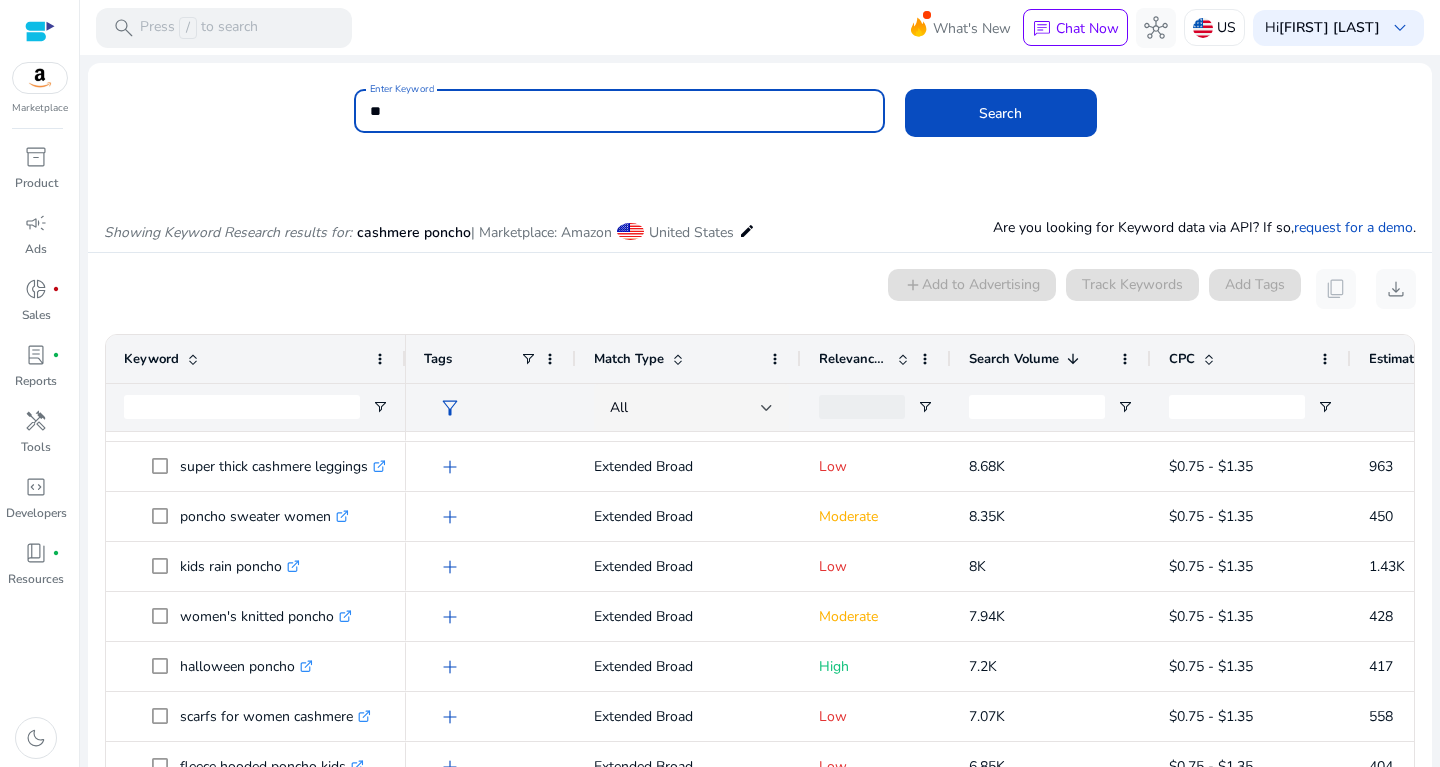 type on "*" 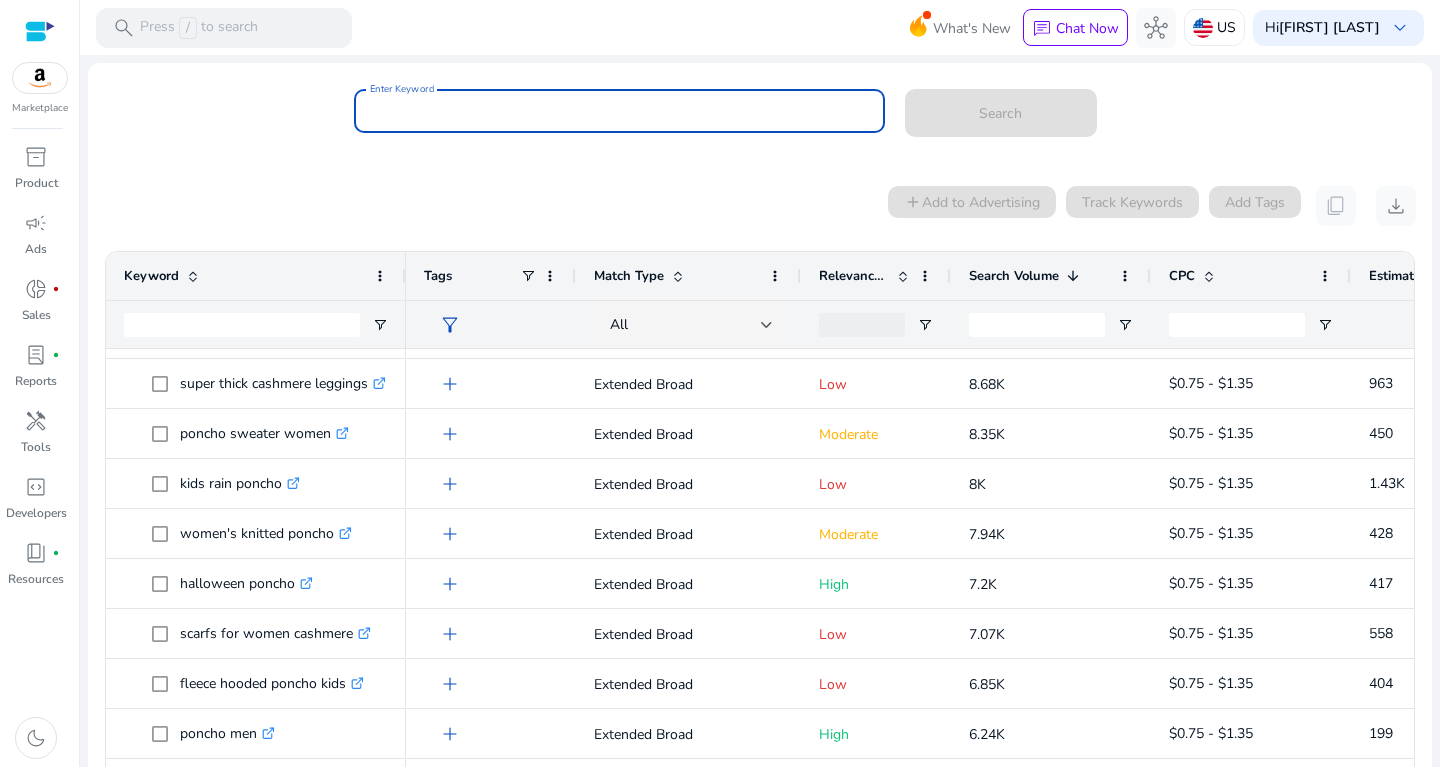 type 